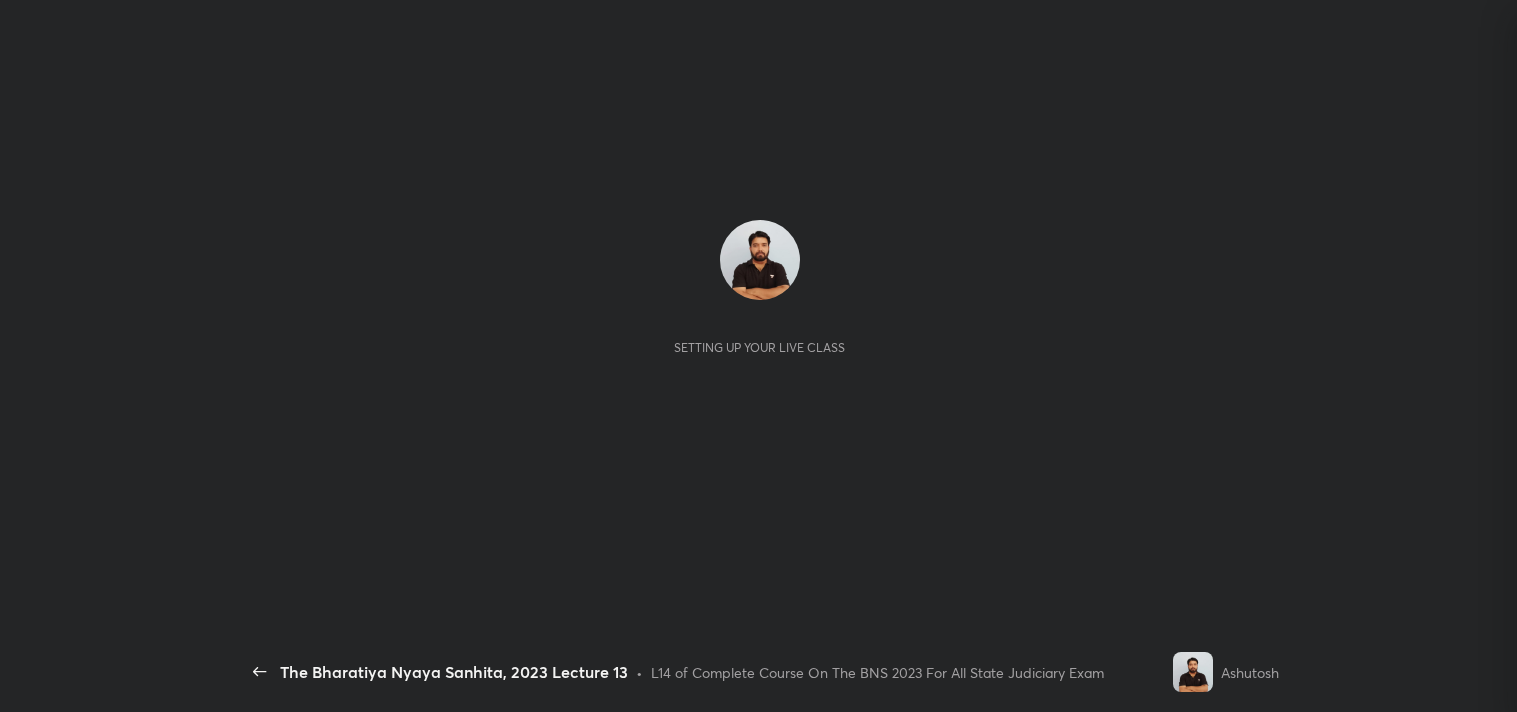 scroll, scrollTop: 0, scrollLeft: 0, axis: both 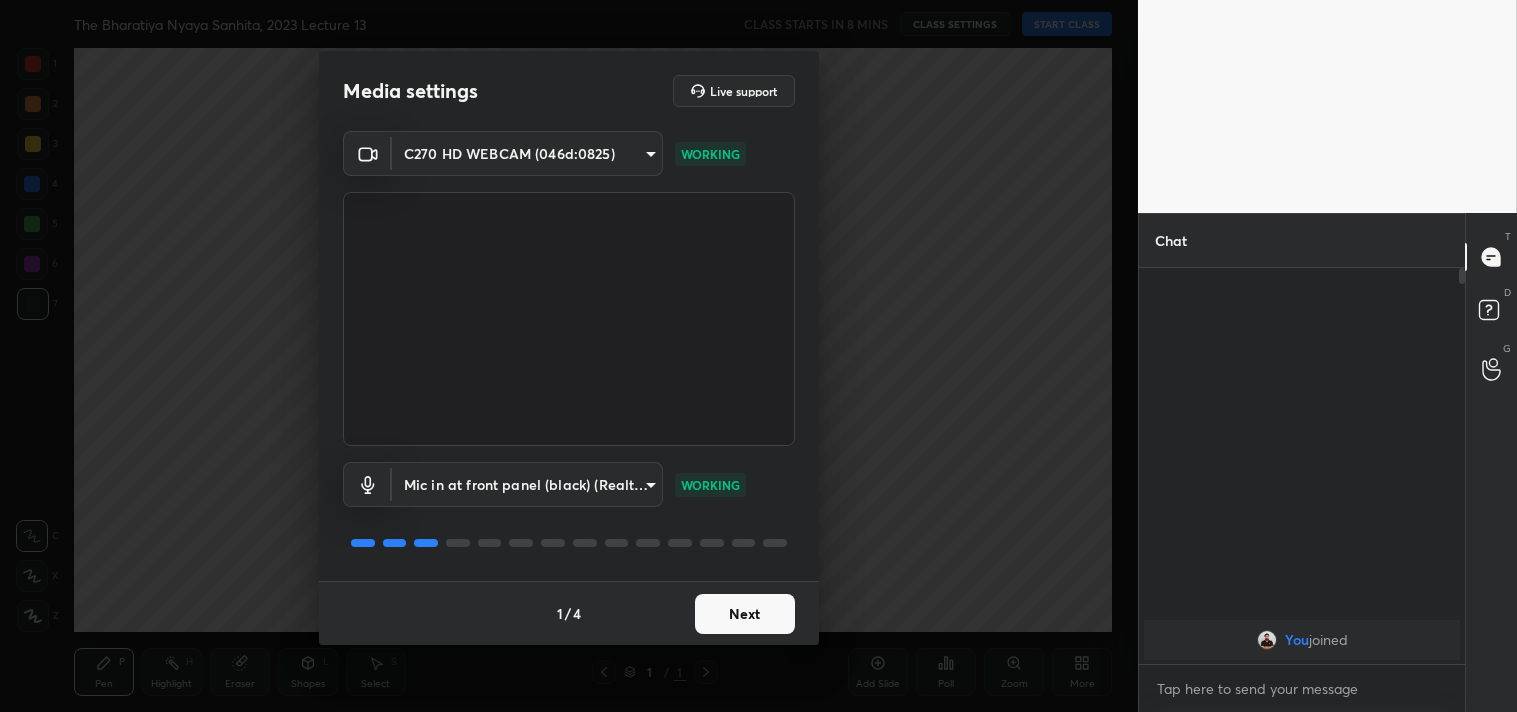 click on "Next" at bounding box center (745, 614) 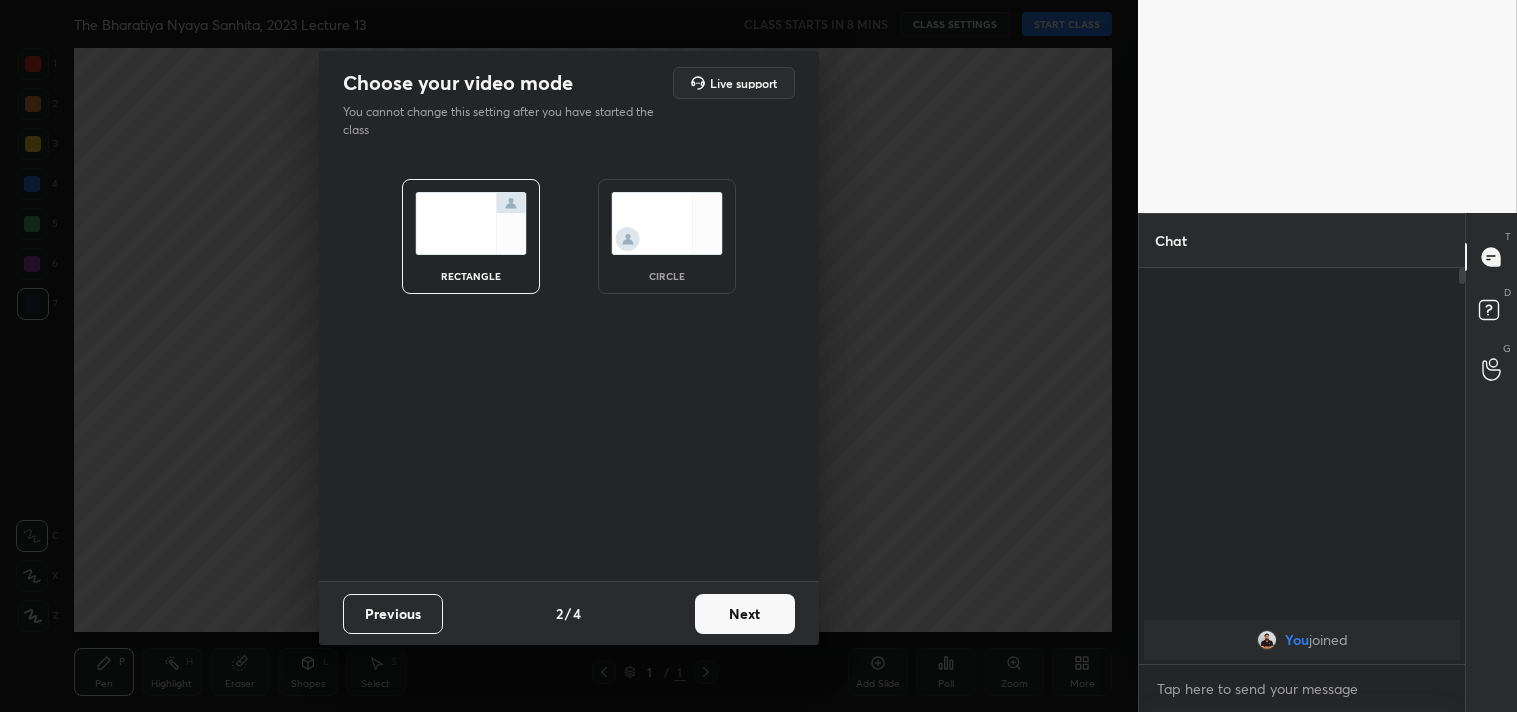 click on "Next" at bounding box center (745, 614) 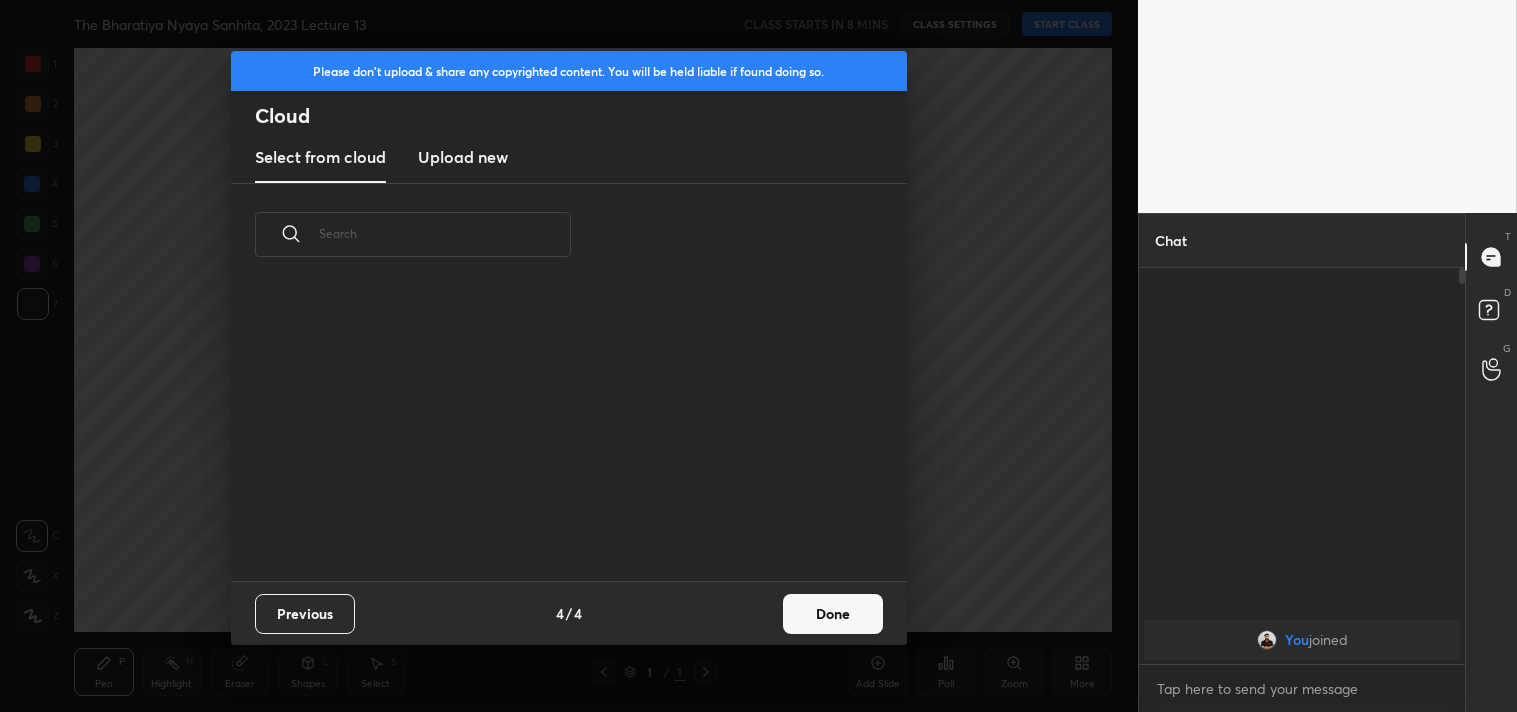 scroll, scrollTop: 6, scrollLeft: 11, axis: both 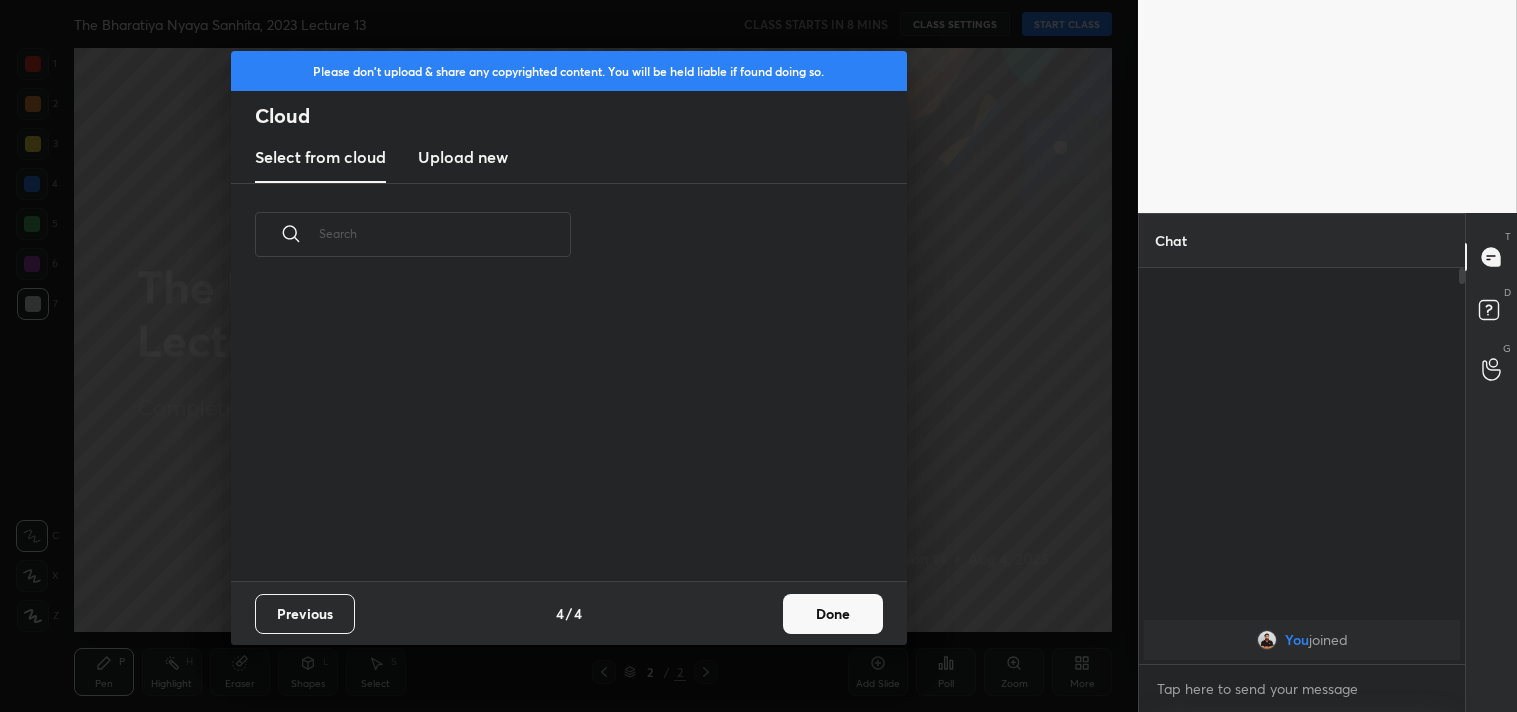 click on "Done" at bounding box center (833, 614) 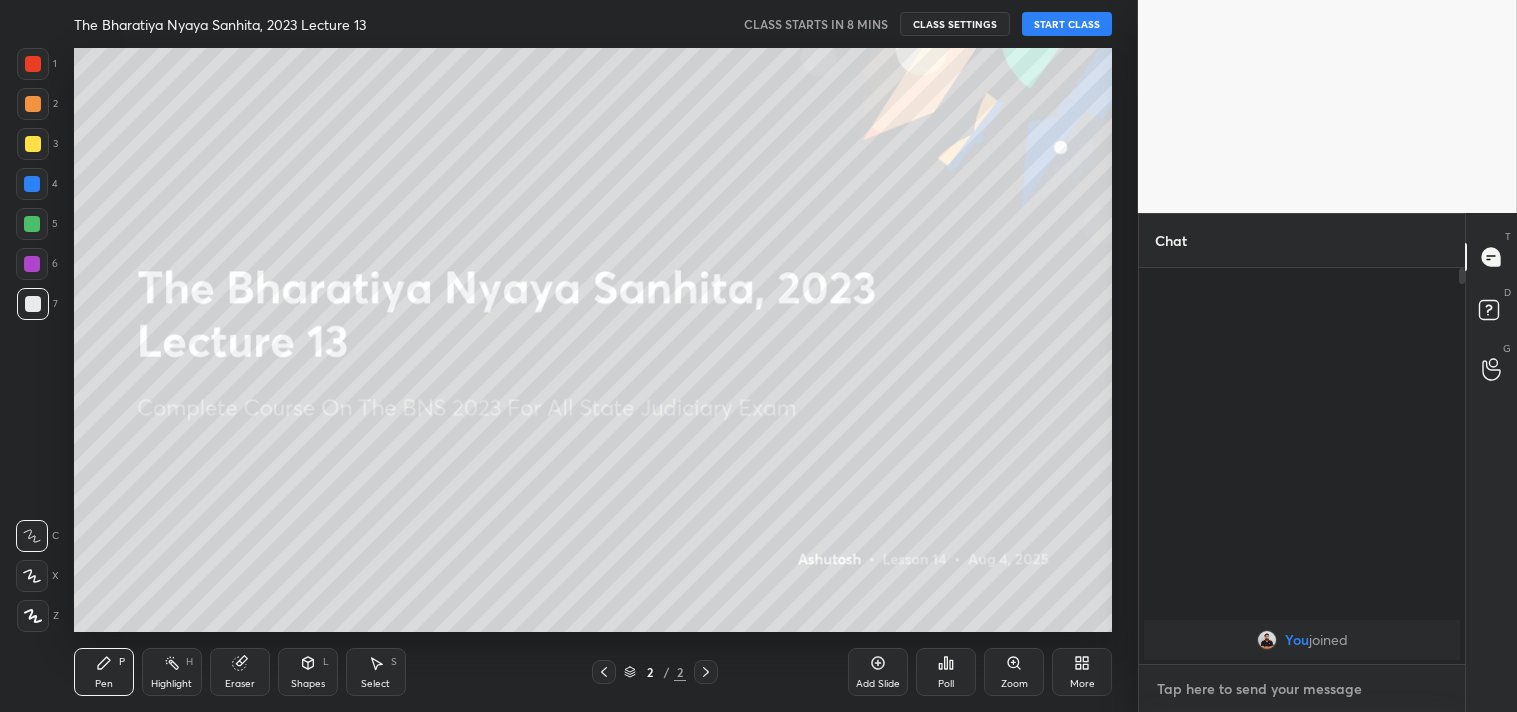type on "x" 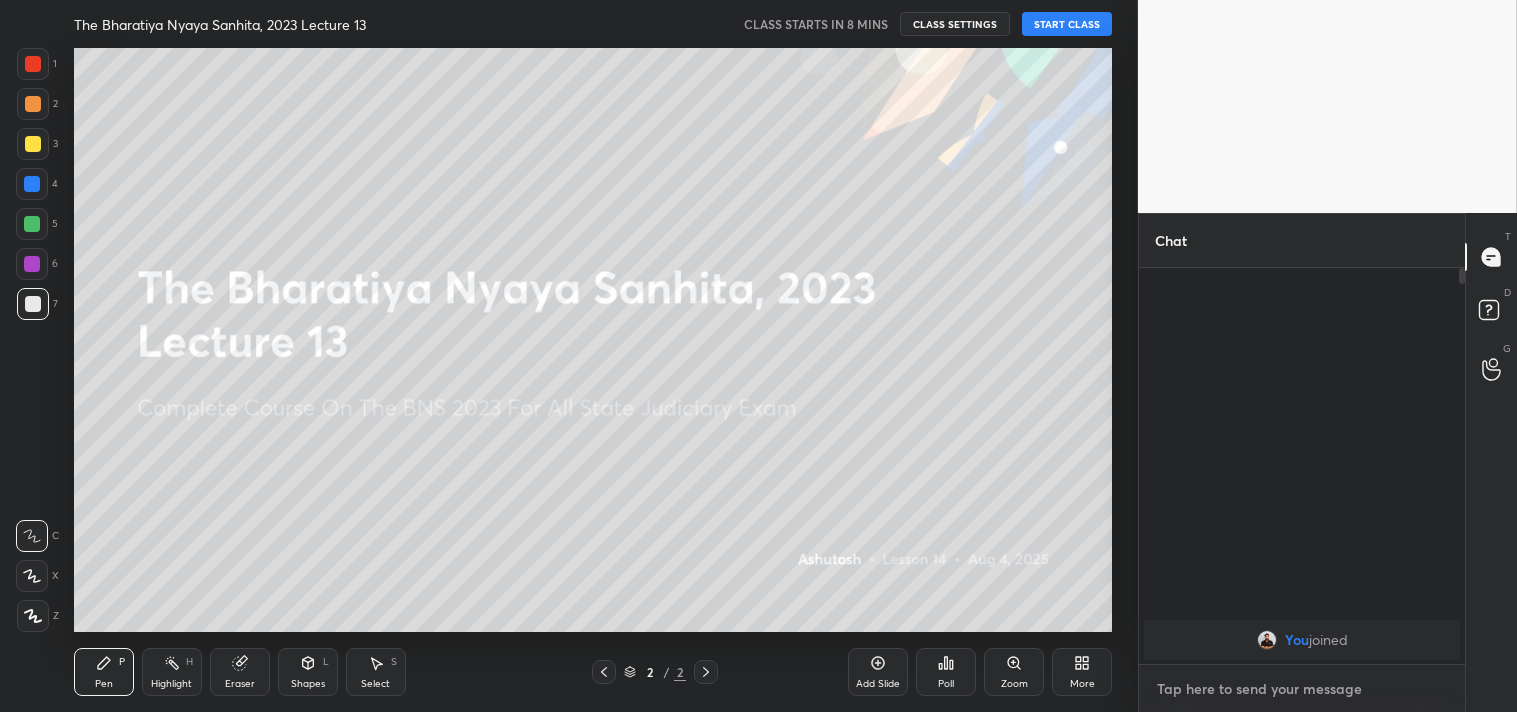 paste on "https://t.me/+xhcrPAg4YrE3ZTBl" 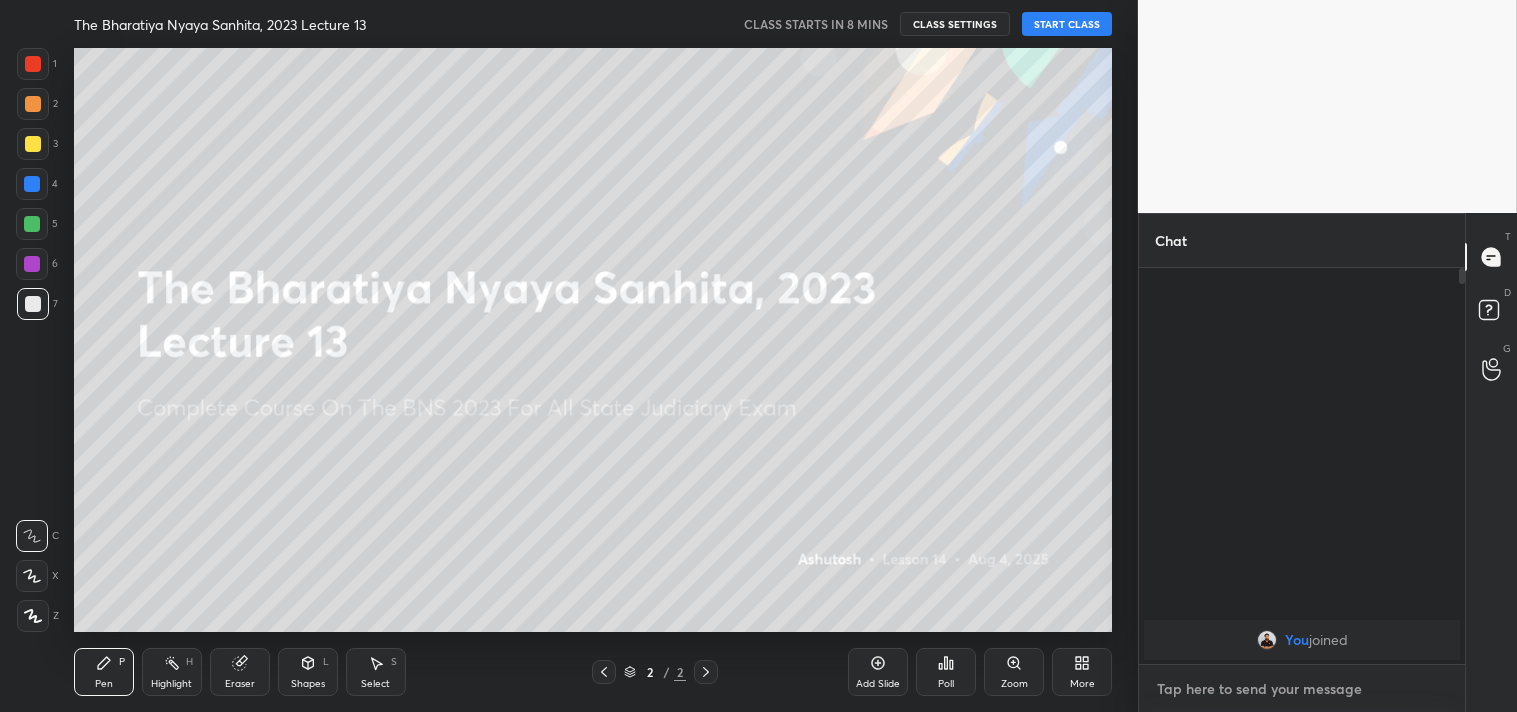 type on "https://t.me/+xhcrPAg4YrE3ZTBl" 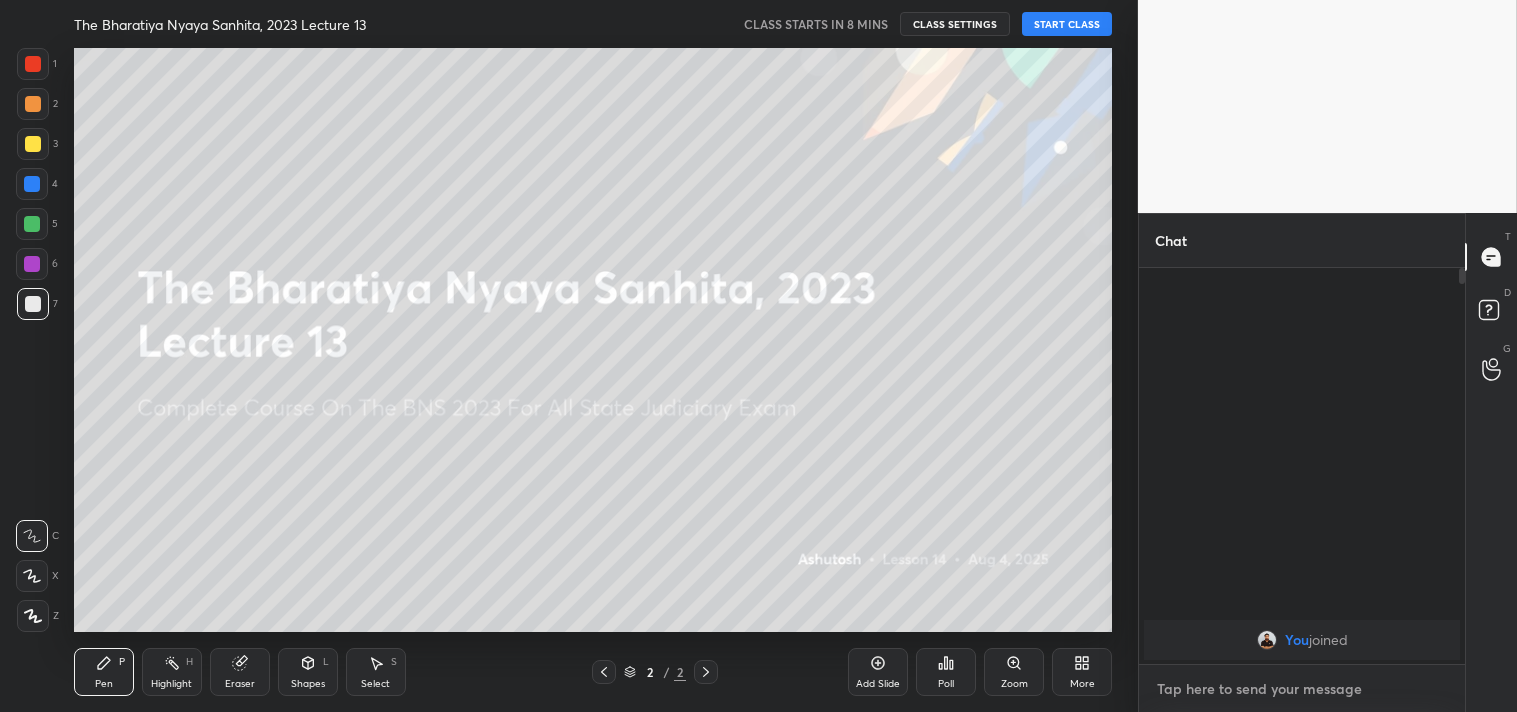 type on "x" 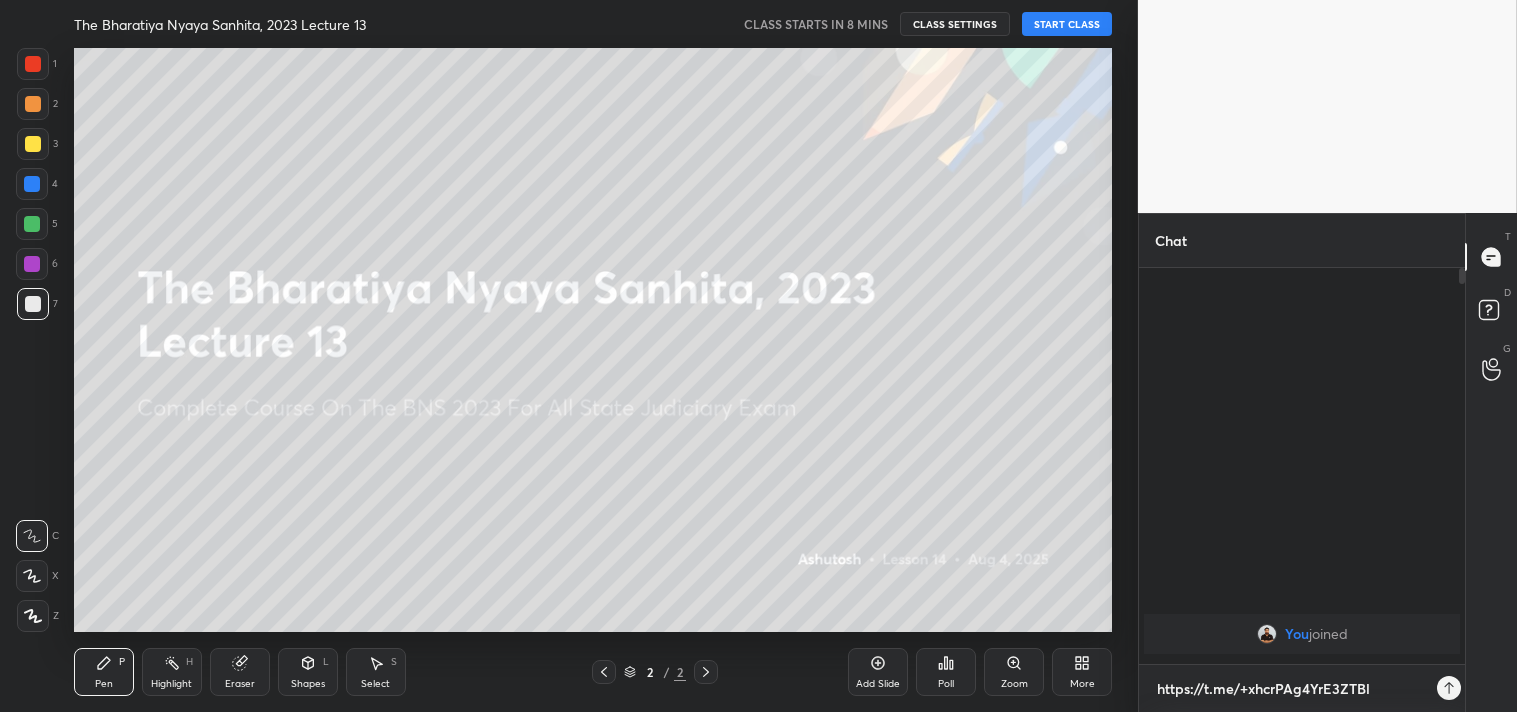 scroll, scrollTop: 384, scrollLeft: 320, axis: both 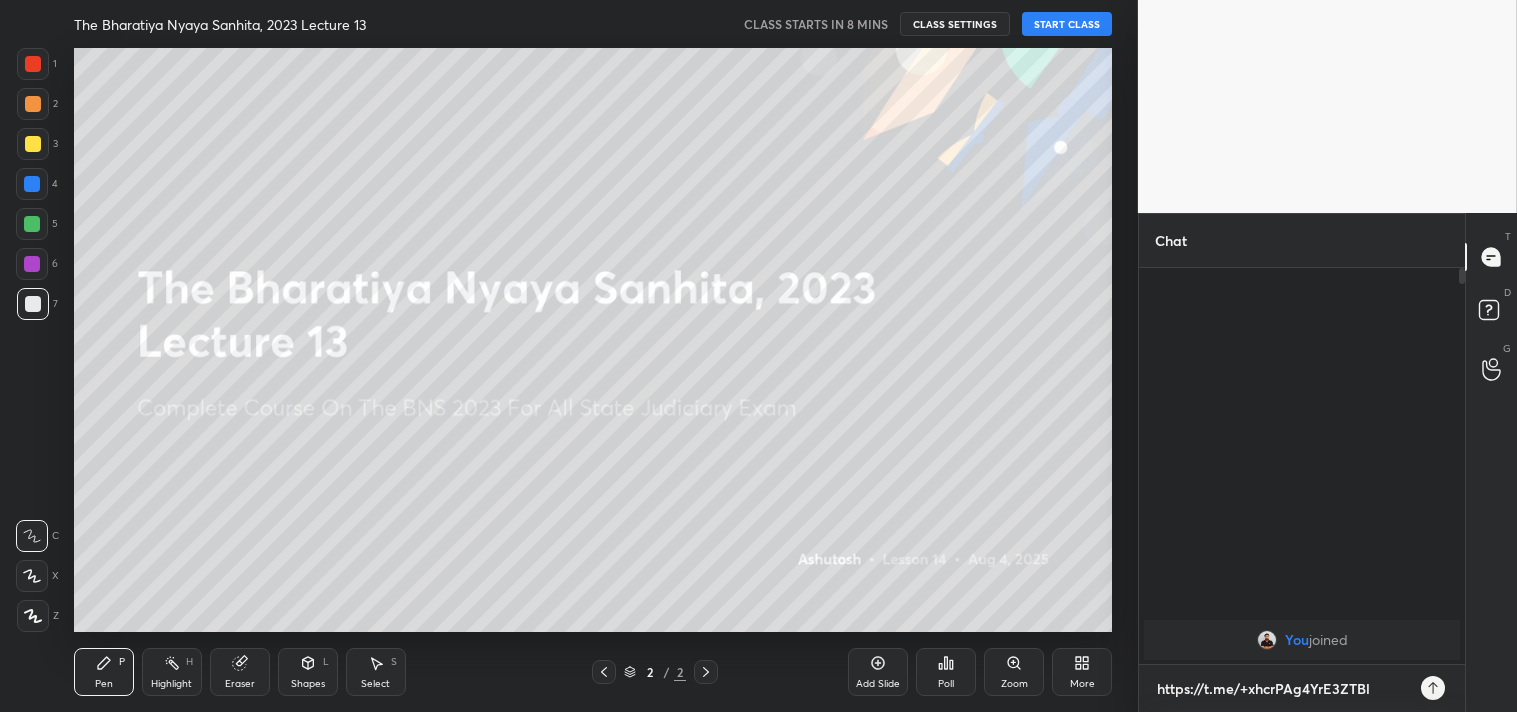 type 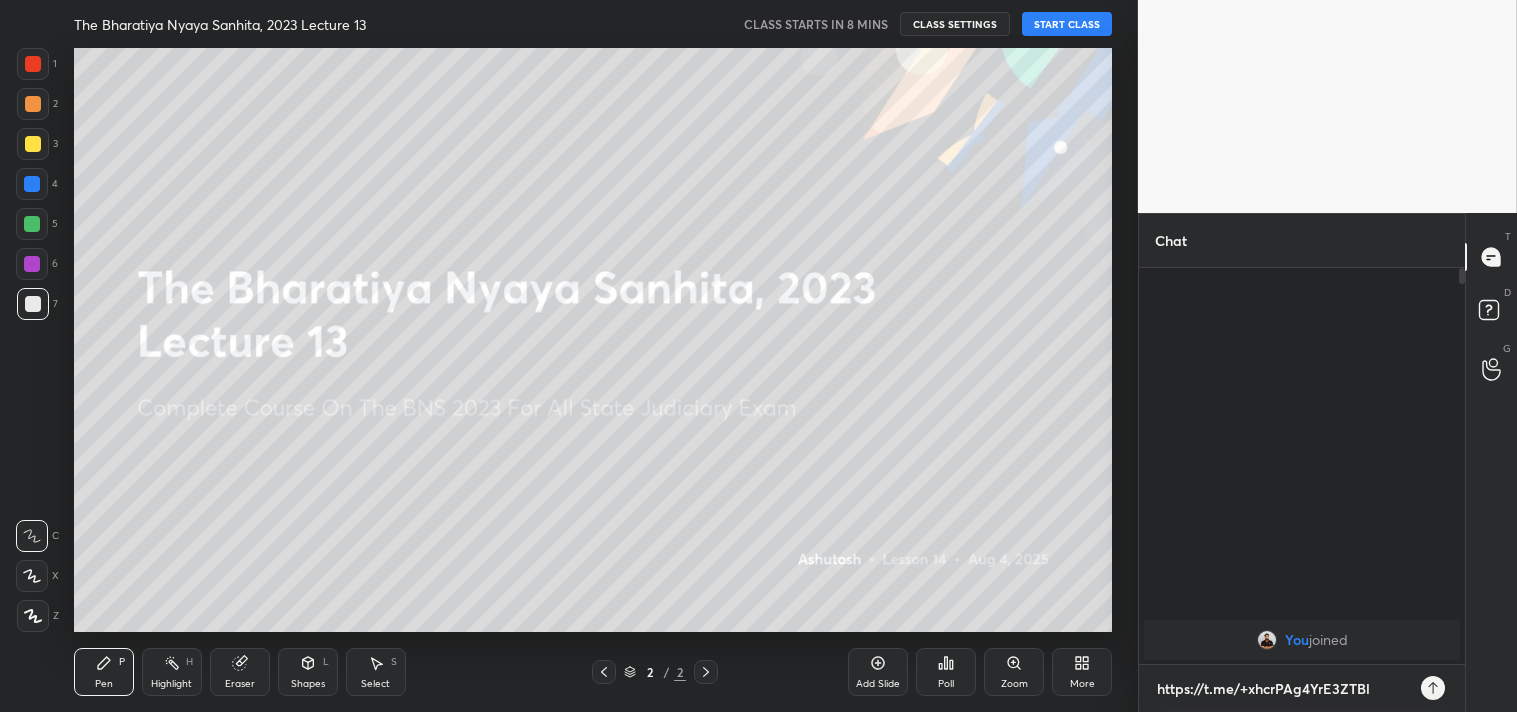 type on "x" 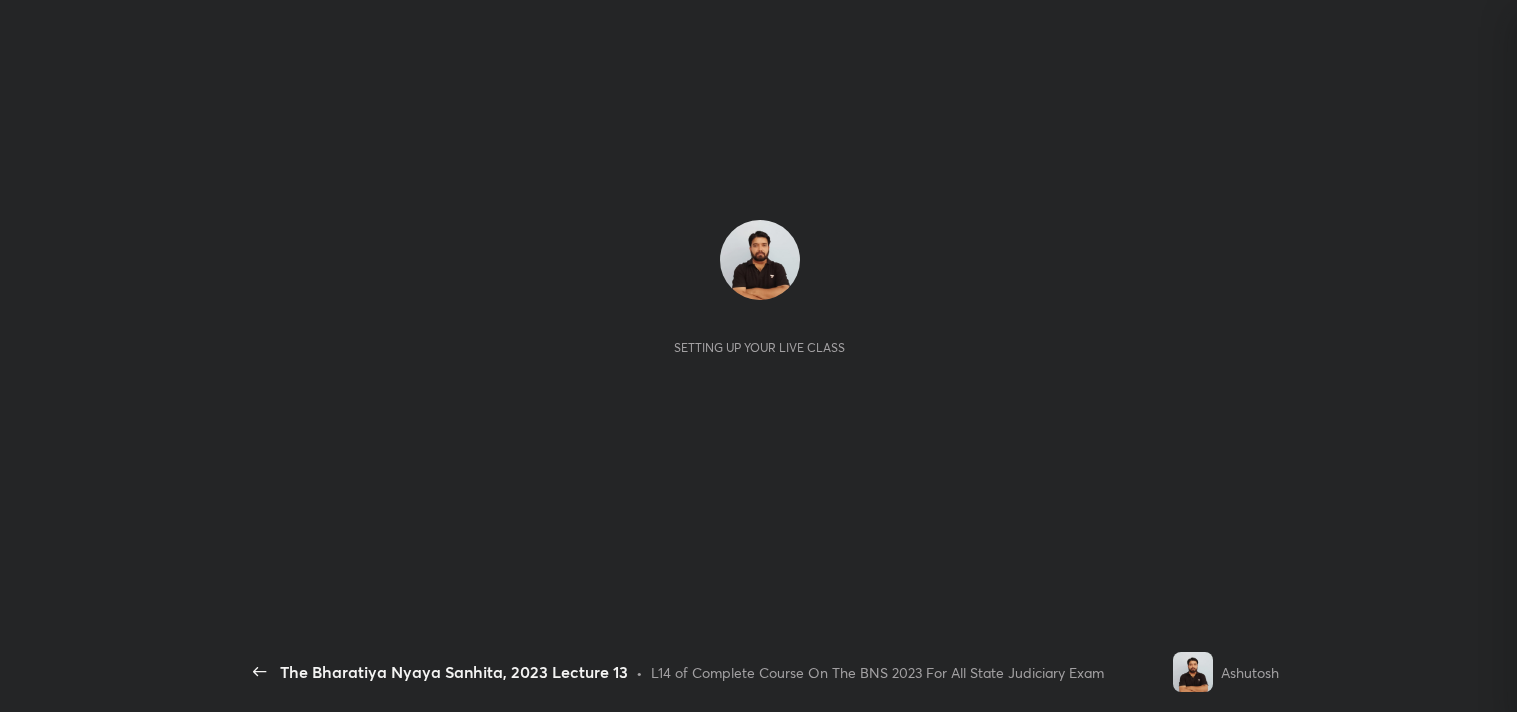 scroll, scrollTop: 0, scrollLeft: 0, axis: both 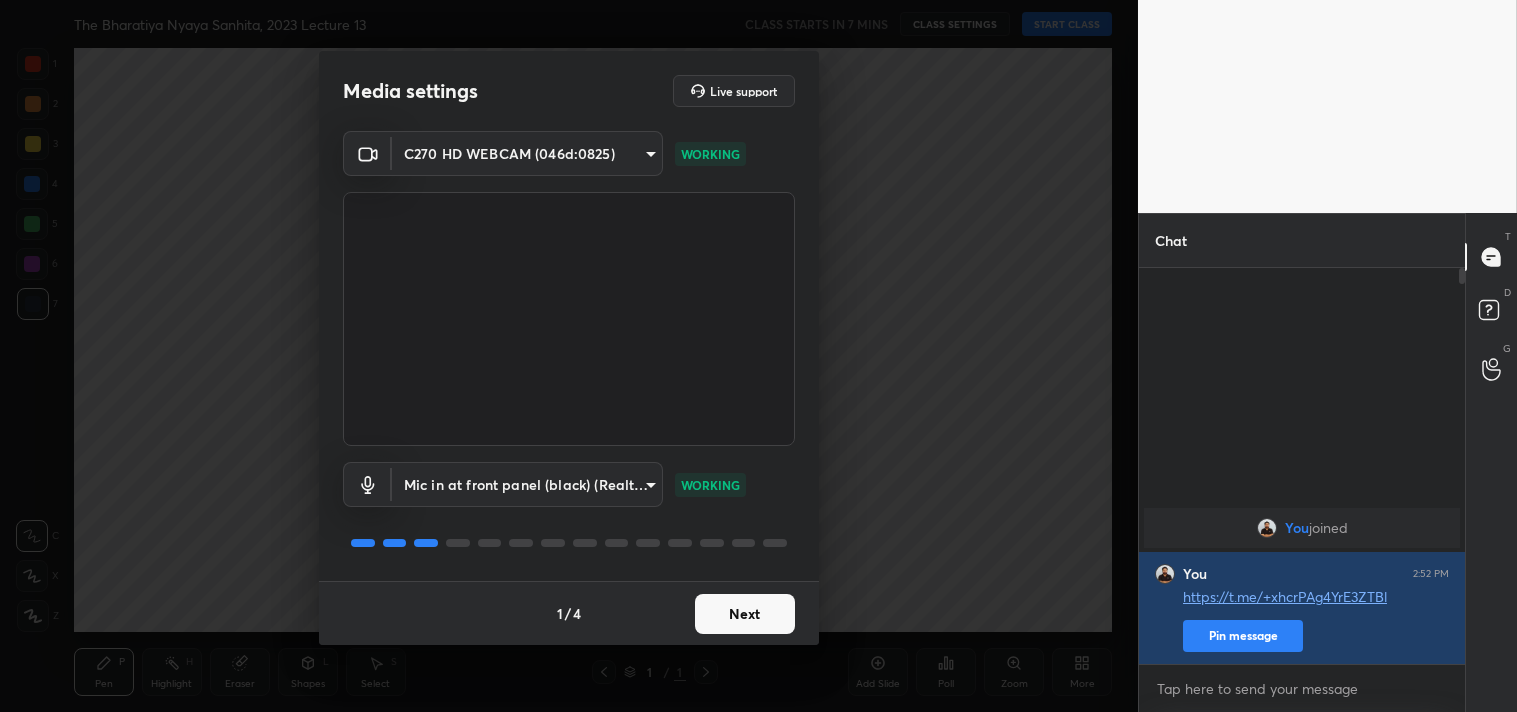 click on "Next" at bounding box center (745, 614) 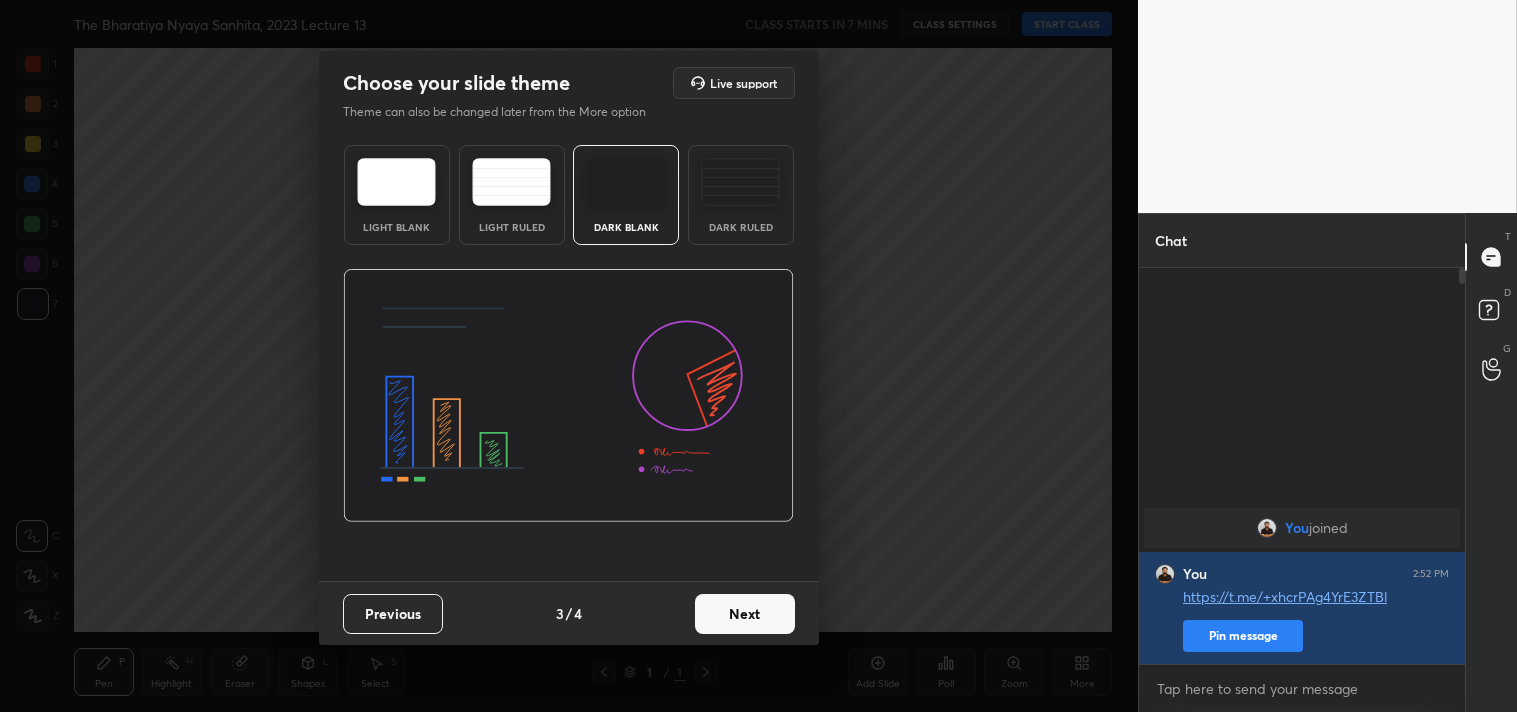 click on "Next" at bounding box center [745, 614] 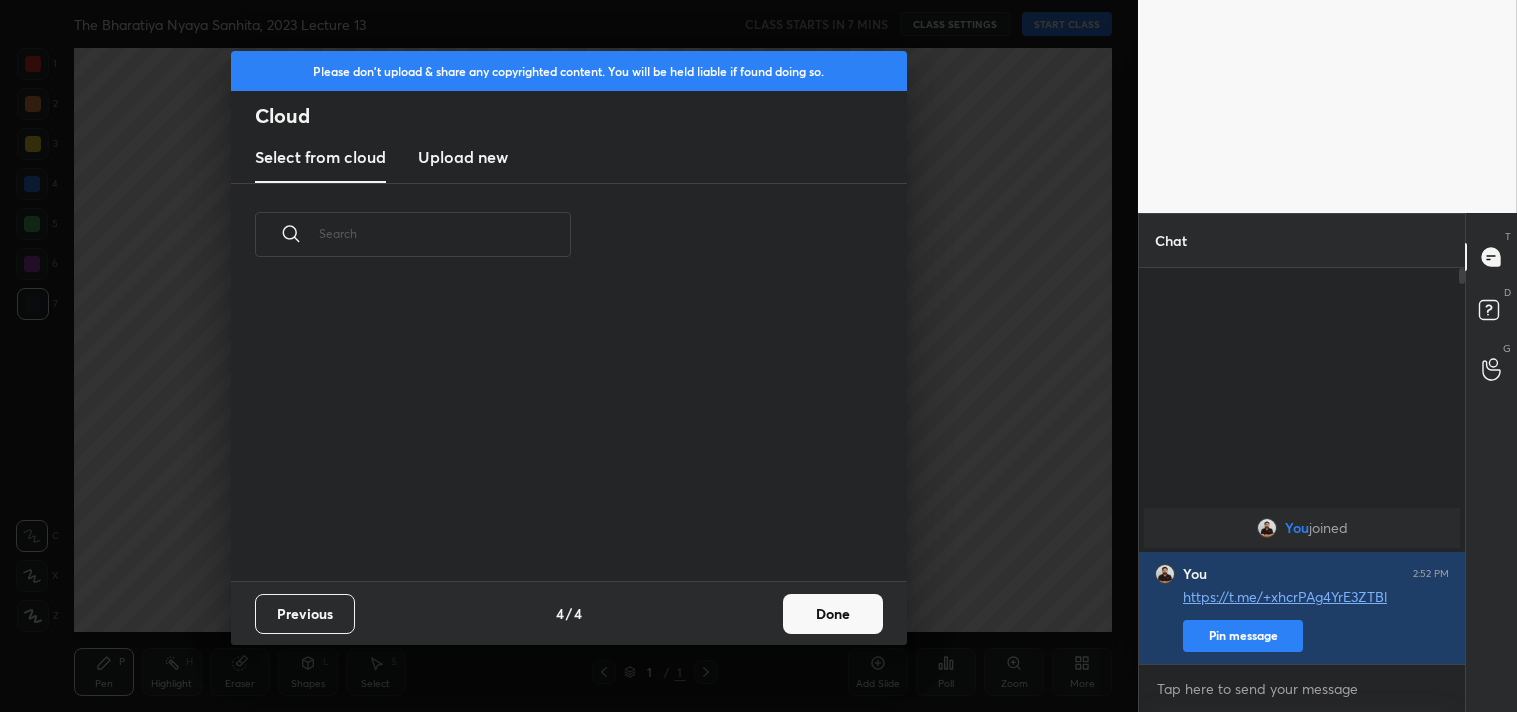 click on "Previous 4 / 4 Done" at bounding box center [569, 613] 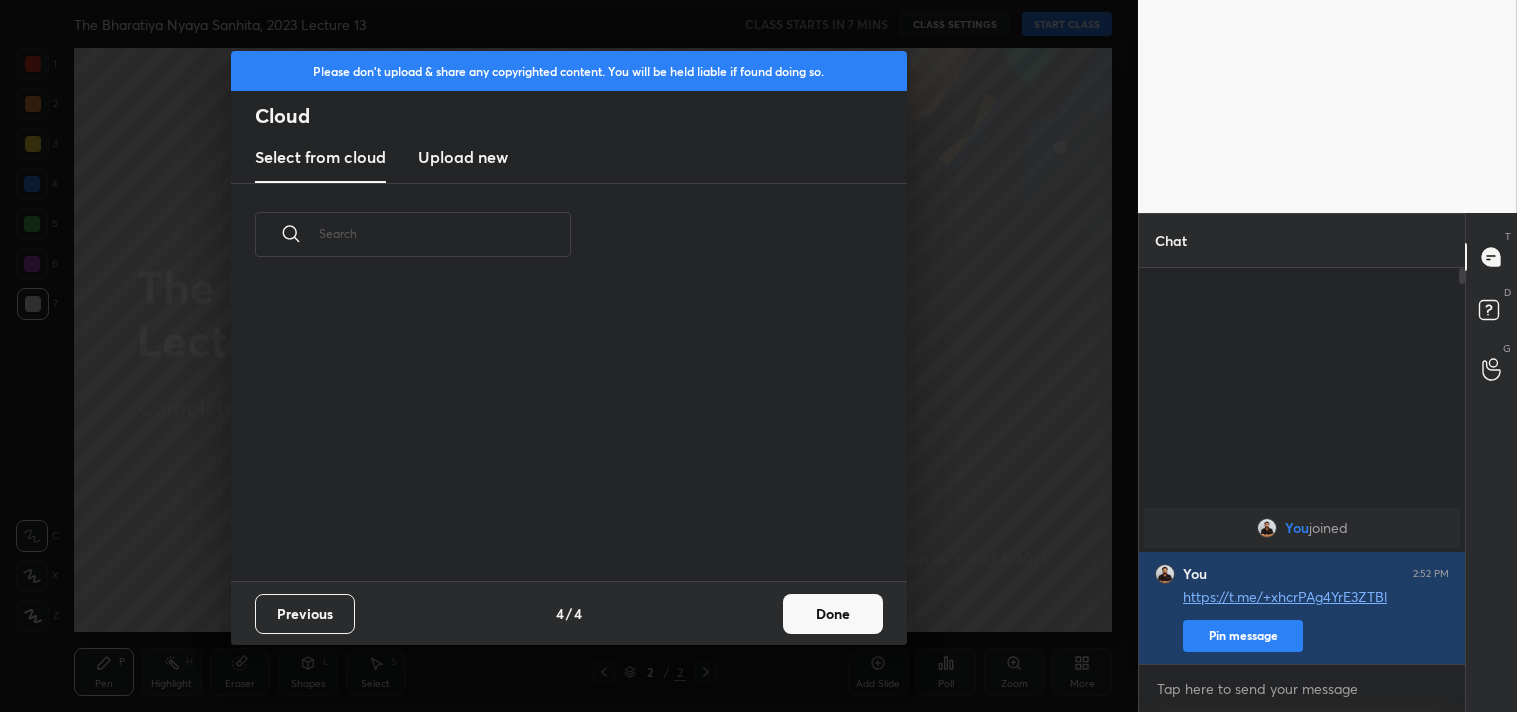 scroll, scrollTop: 6, scrollLeft: 11, axis: both 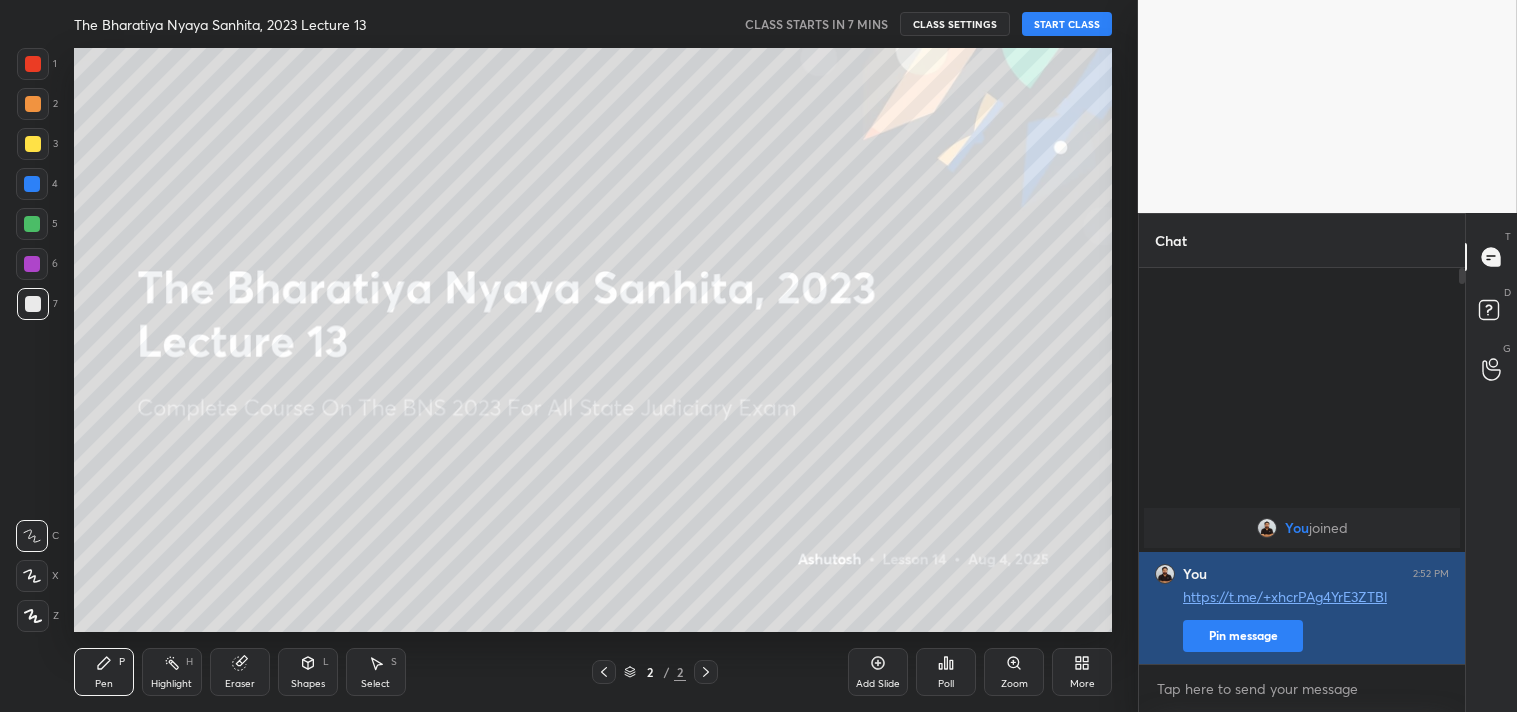 click on "Pin message" at bounding box center (1243, 636) 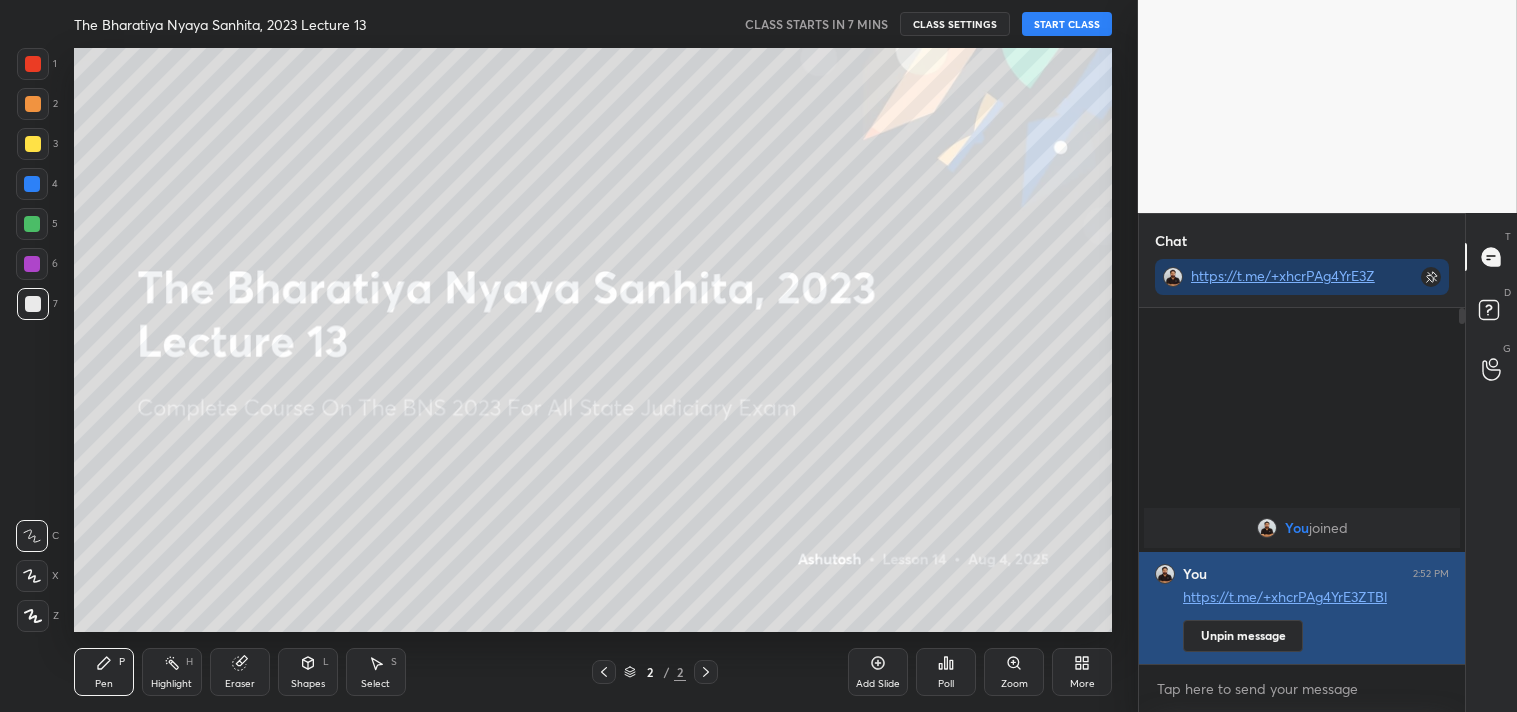 scroll, scrollTop: 350, scrollLeft: 320, axis: both 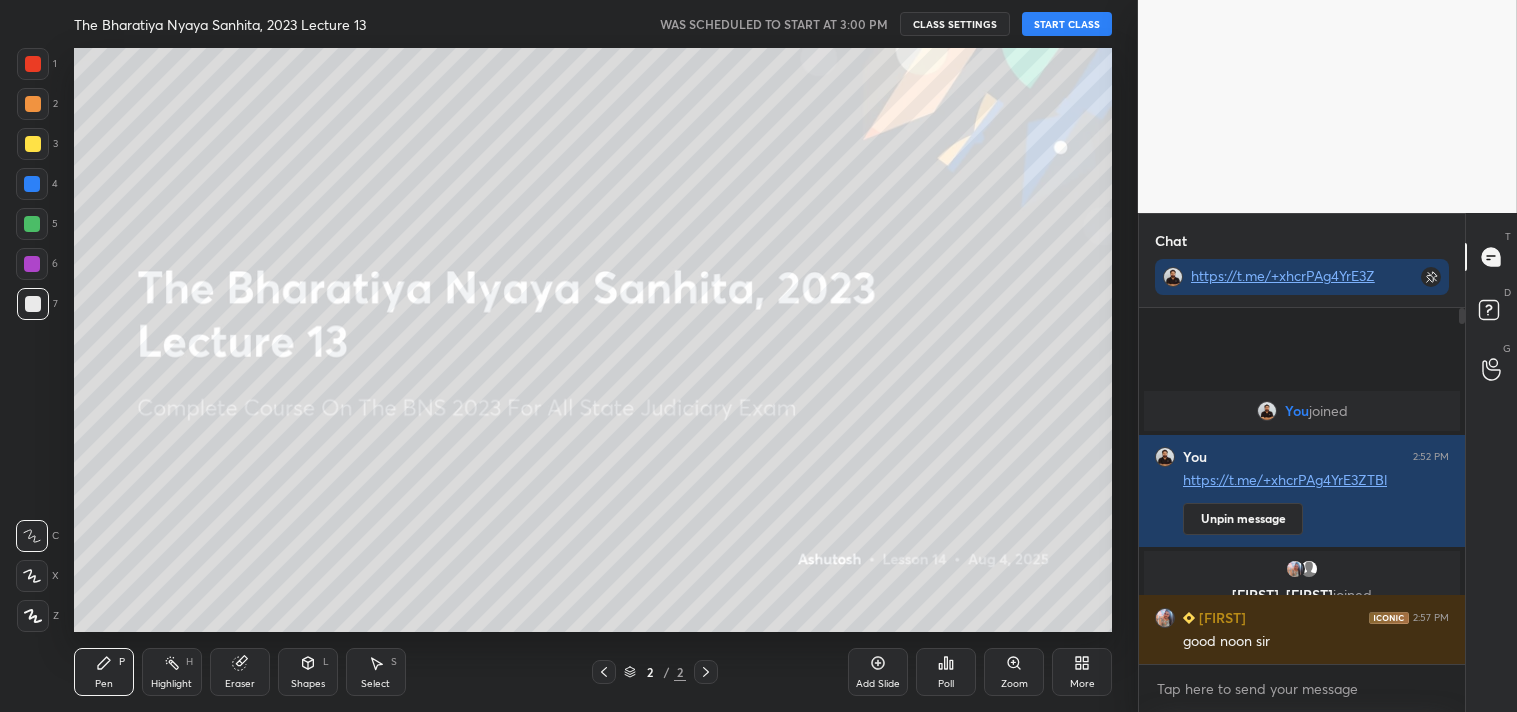 click on "START CLASS" at bounding box center [1067, 24] 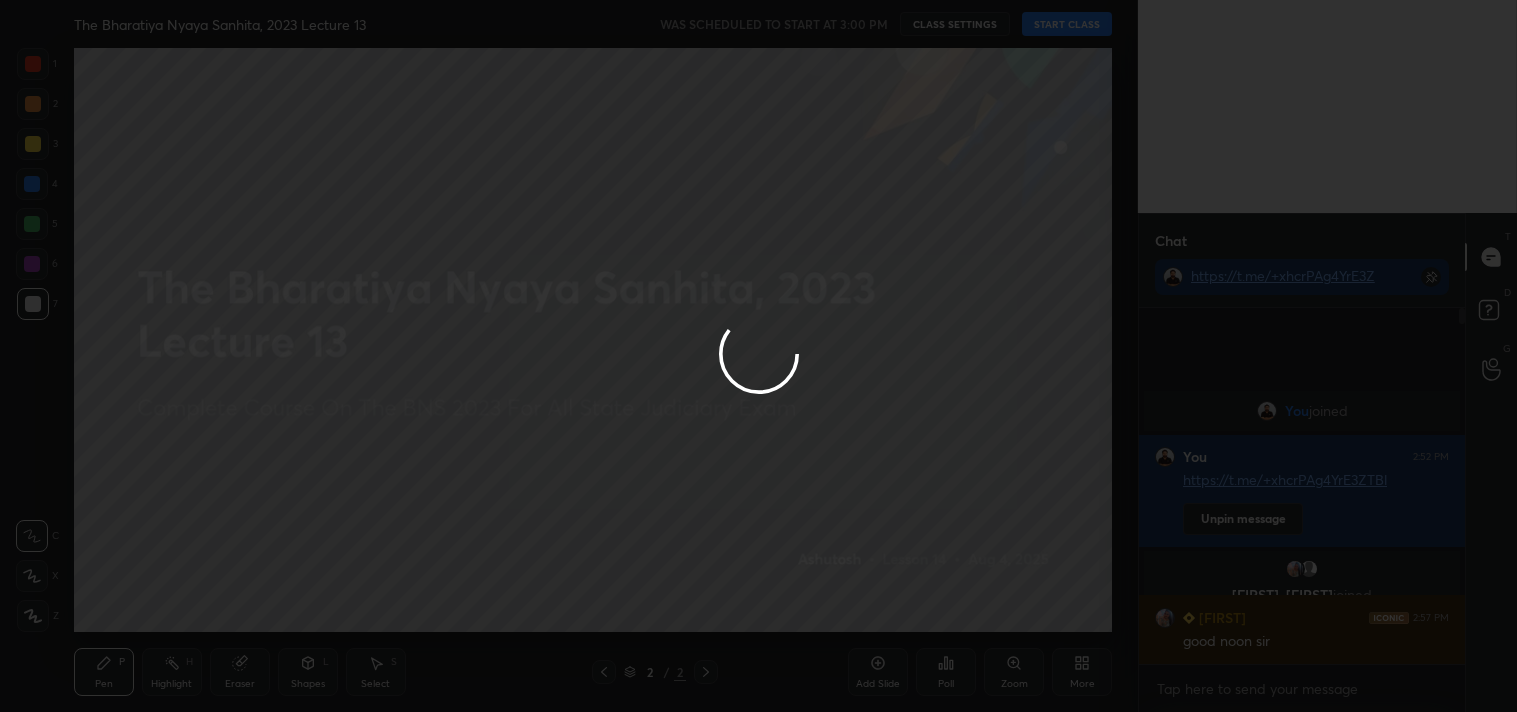 type on "x" 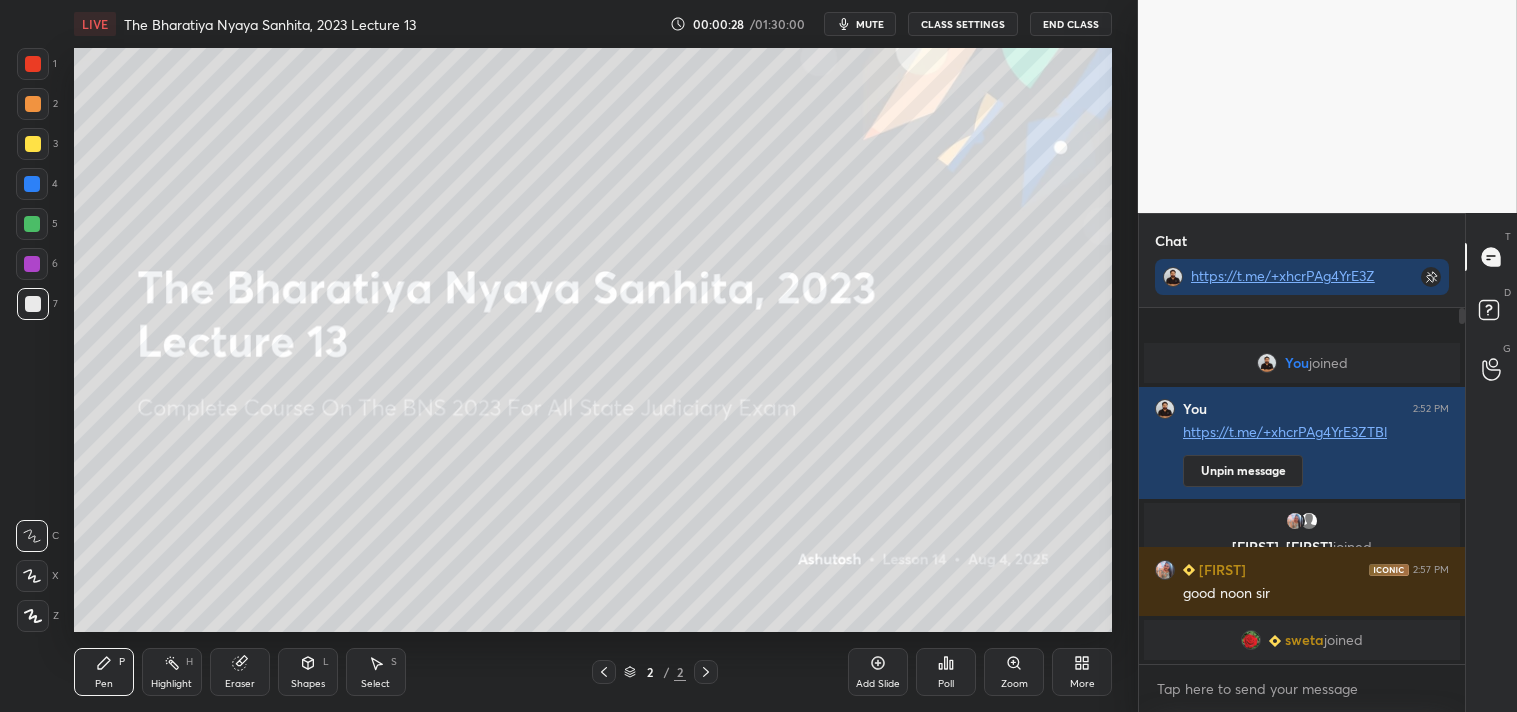 click on "Add Slide" at bounding box center (878, 672) 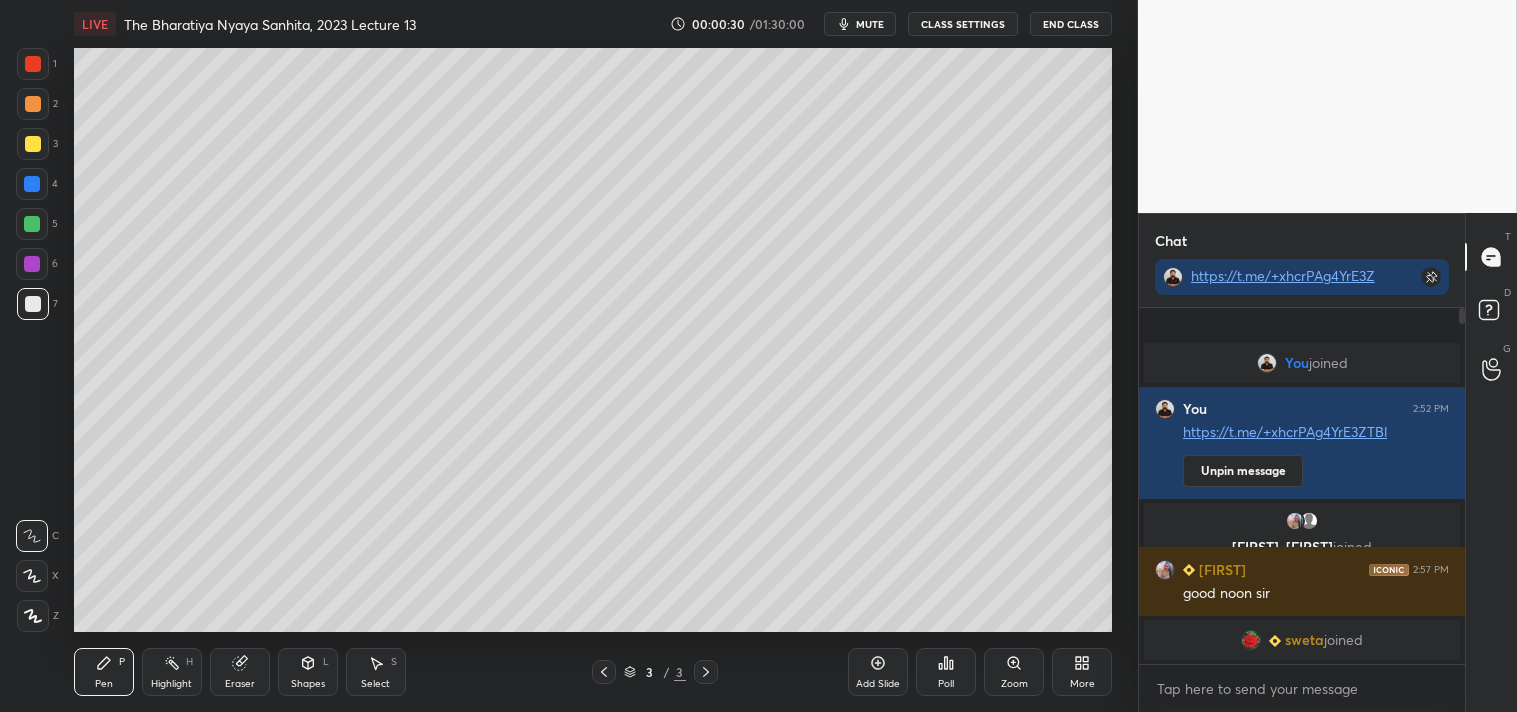 click at bounding box center (33, 144) 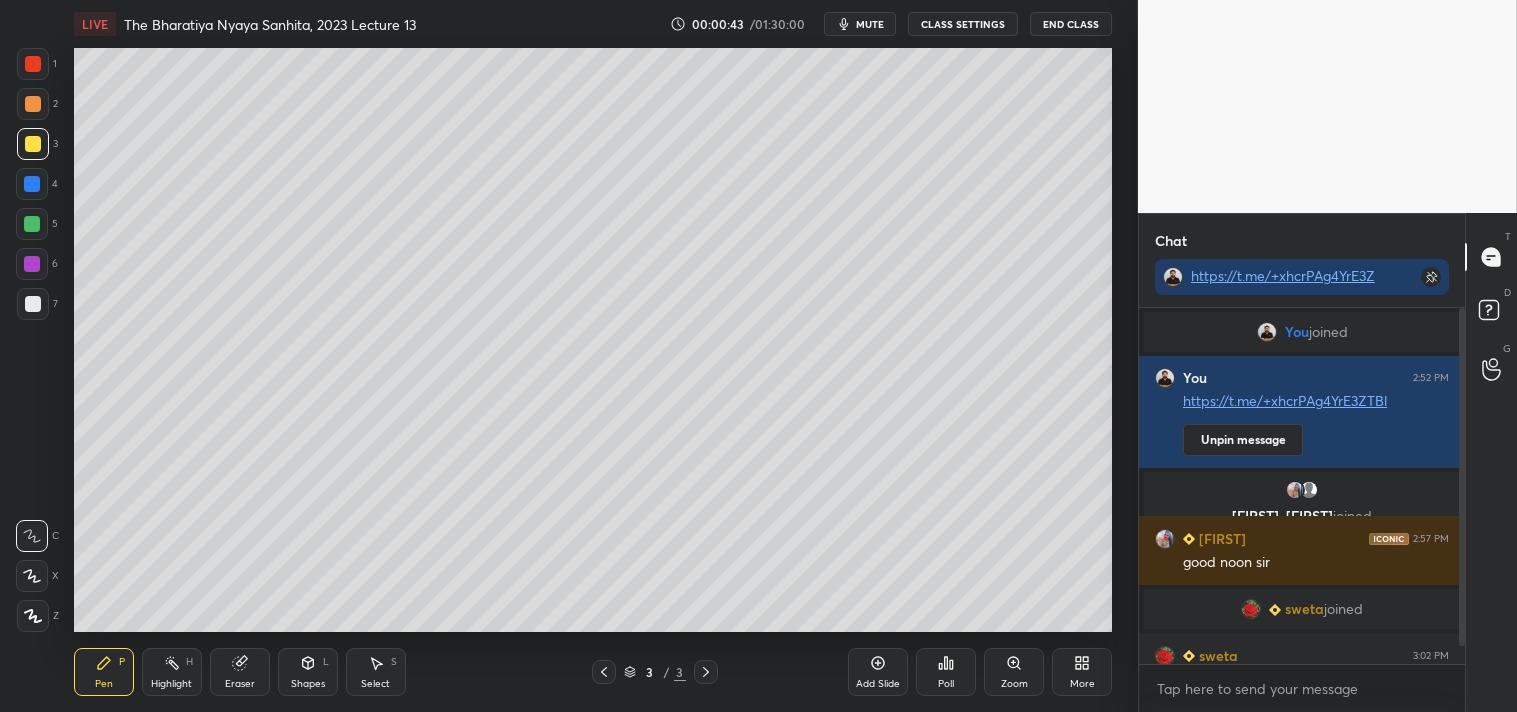 scroll, scrollTop: 38, scrollLeft: 0, axis: vertical 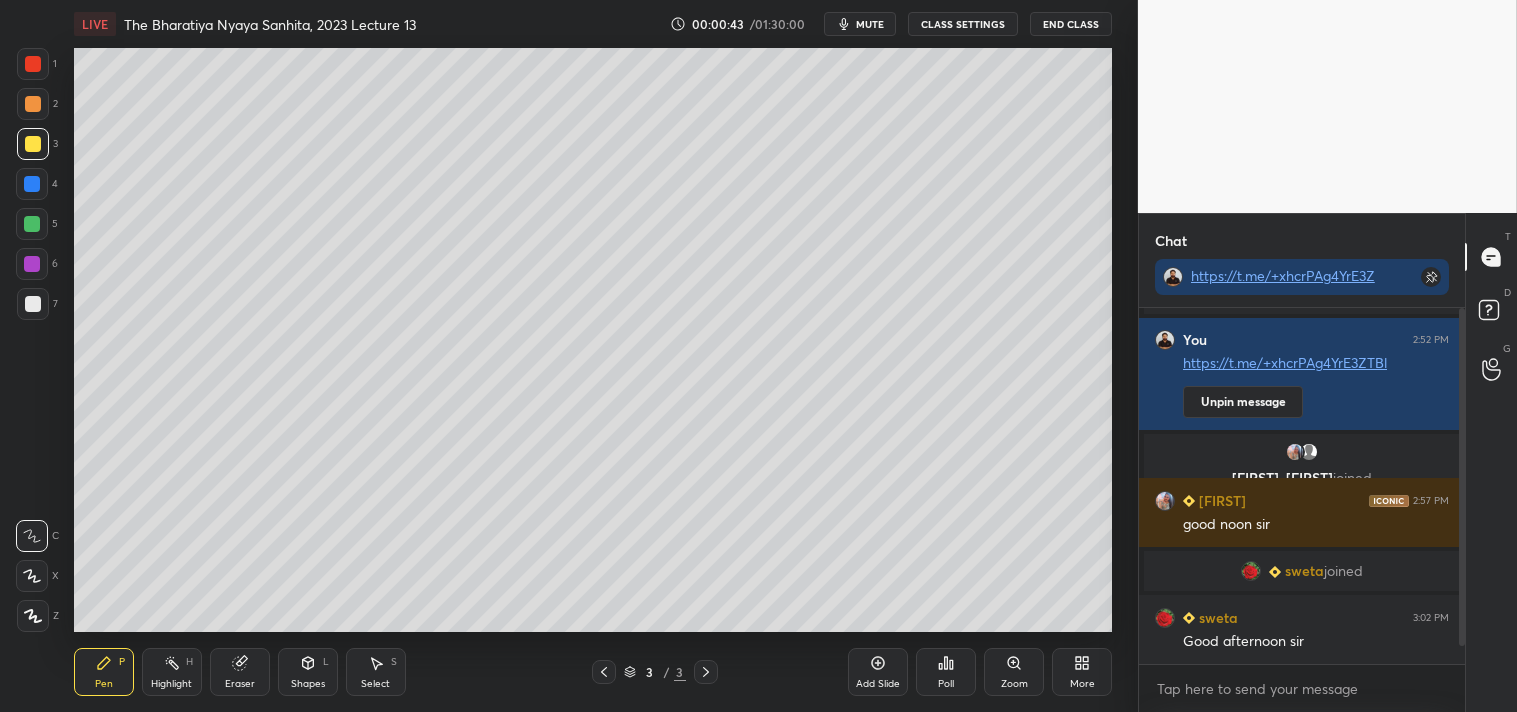 drag, startPoint x: 1462, startPoint y: 618, endPoint x: 1456, endPoint y: 678, distance: 60.299255 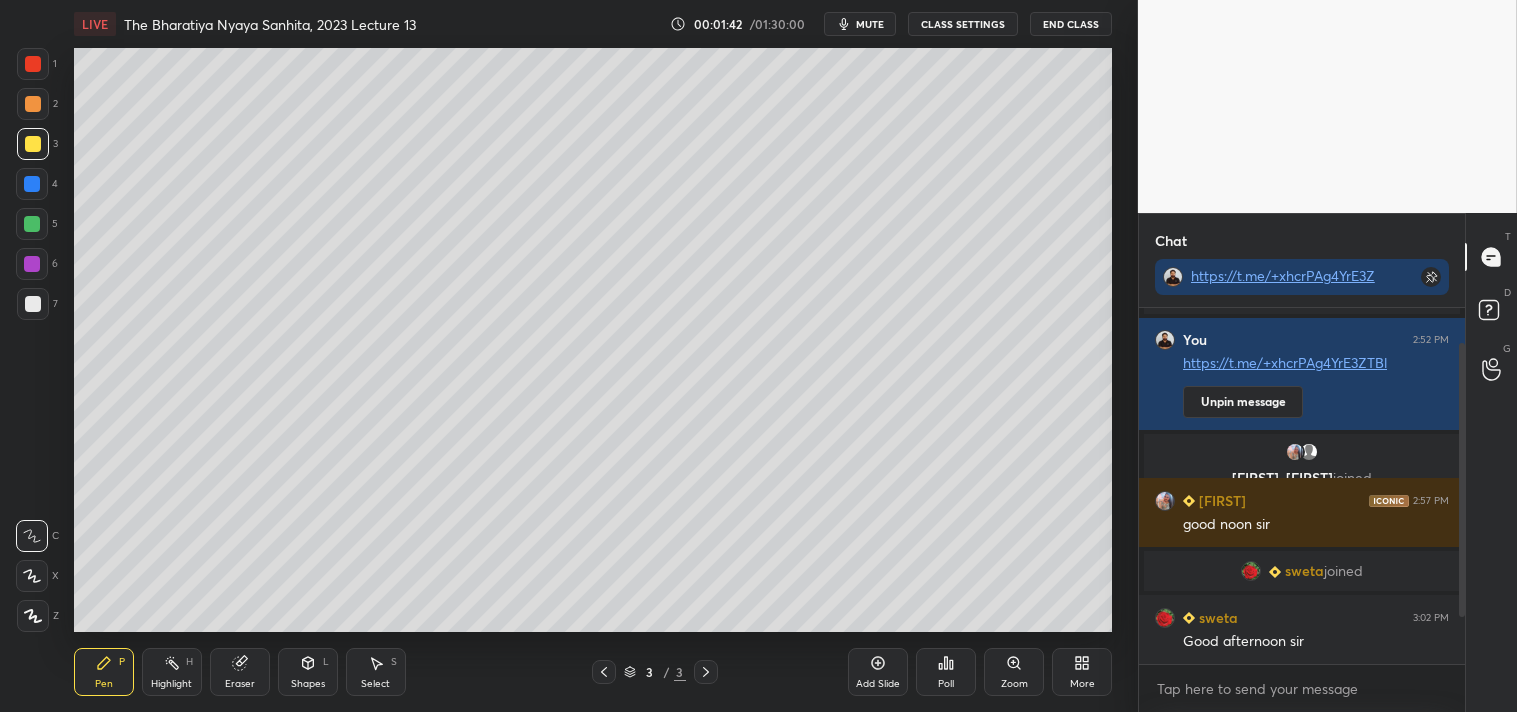 scroll, scrollTop: 106, scrollLeft: 0, axis: vertical 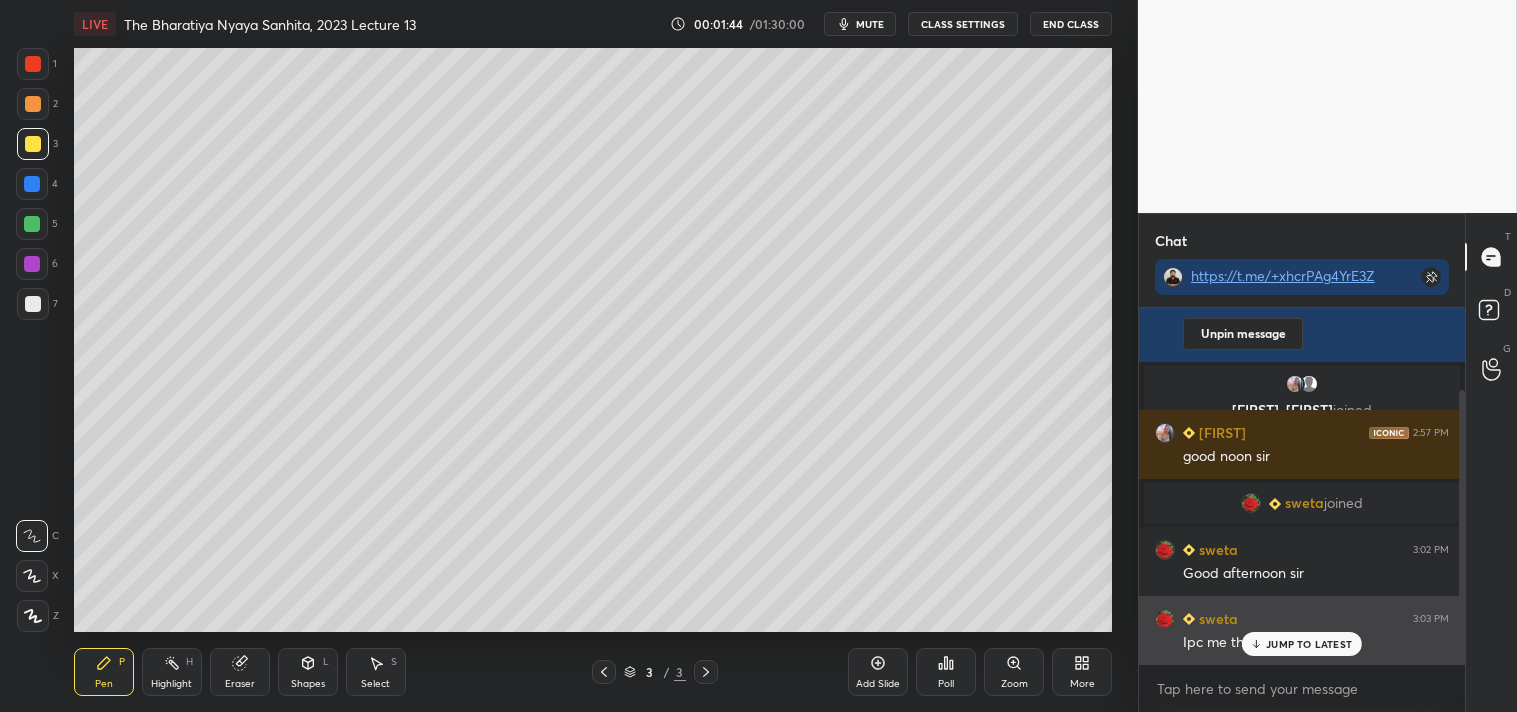 click on "JUMP TO LATEST" at bounding box center [1309, 644] 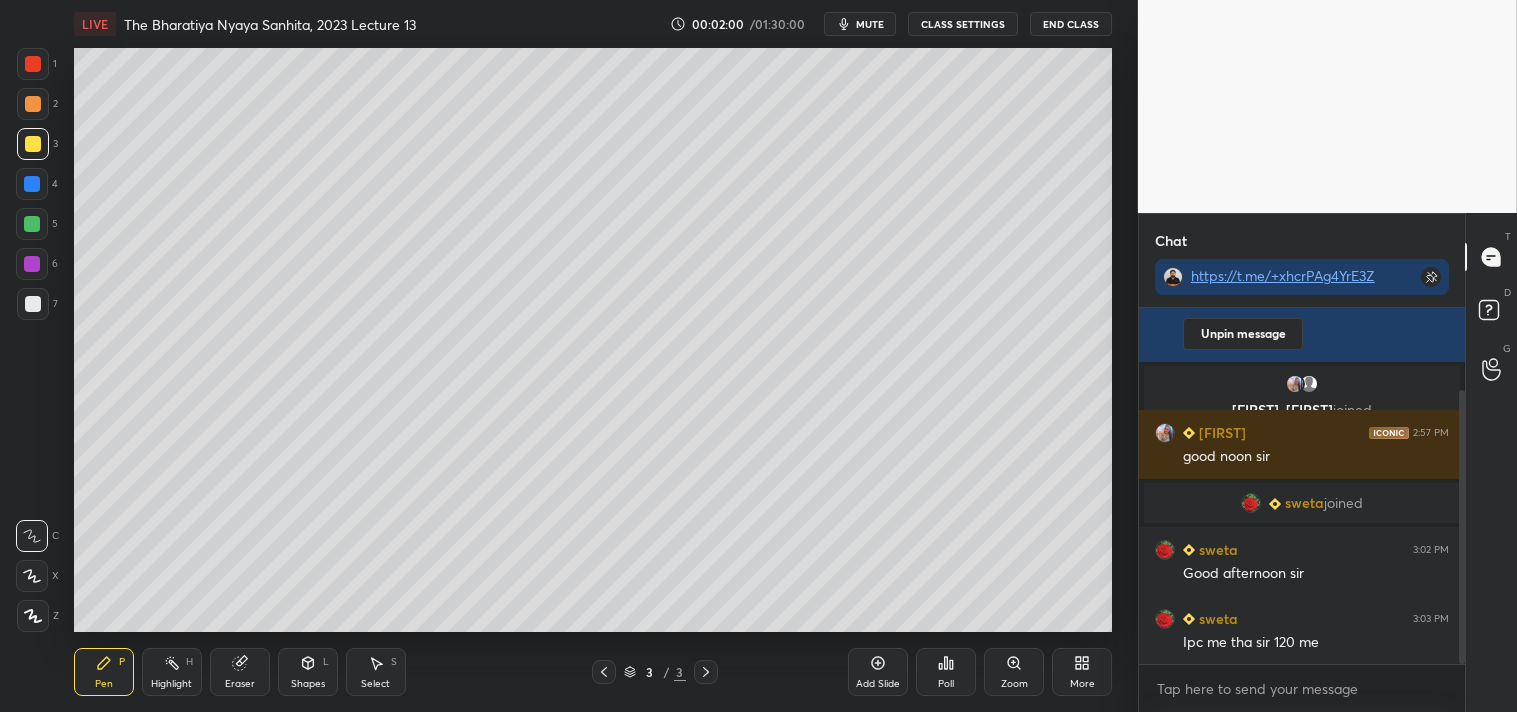 click at bounding box center (33, 304) 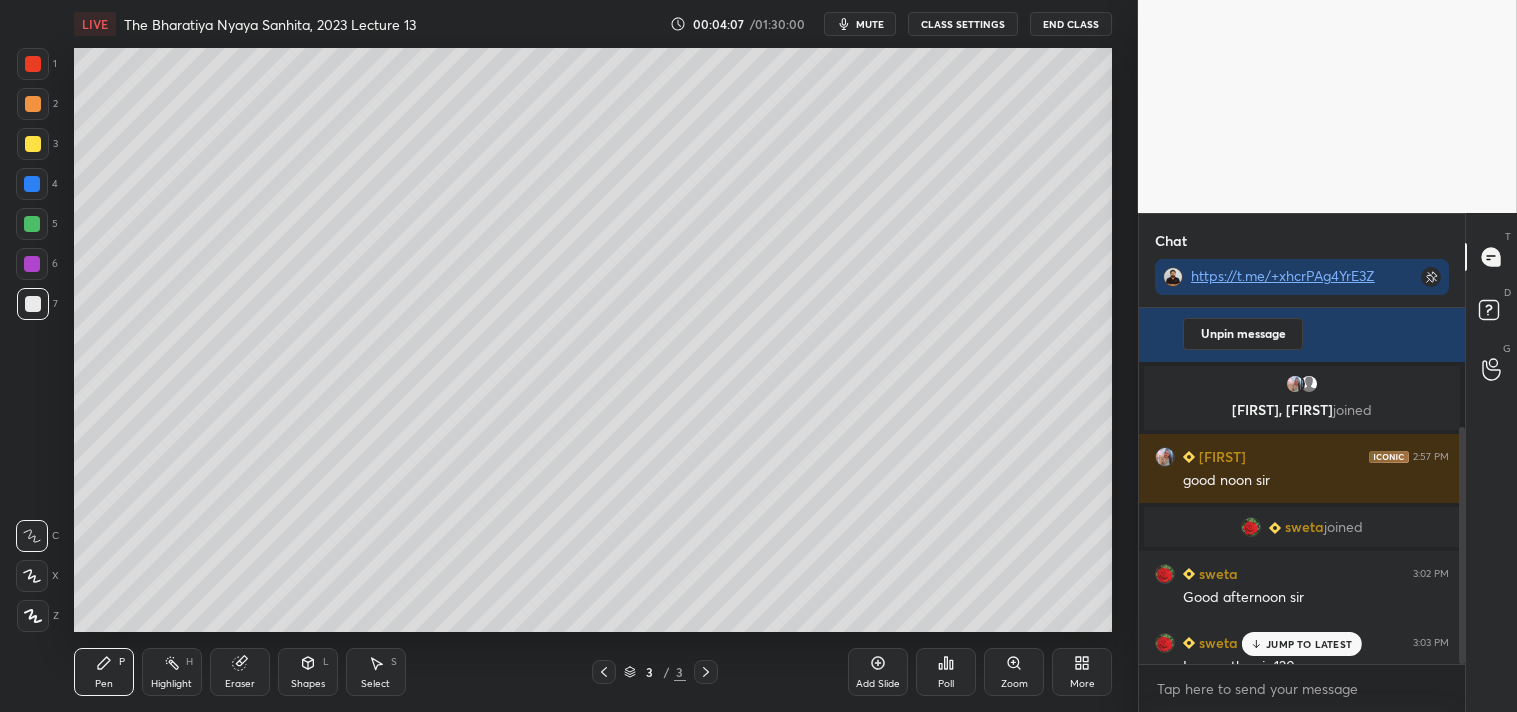 scroll, scrollTop: 178, scrollLeft: 0, axis: vertical 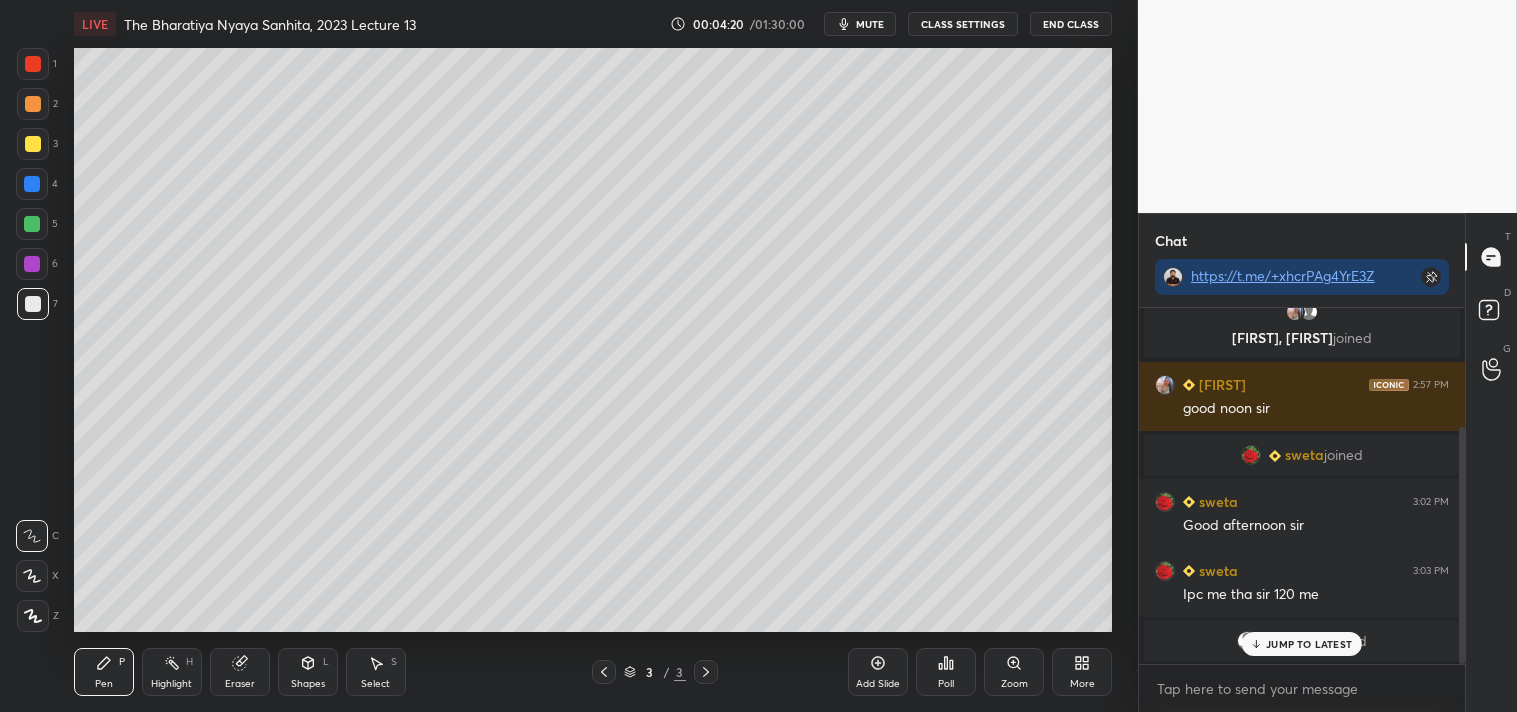 click on "JUMP TO LATEST" at bounding box center (1309, 644) 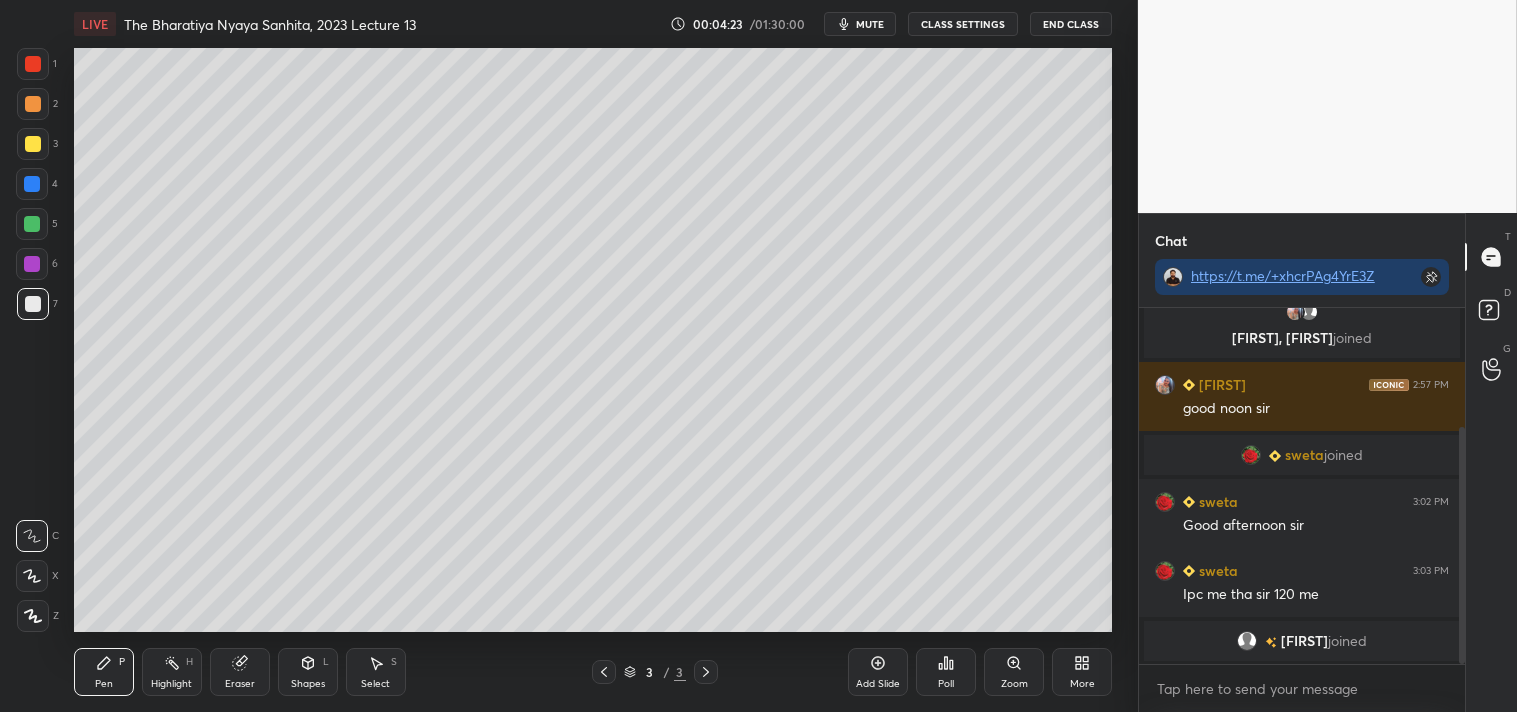 click on "Eraser" at bounding box center (240, 684) 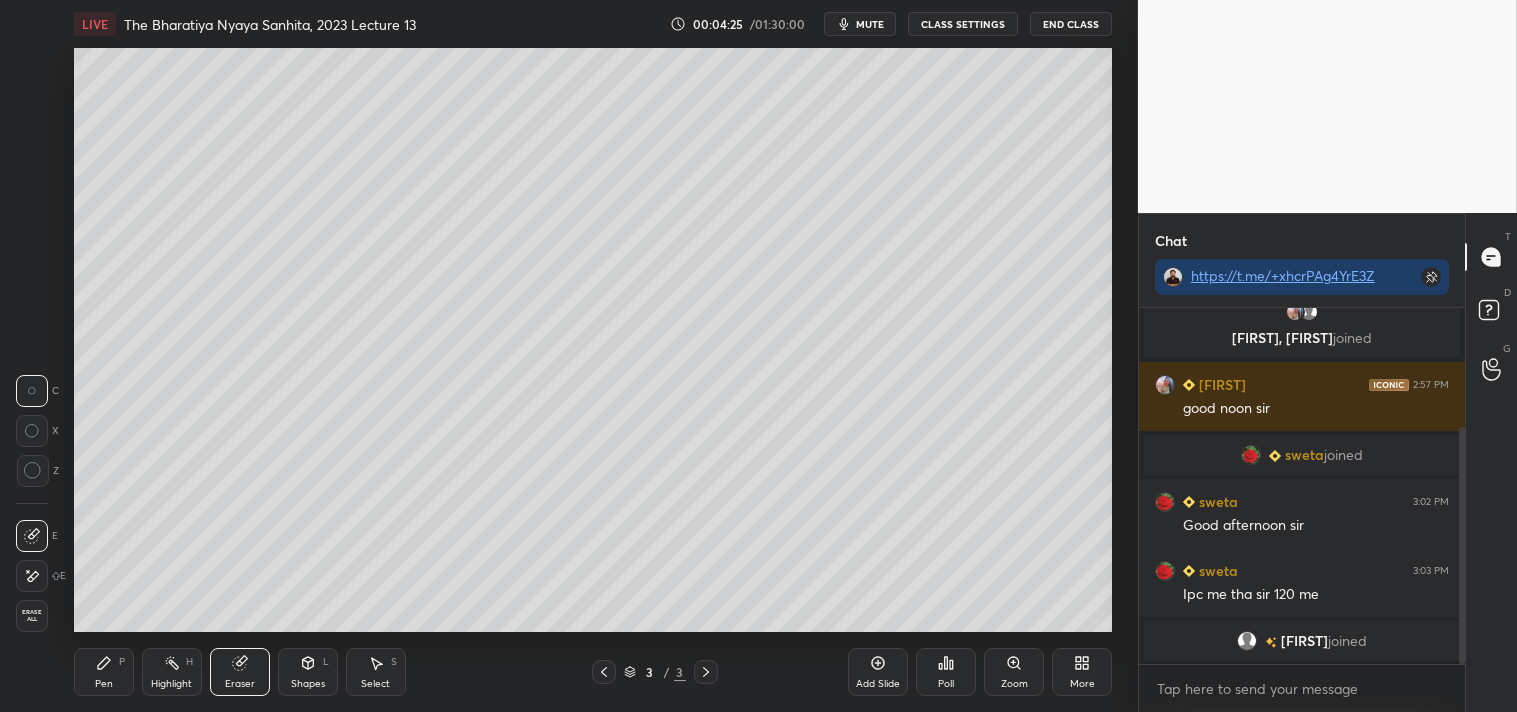 click on "Pen P" at bounding box center (104, 672) 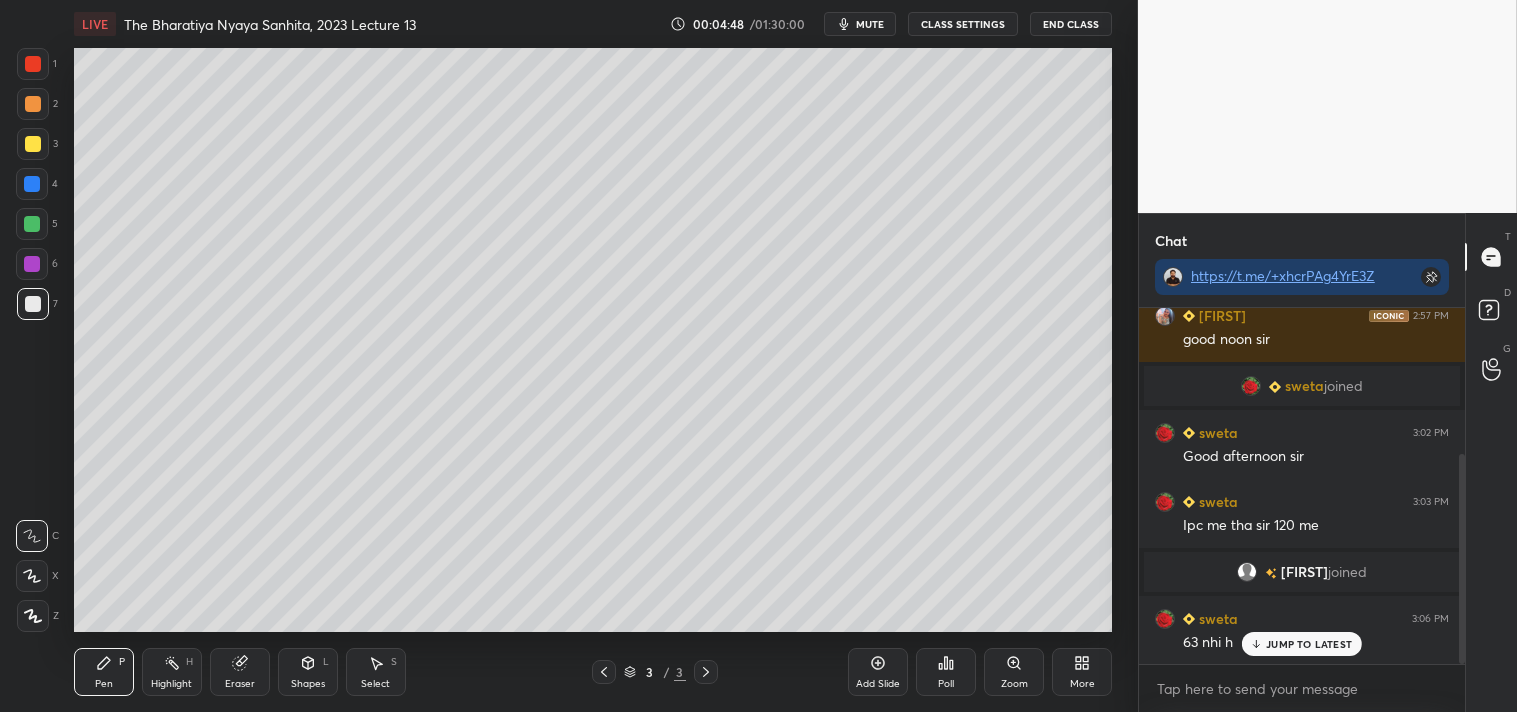 scroll, scrollTop: 316, scrollLeft: 0, axis: vertical 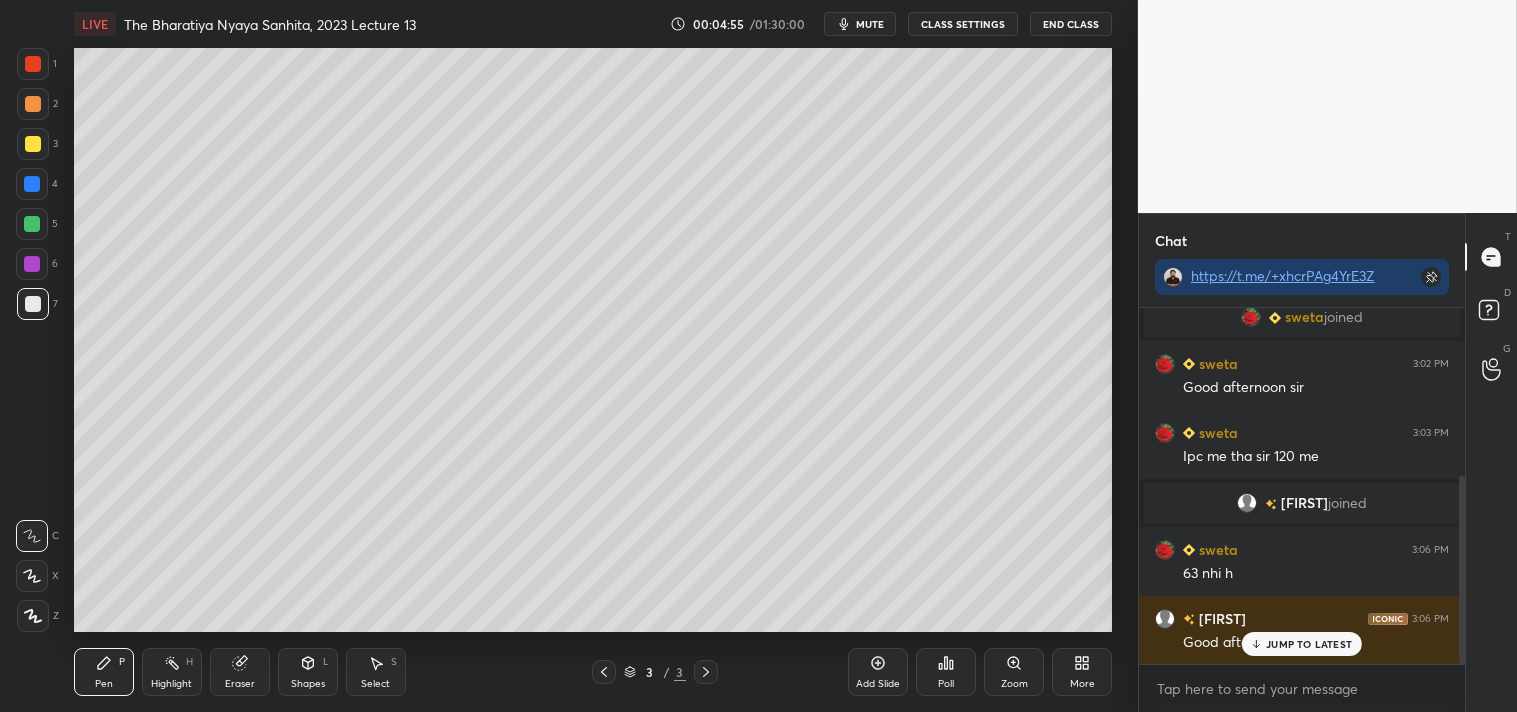 drag, startPoint x: 27, startPoint y: 136, endPoint x: 46, endPoint y: 134, distance: 19.104973 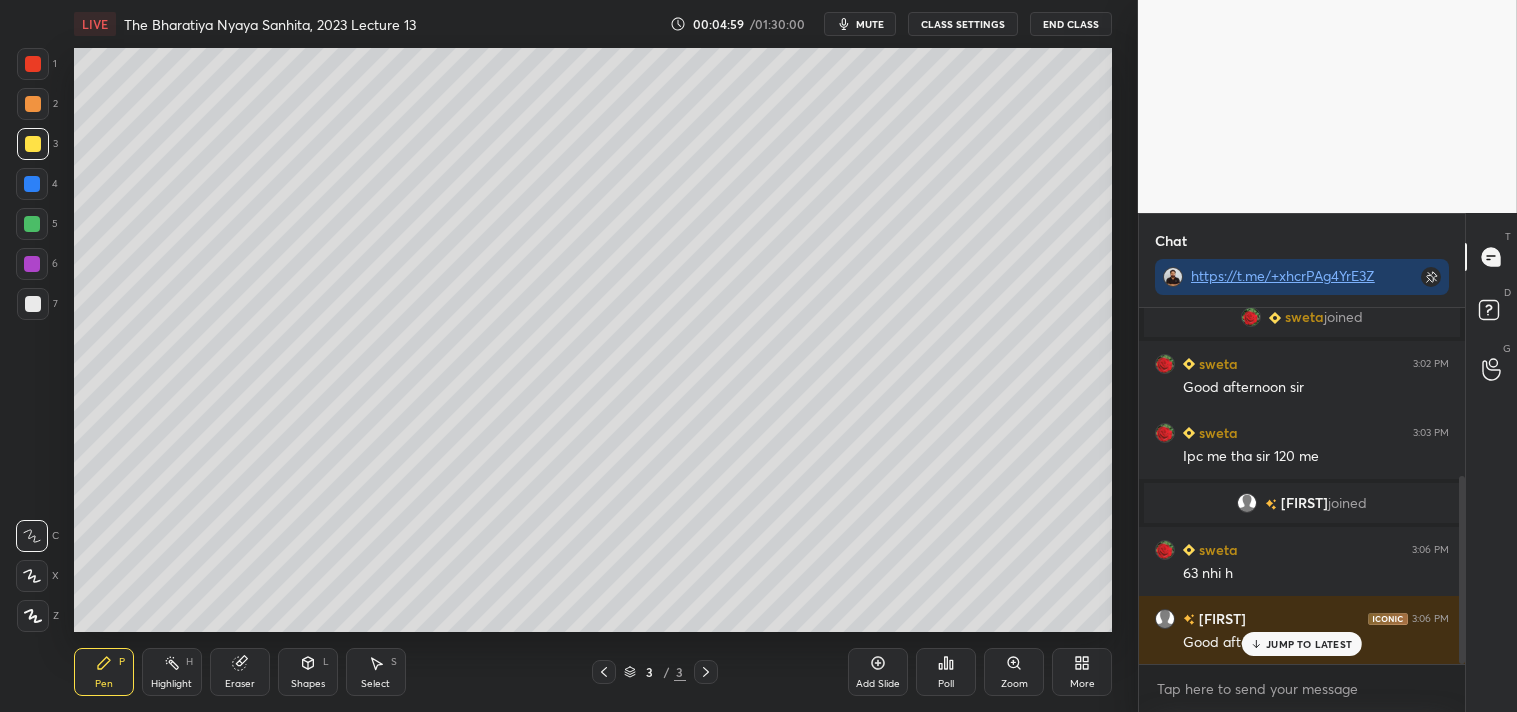 click at bounding box center [33, 304] 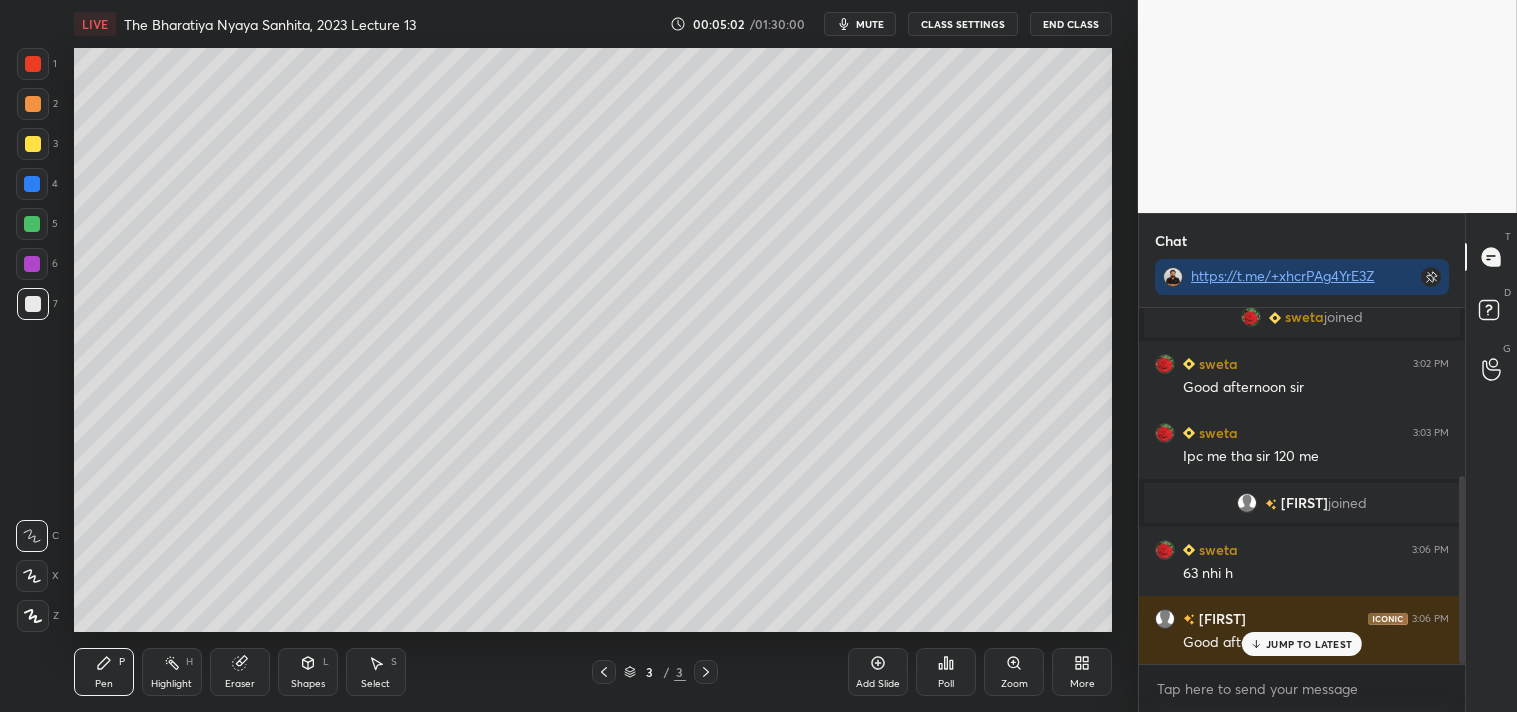 click 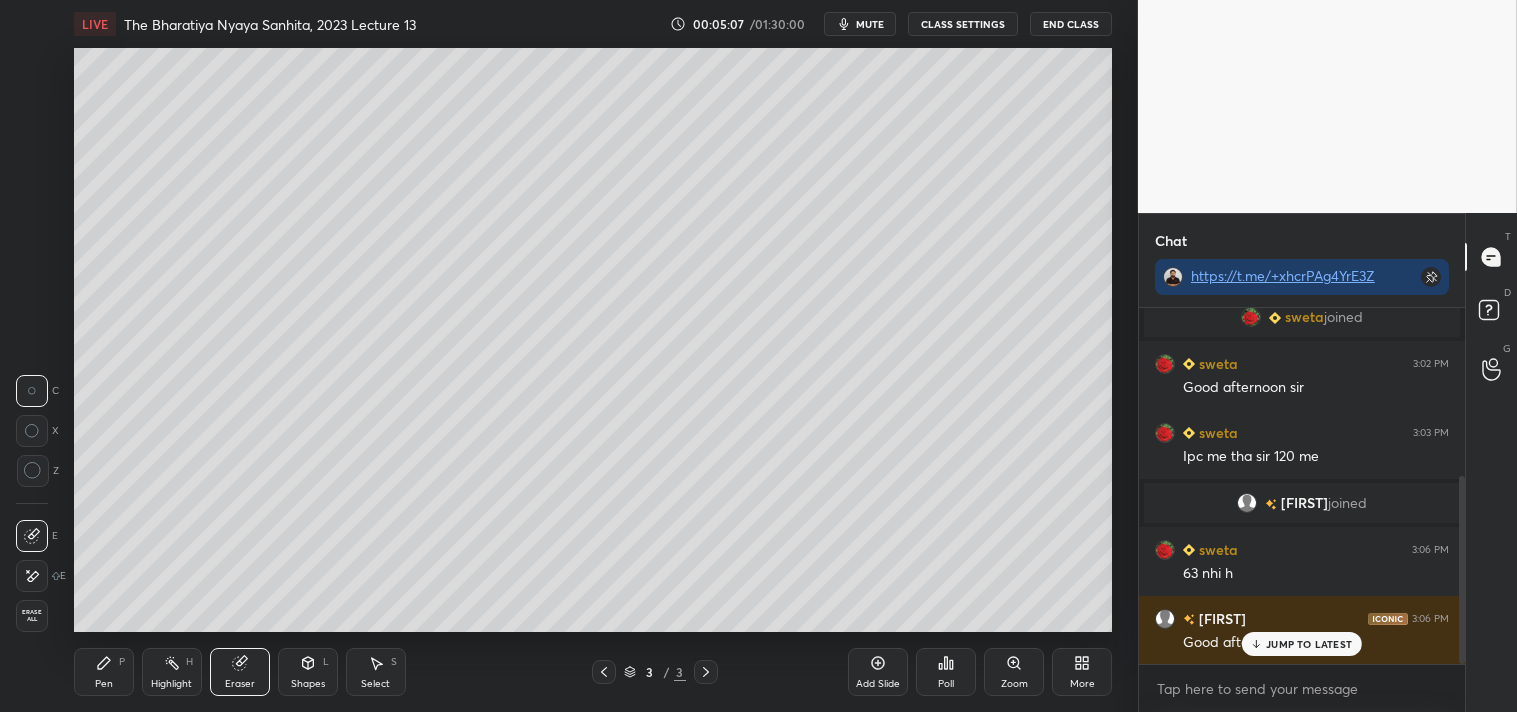 scroll, scrollTop: 385, scrollLeft: 0, axis: vertical 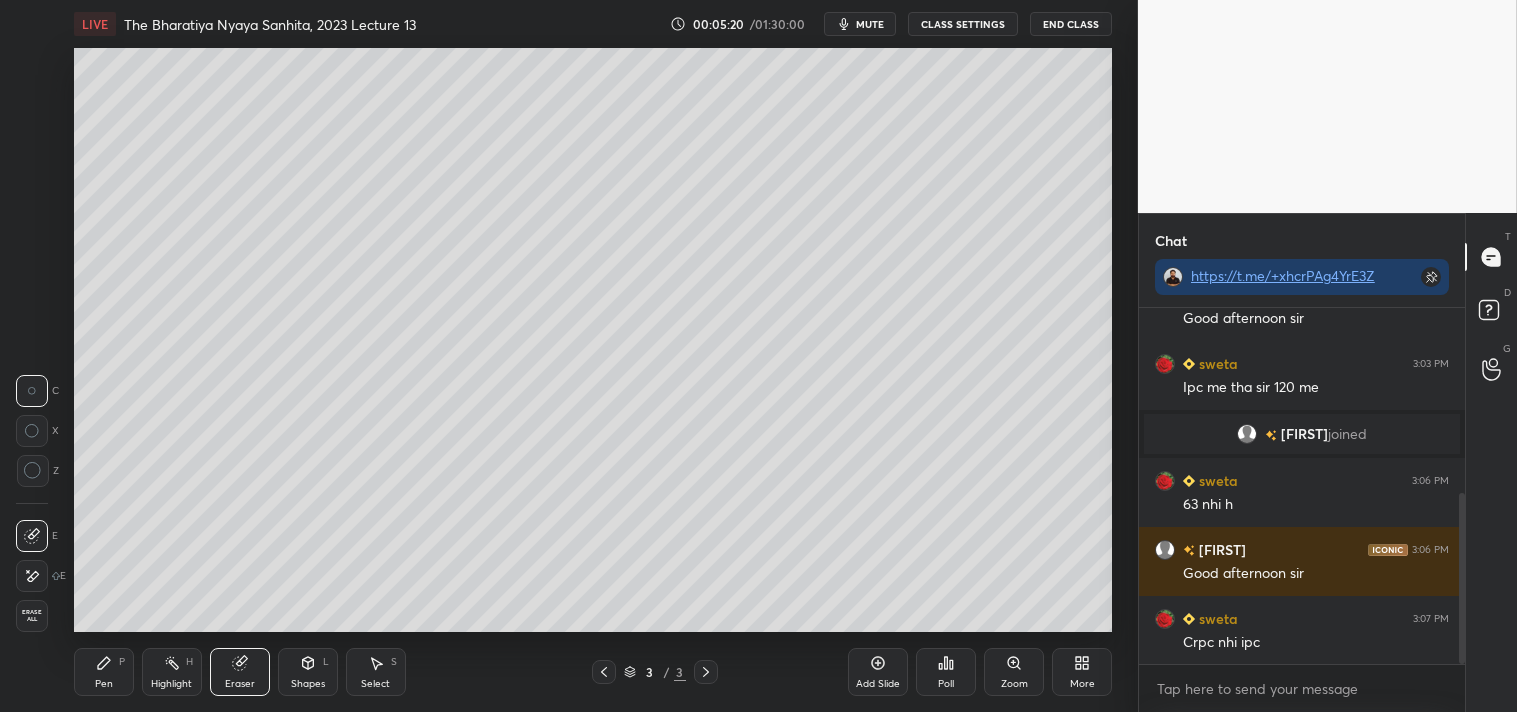 click on "Pen P" at bounding box center [104, 672] 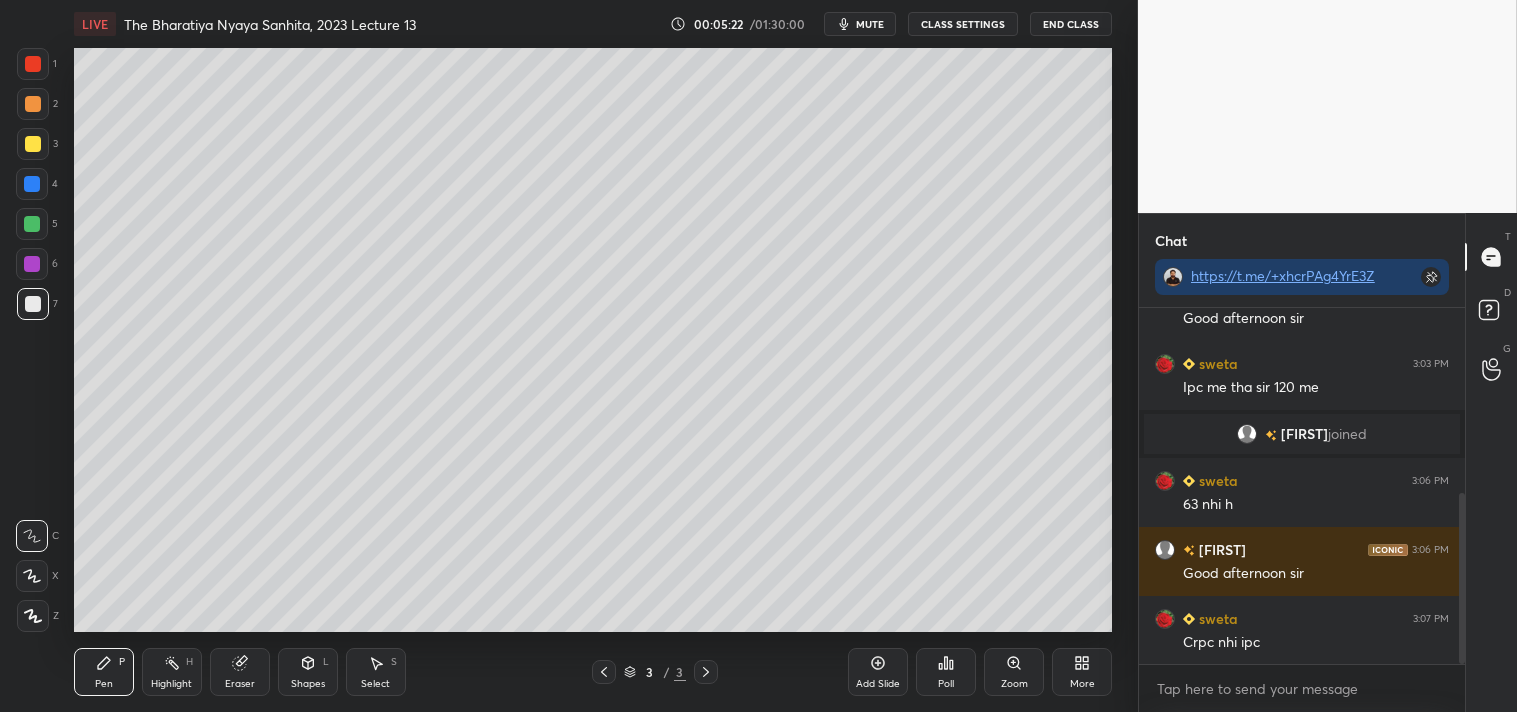 click at bounding box center (33, 144) 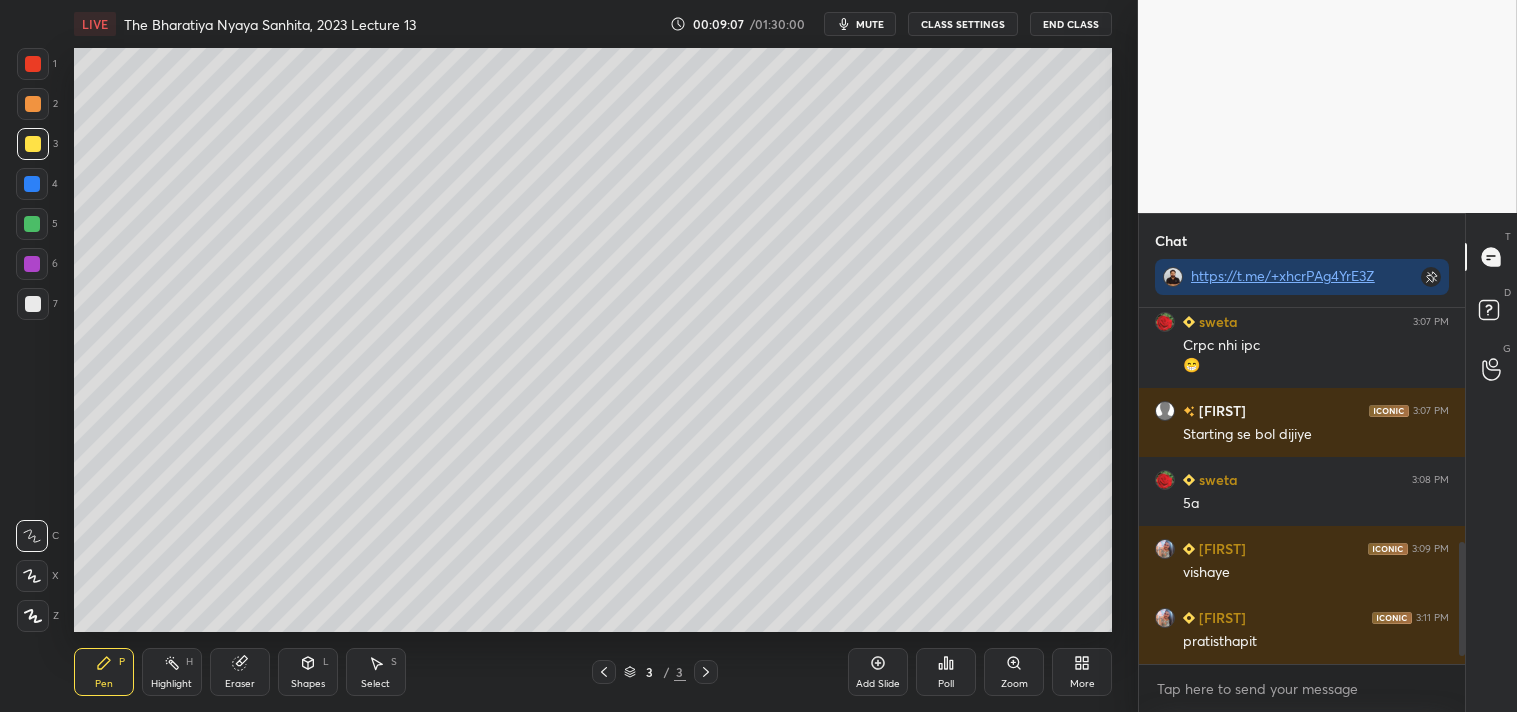 scroll, scrollTop: 751, scrollLeft: 0, axis: vertical 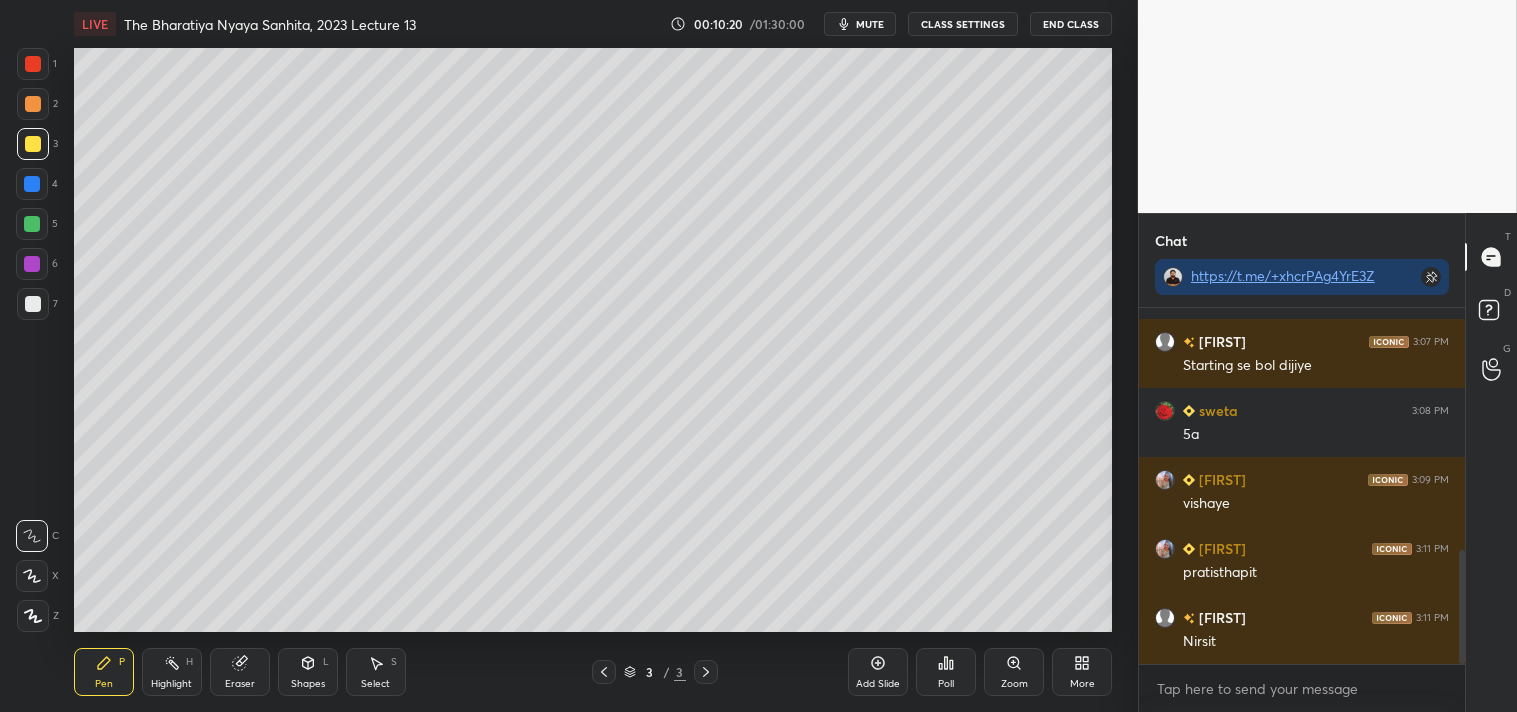 click 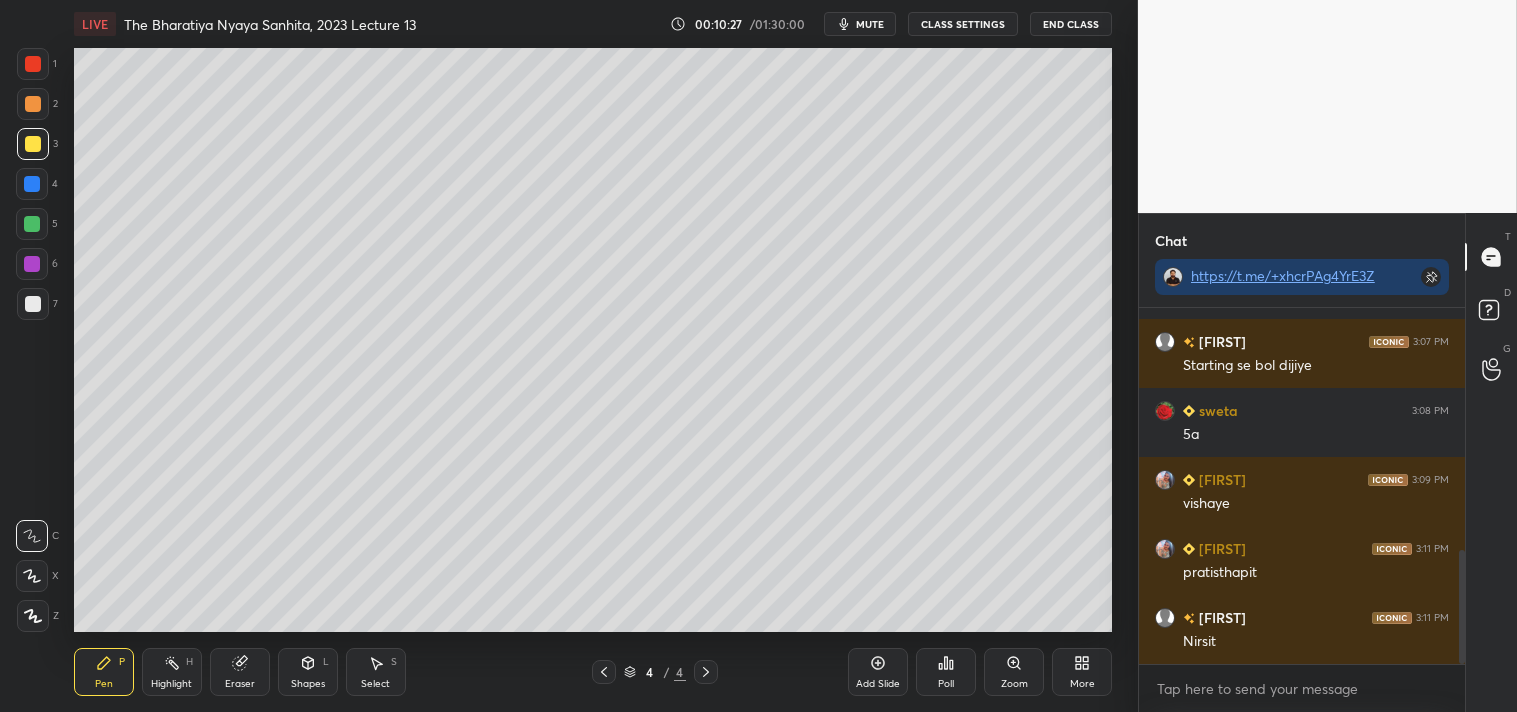 click at bounding box center [33, 304] 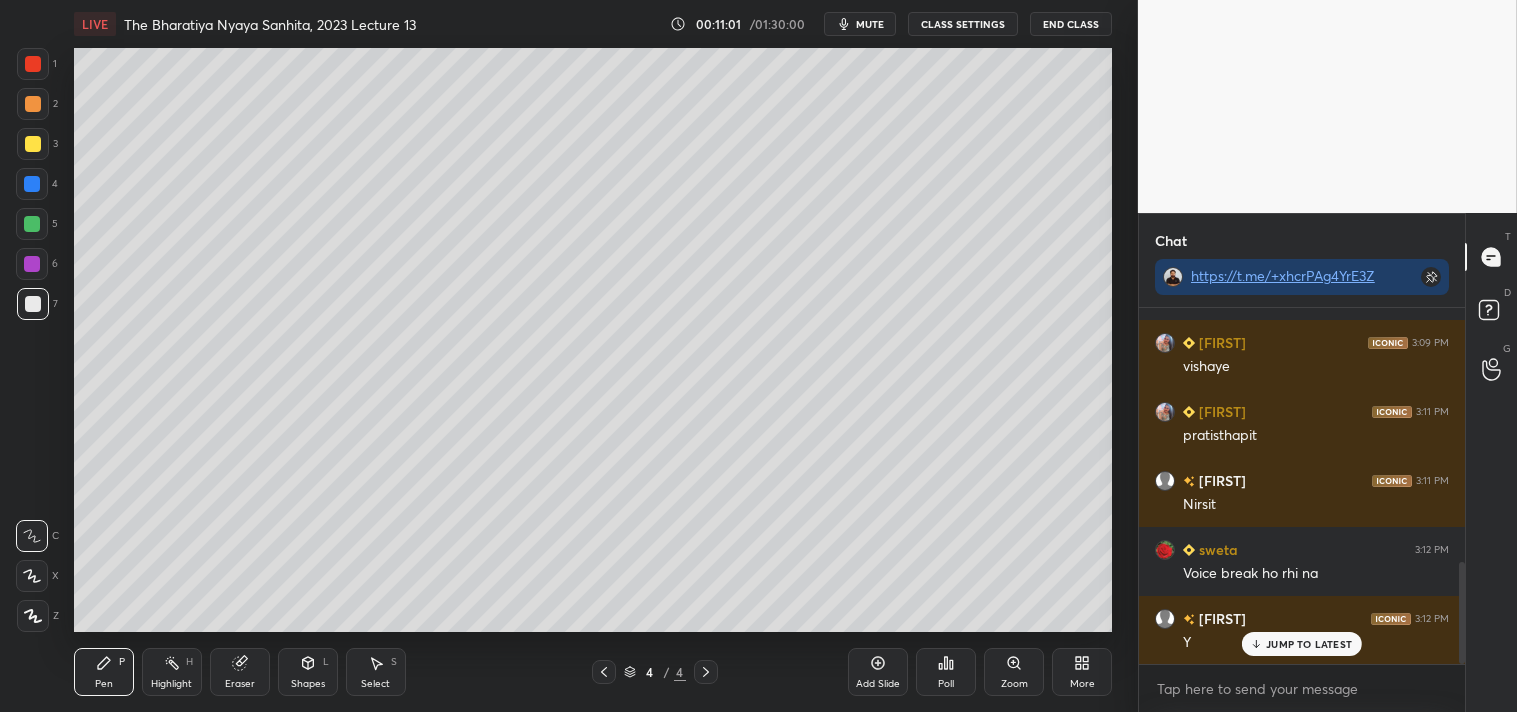 scroll, scrollTop: 957, scrollLeft: 0, axis: vertical 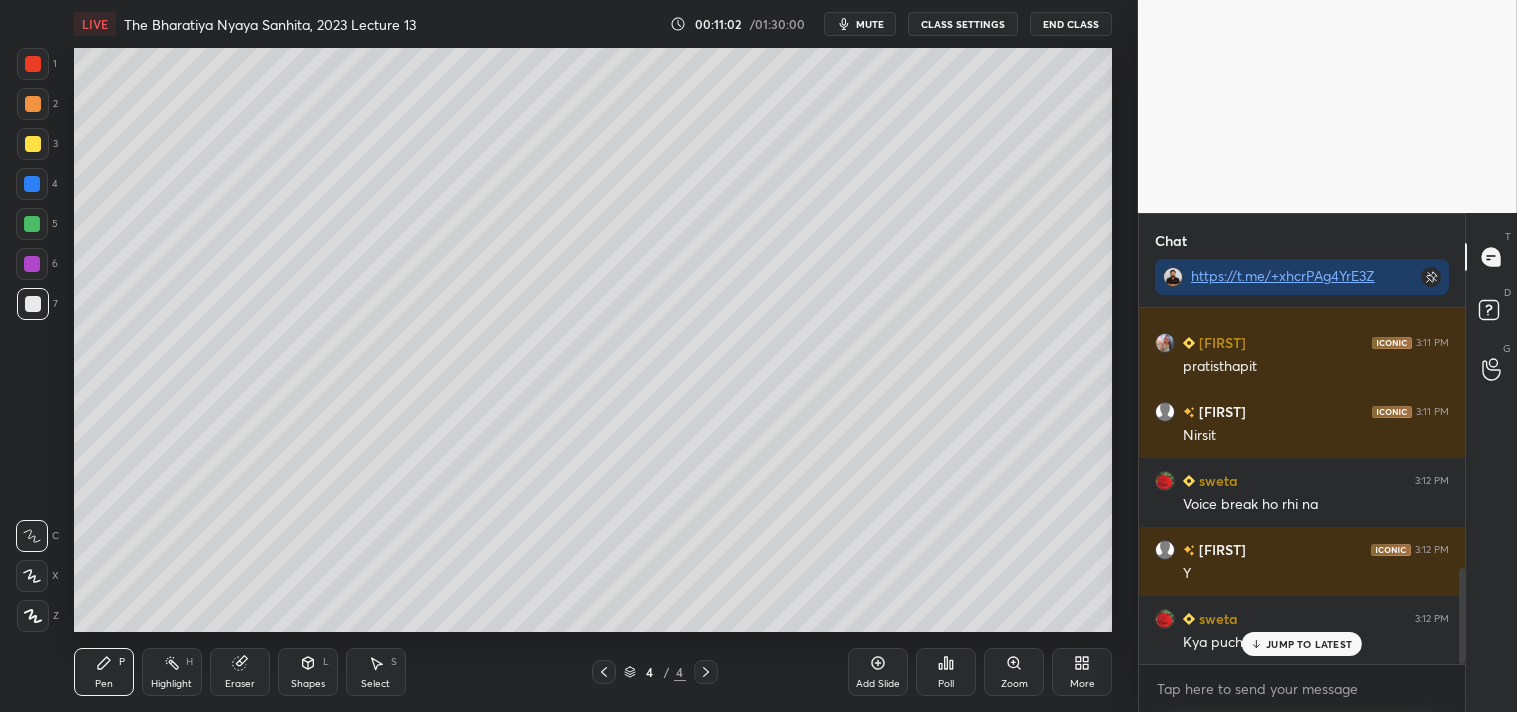 click on "JUMP TO LATEST" at bounding box center (1309, 644) 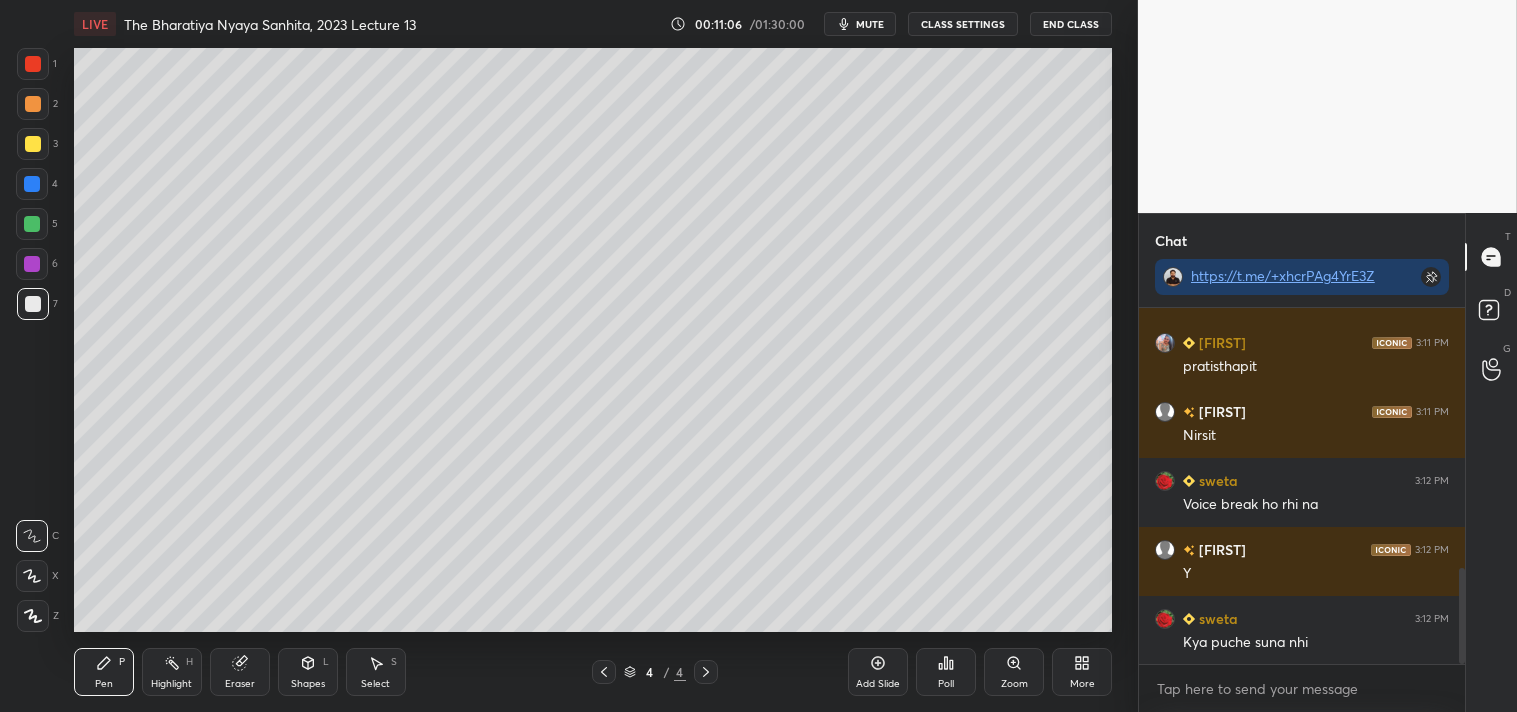 click on "Eraser" at bounding box center (240, 672) 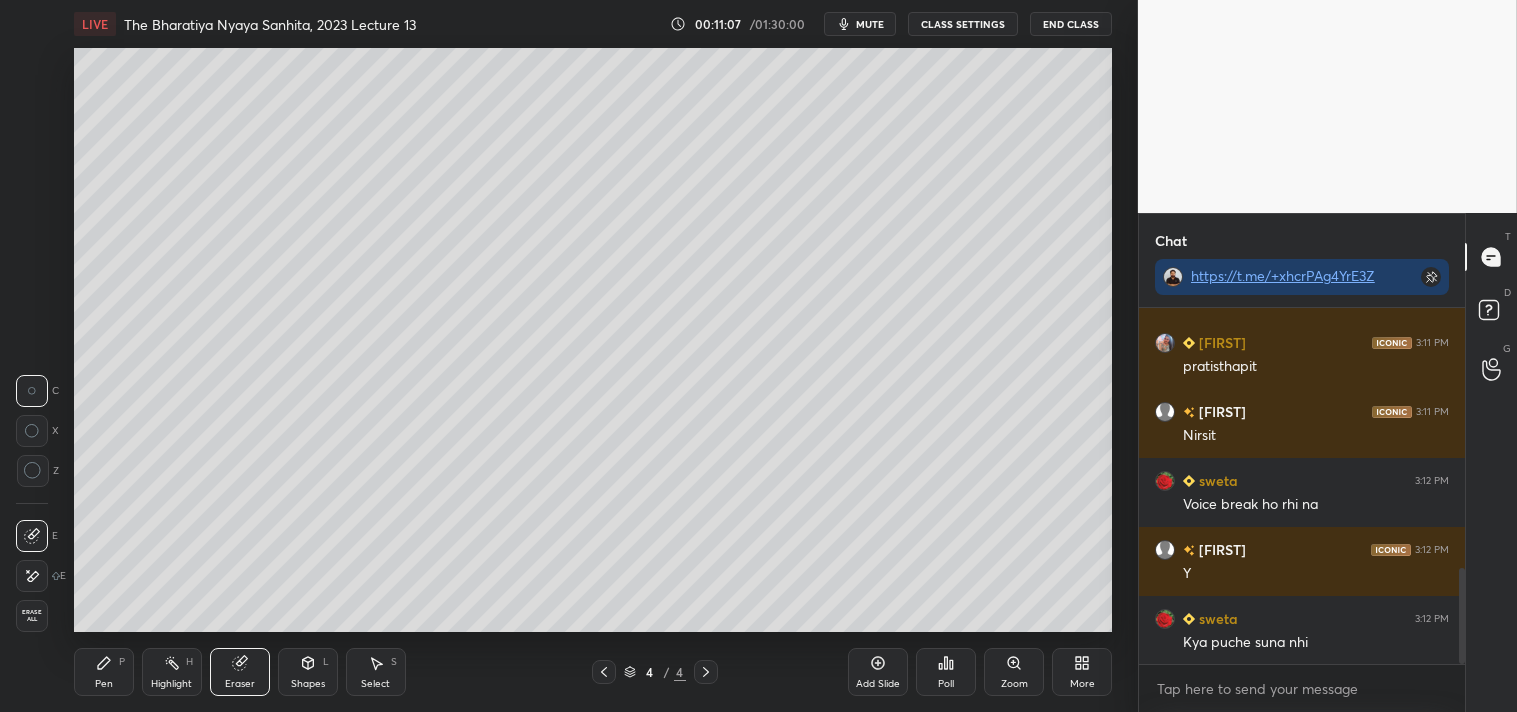 click on "Erase all" at bounding box center [32, 616] 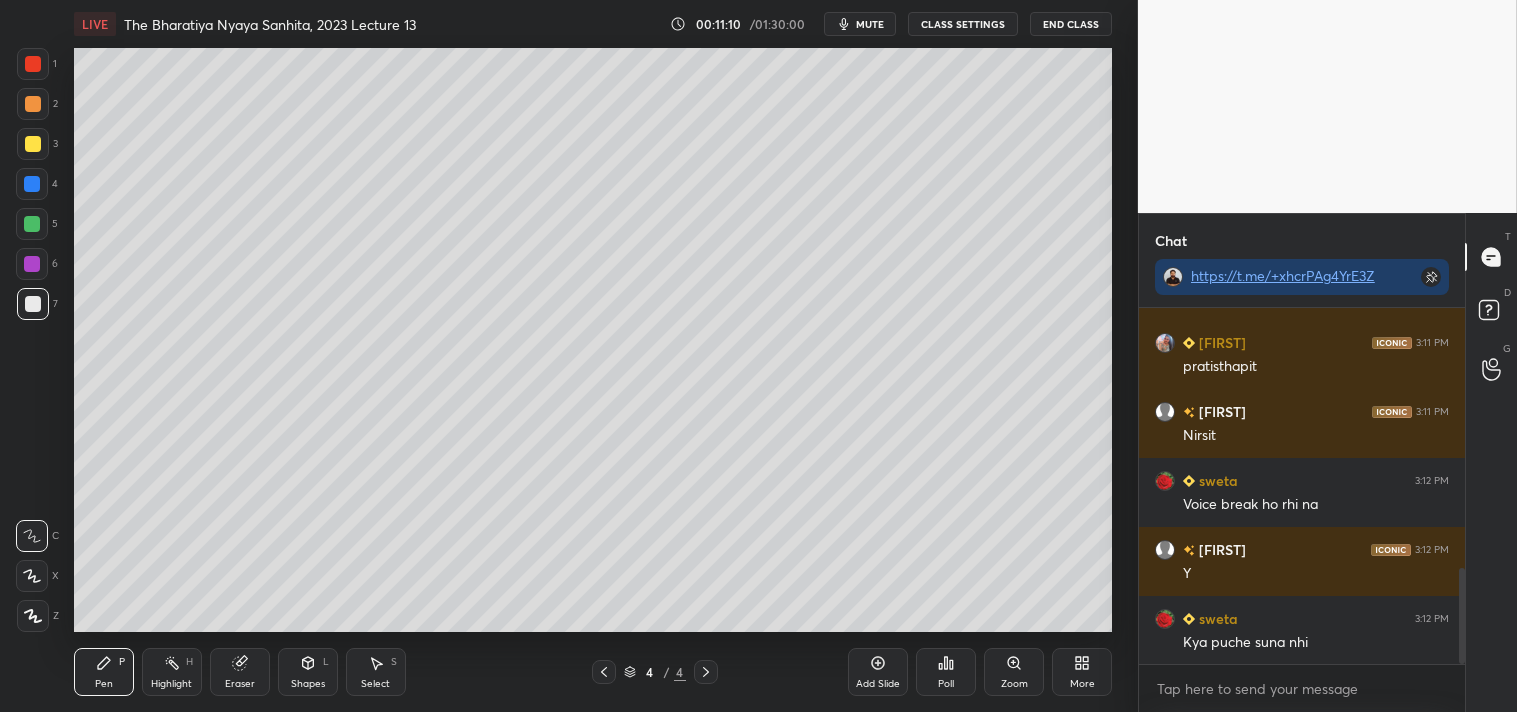 click at bounding box center [33, 144] 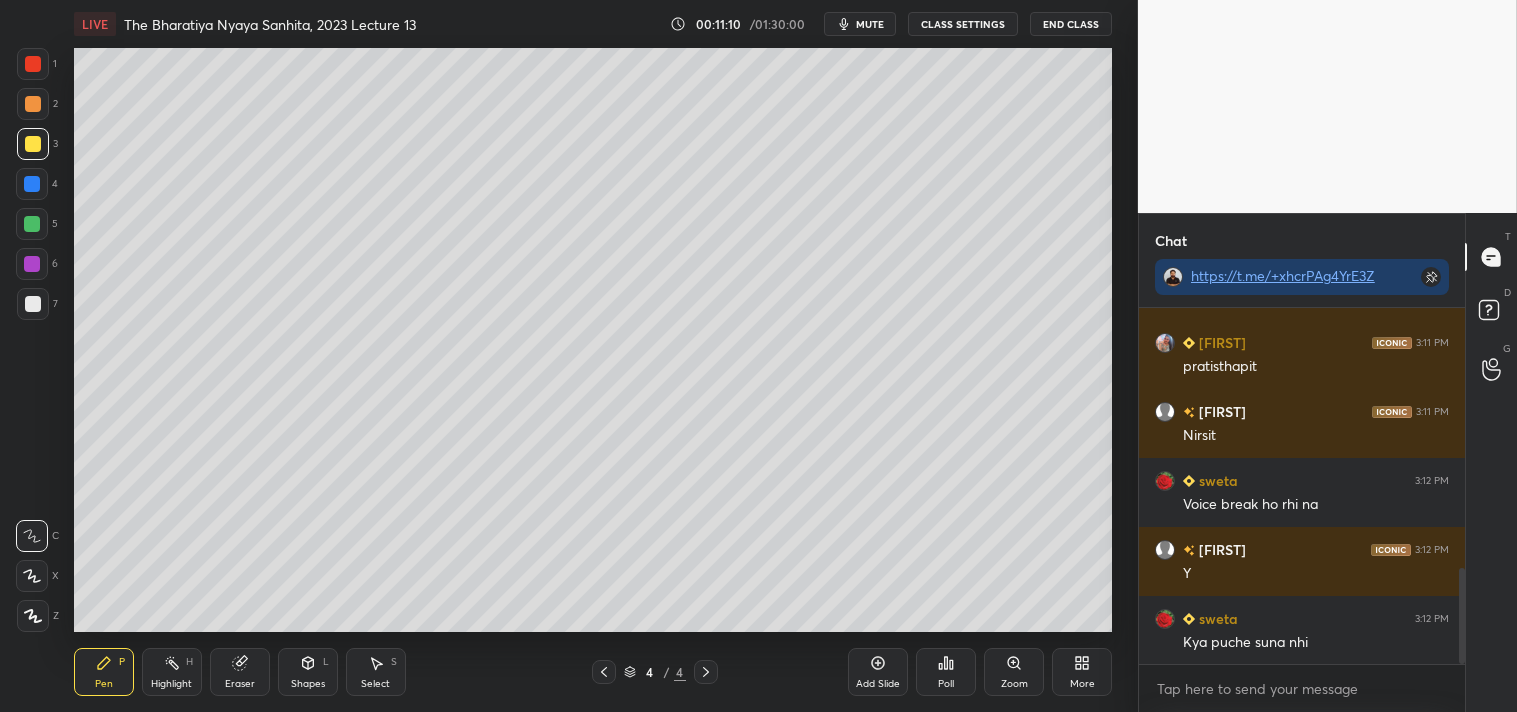 drag, startPoint x: 34, startPoint y: 302, endPoint x: 45, endPoint y: 287, distance: 18.601076 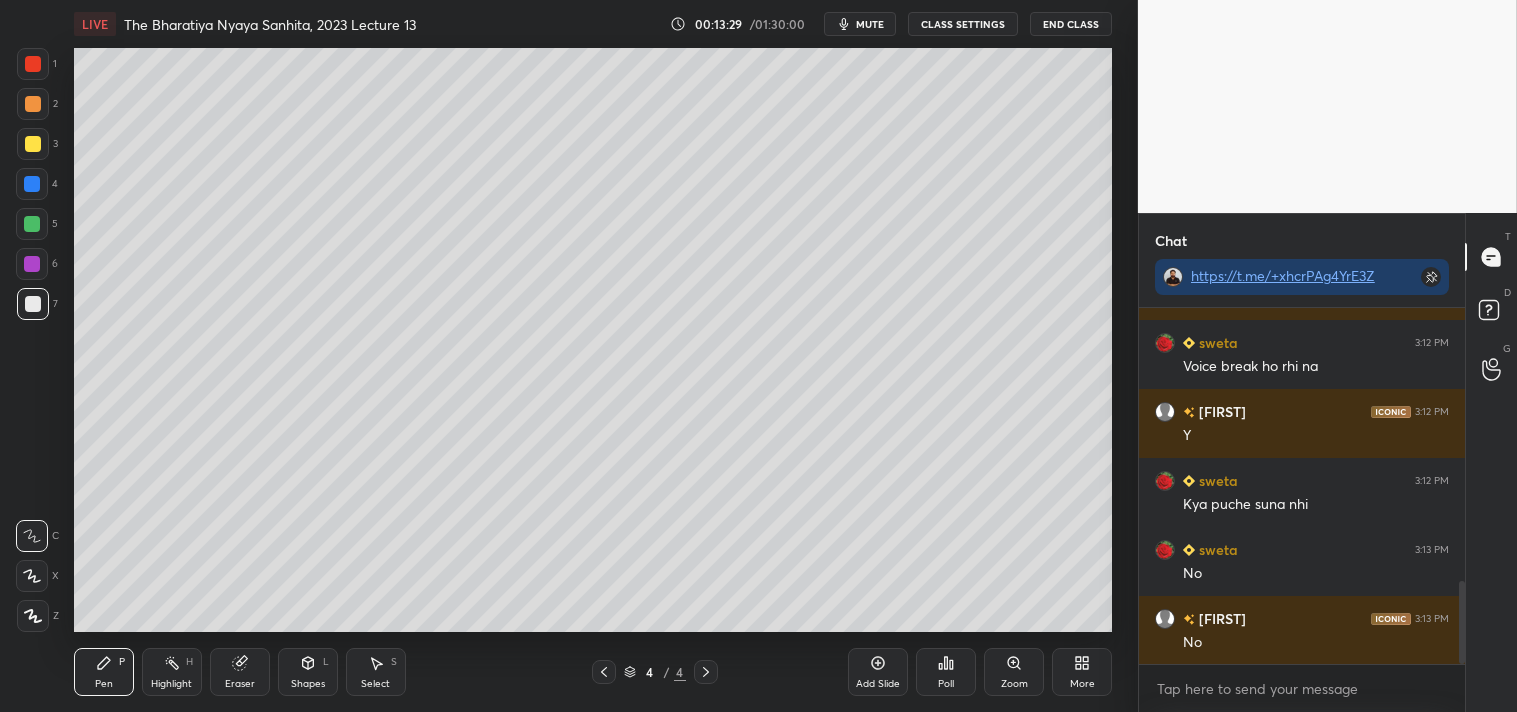 scroll, scrollTop: 1165, scrollLeft: 0, axis: vertical 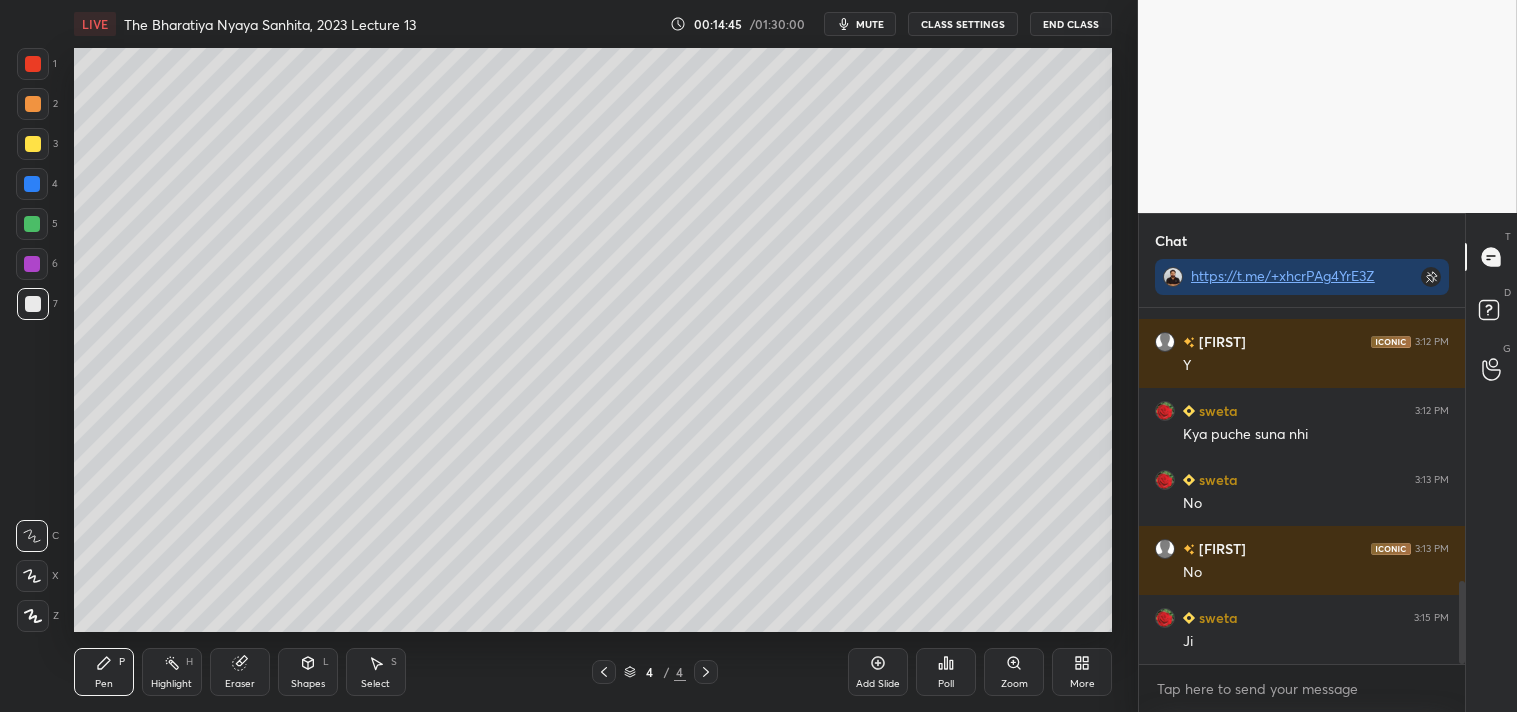 click on "Eraser" at bounding box center [240, 672] 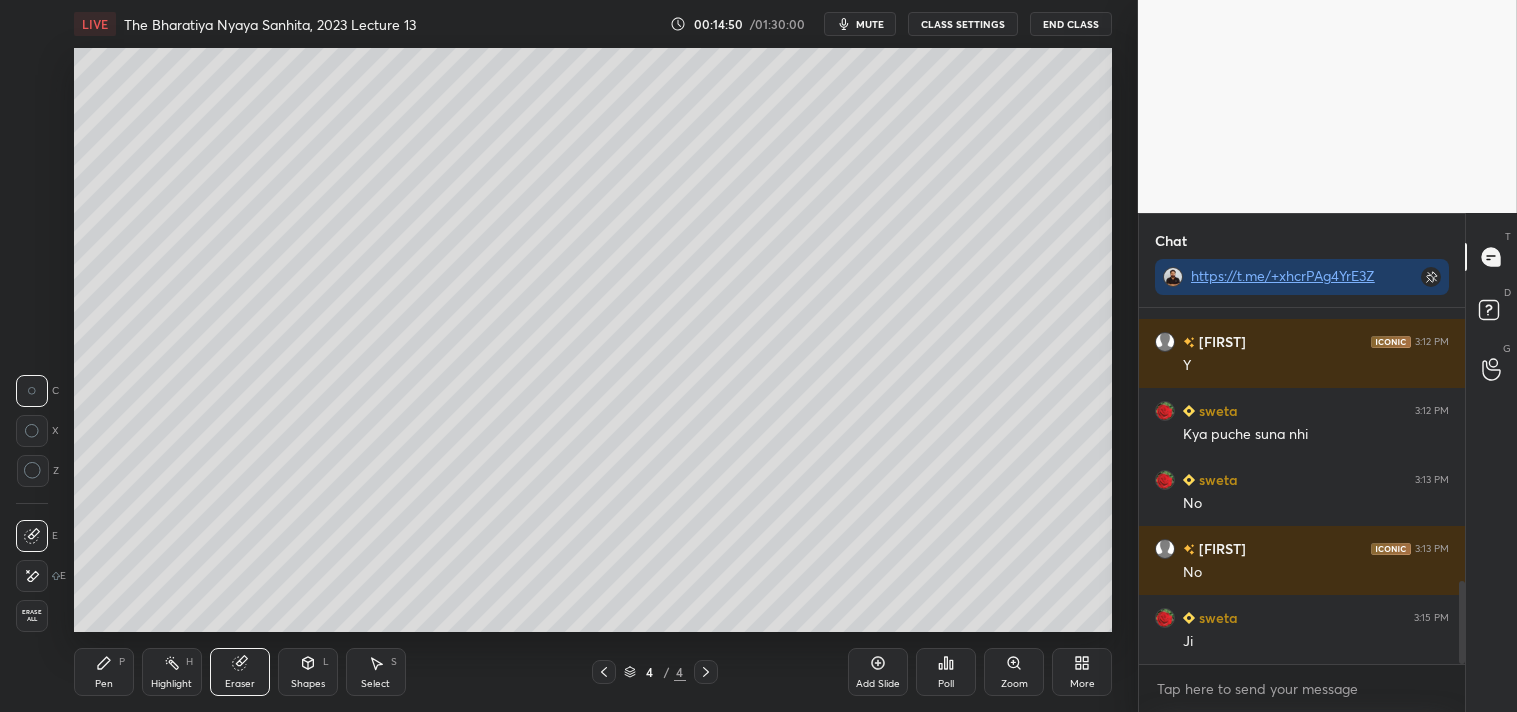 click on "Pen P" at bounding box center [104, 672] 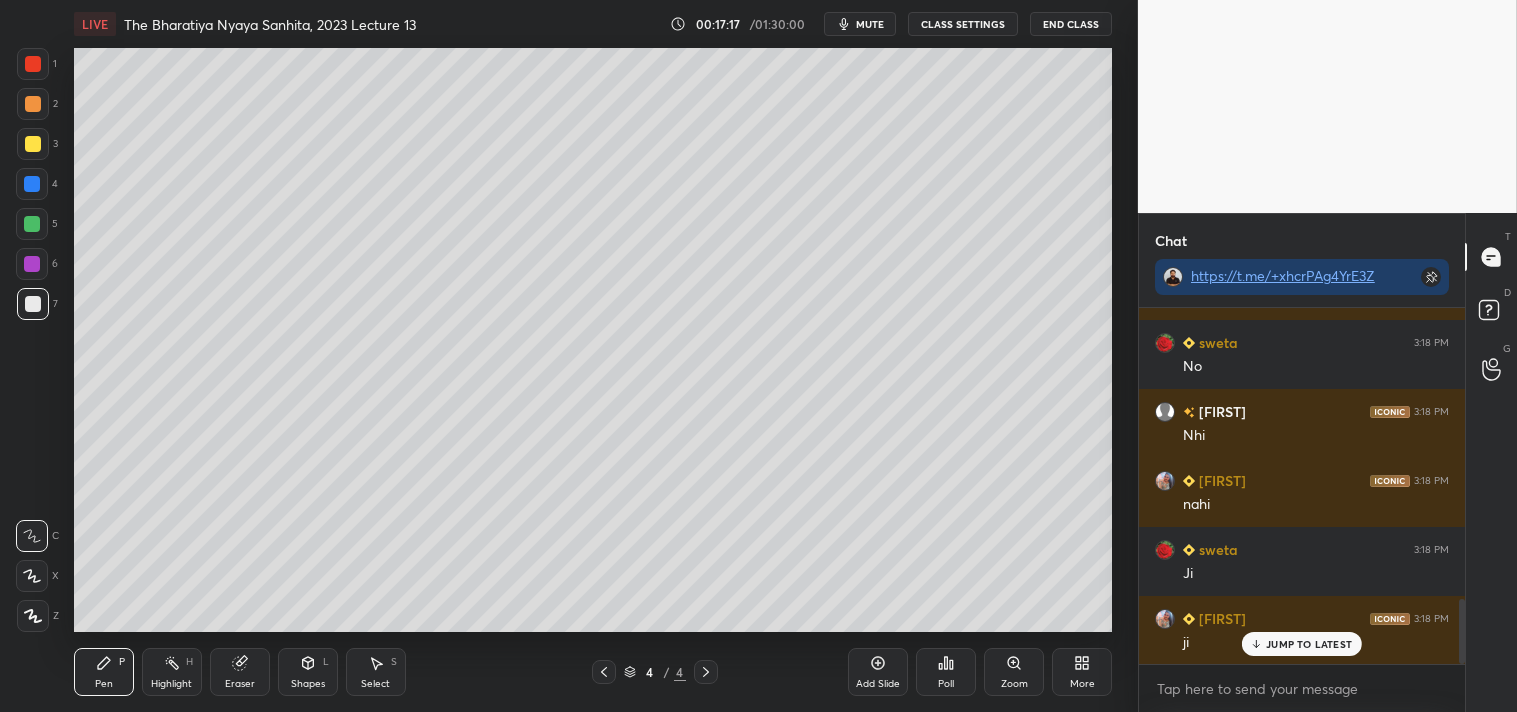 scroll, scrollTop: 1647, scrollLeft: 0, axis: vertical 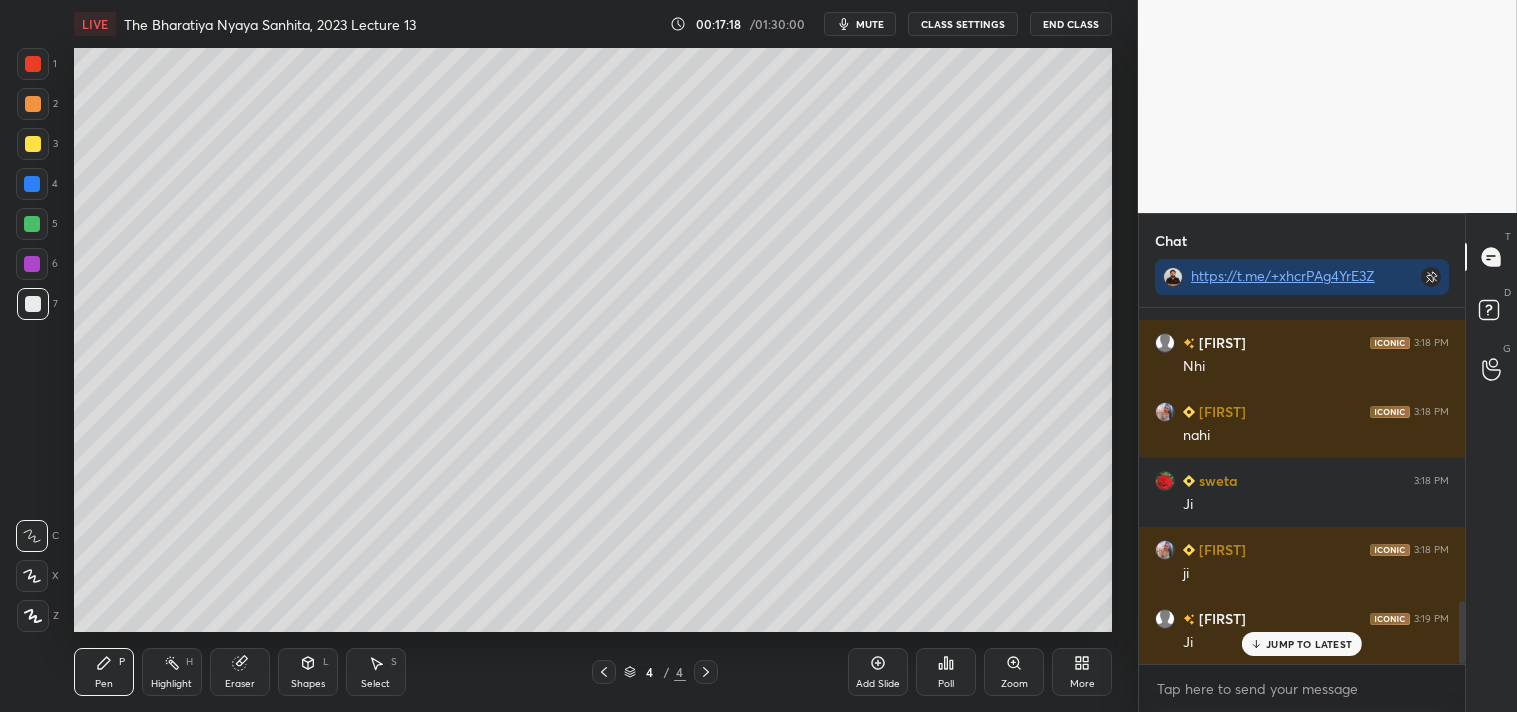 click on "Add Slide" at bounding box center [878, 672] 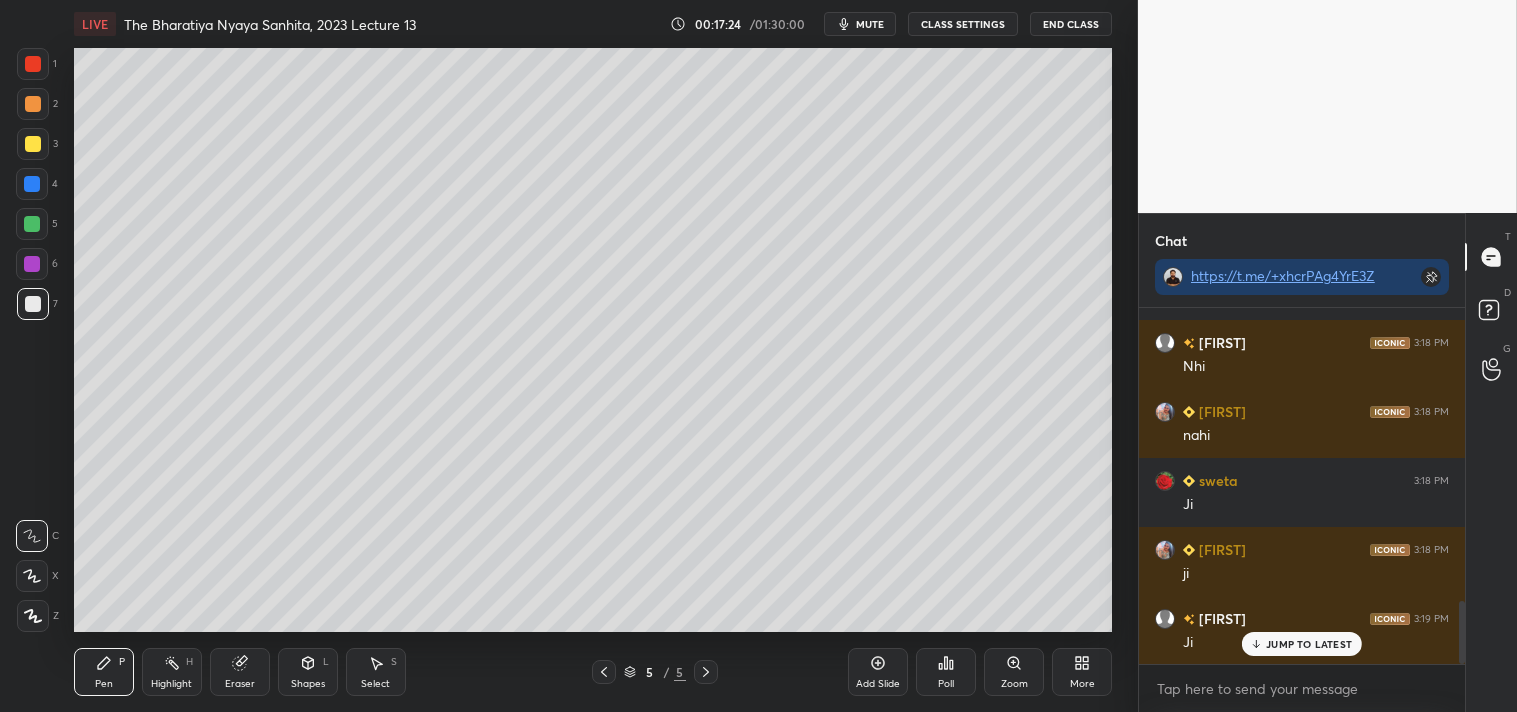 click at bounding box center (33, 144) 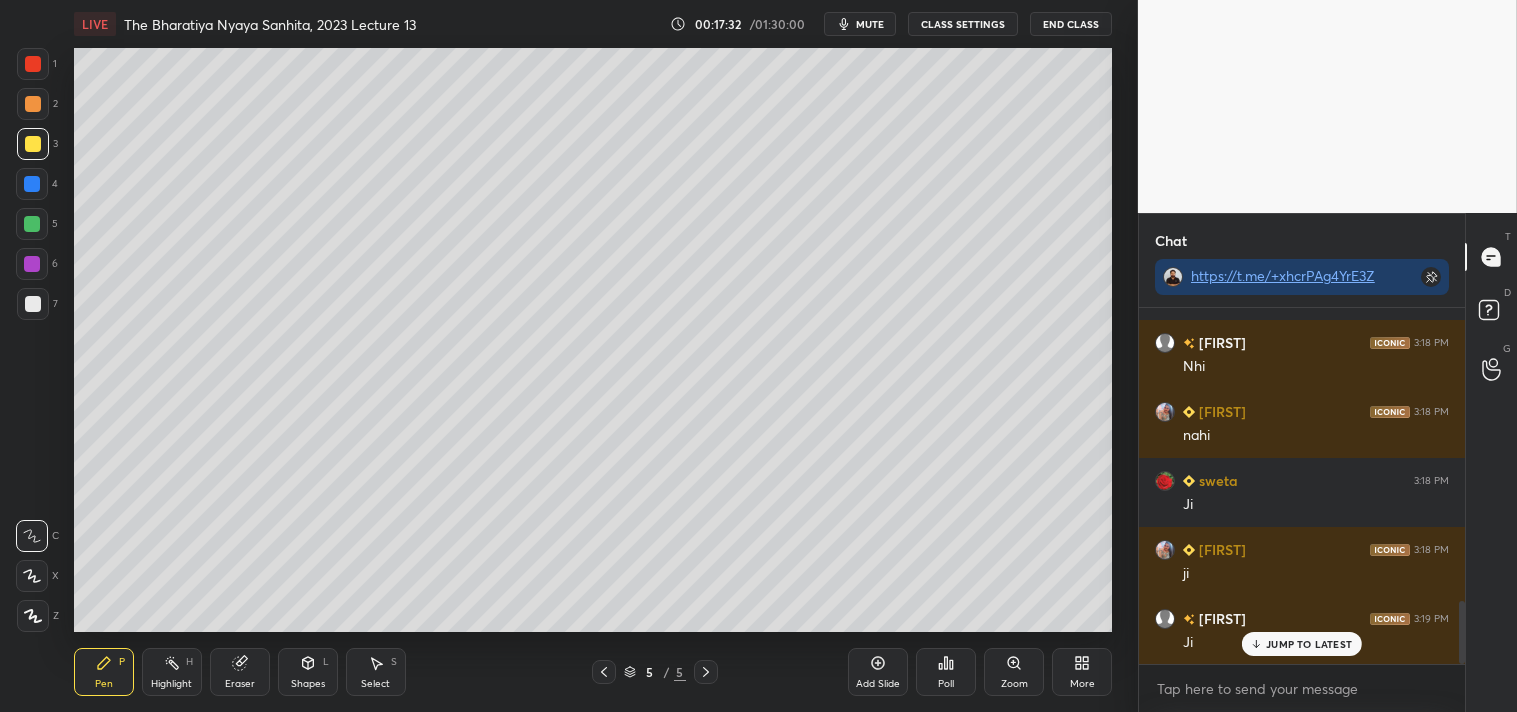 scroll, scrollTop: 1716, scrollLeft: 0, axis: vertical 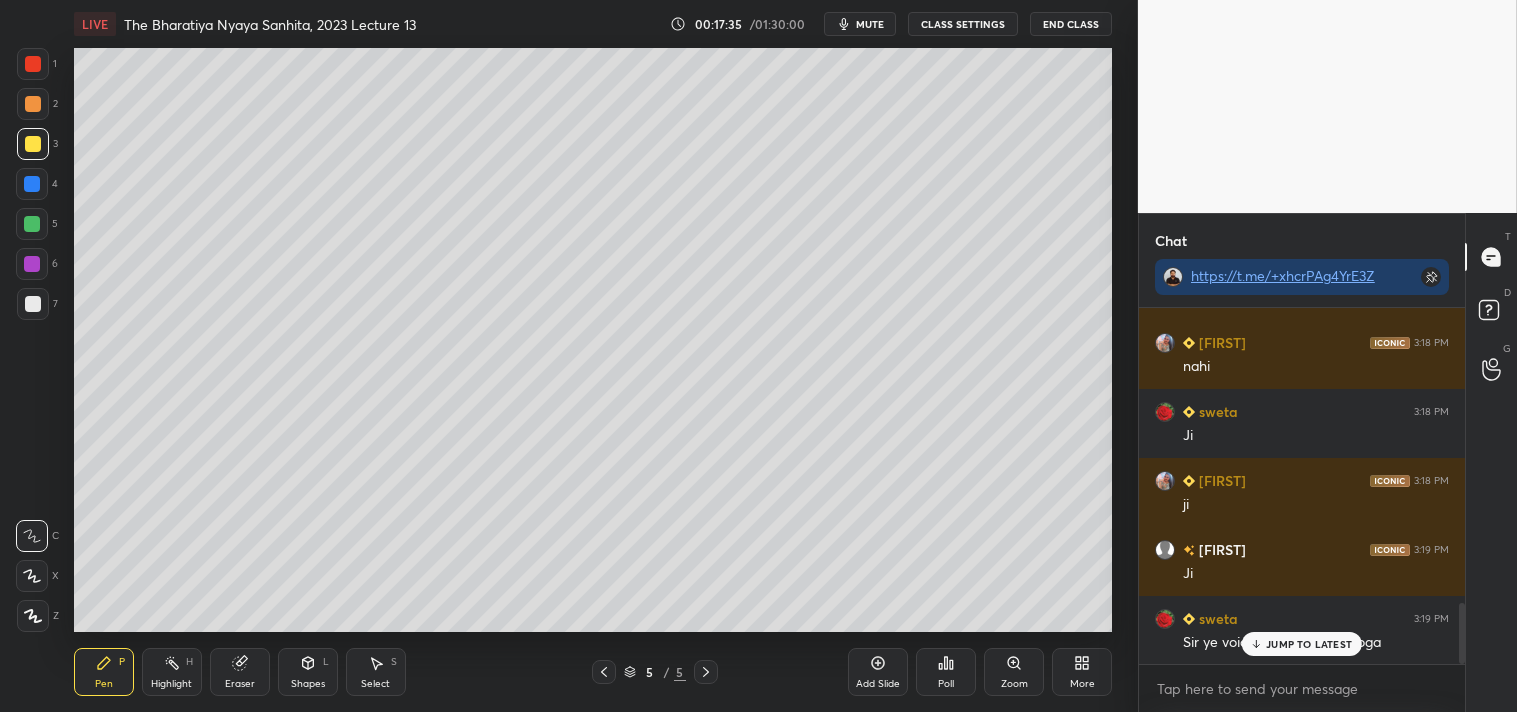 click on "JUMP TO LATEST" at bounding box center (1309, 644) 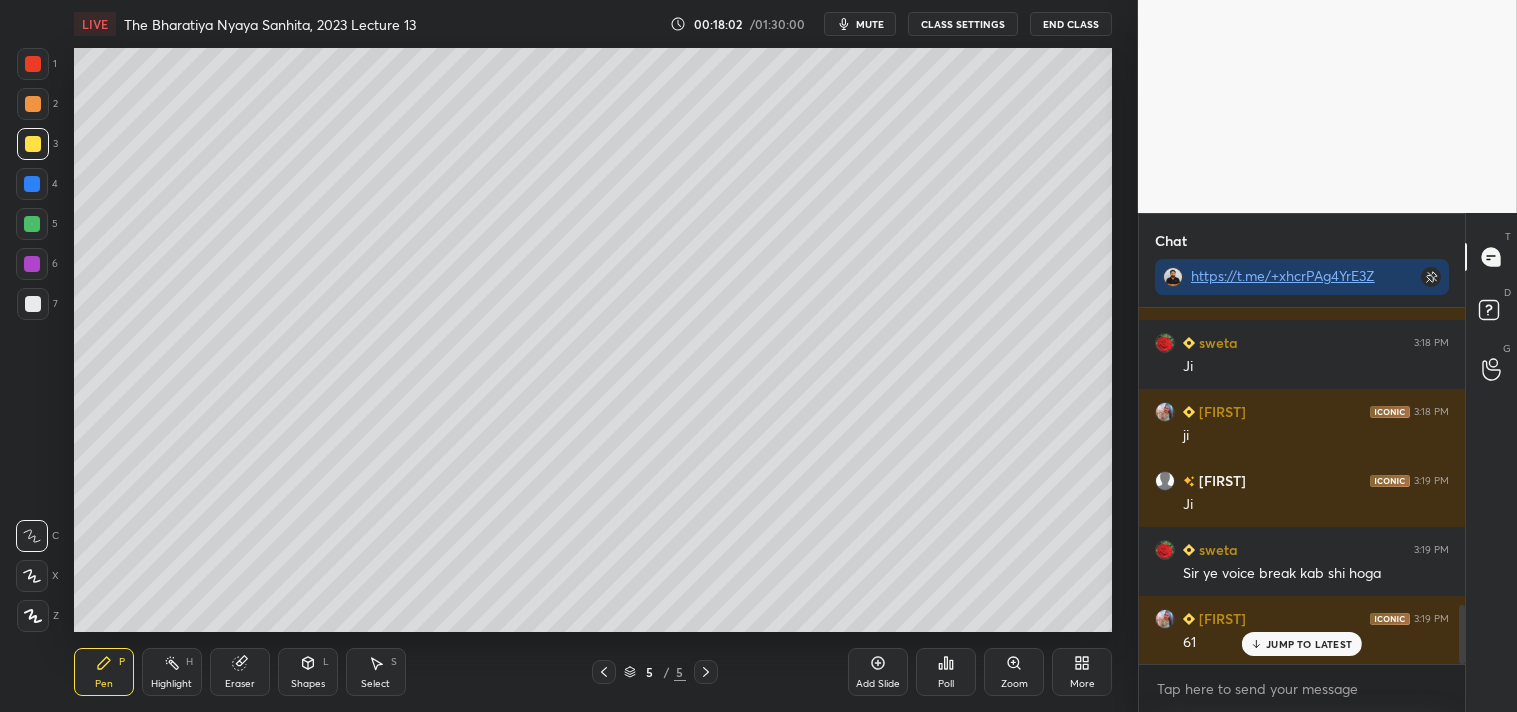 scroll, scrollTop: 1805, scrollLeft: 0, axis: vertical 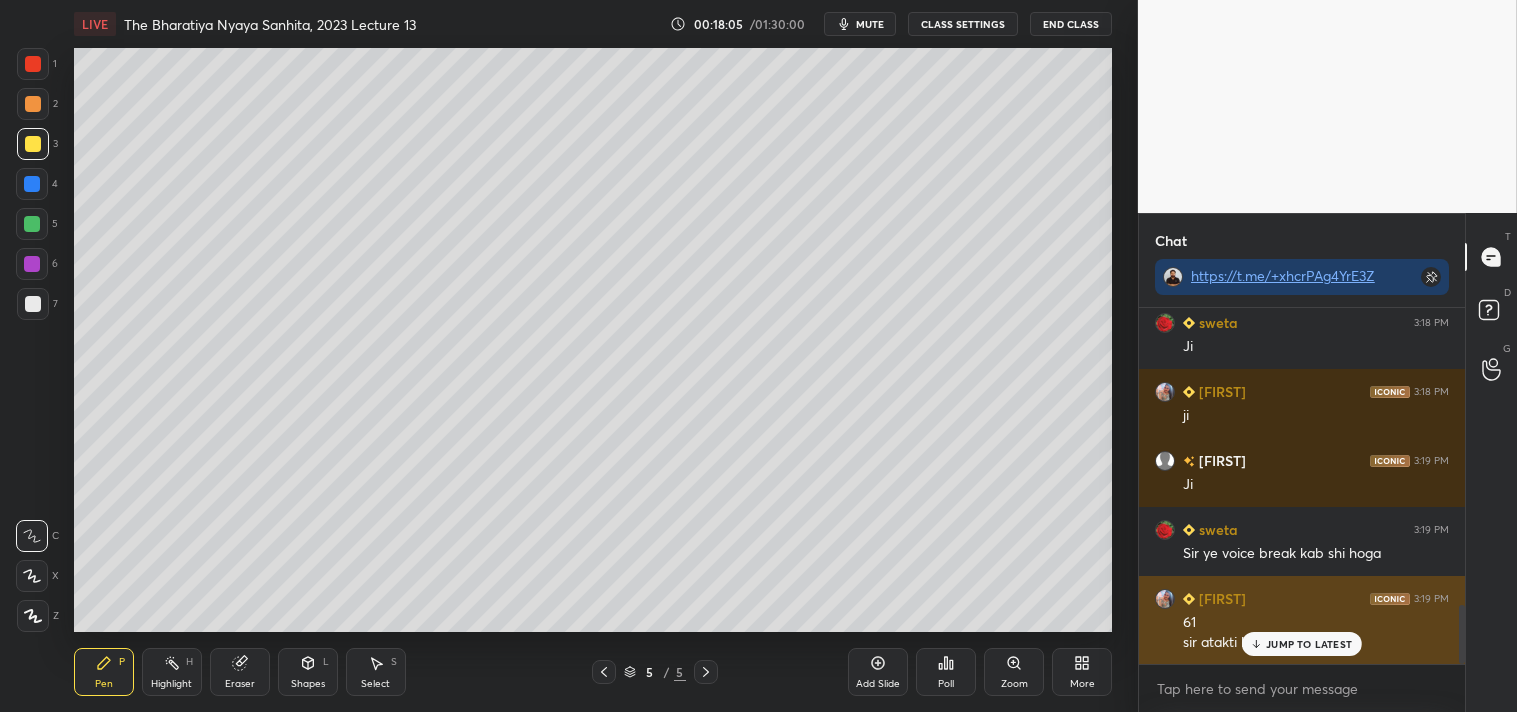 drag, startPoint x: 1276, startPoint y: 635, endPoint x: 1264, endPoint y: 648, distance: 17.691807 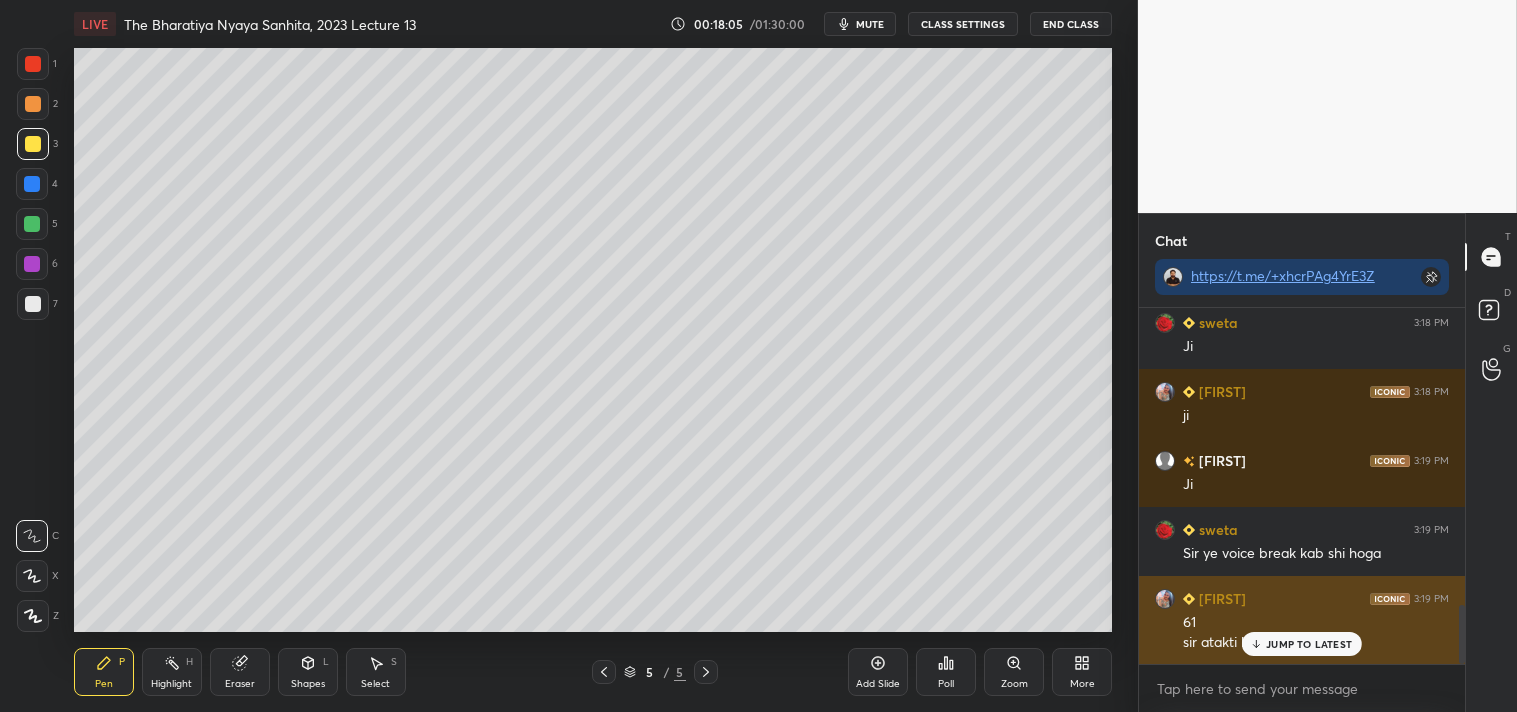 click on "JUMP TO LATEST" at bounding box center [1302, 644] 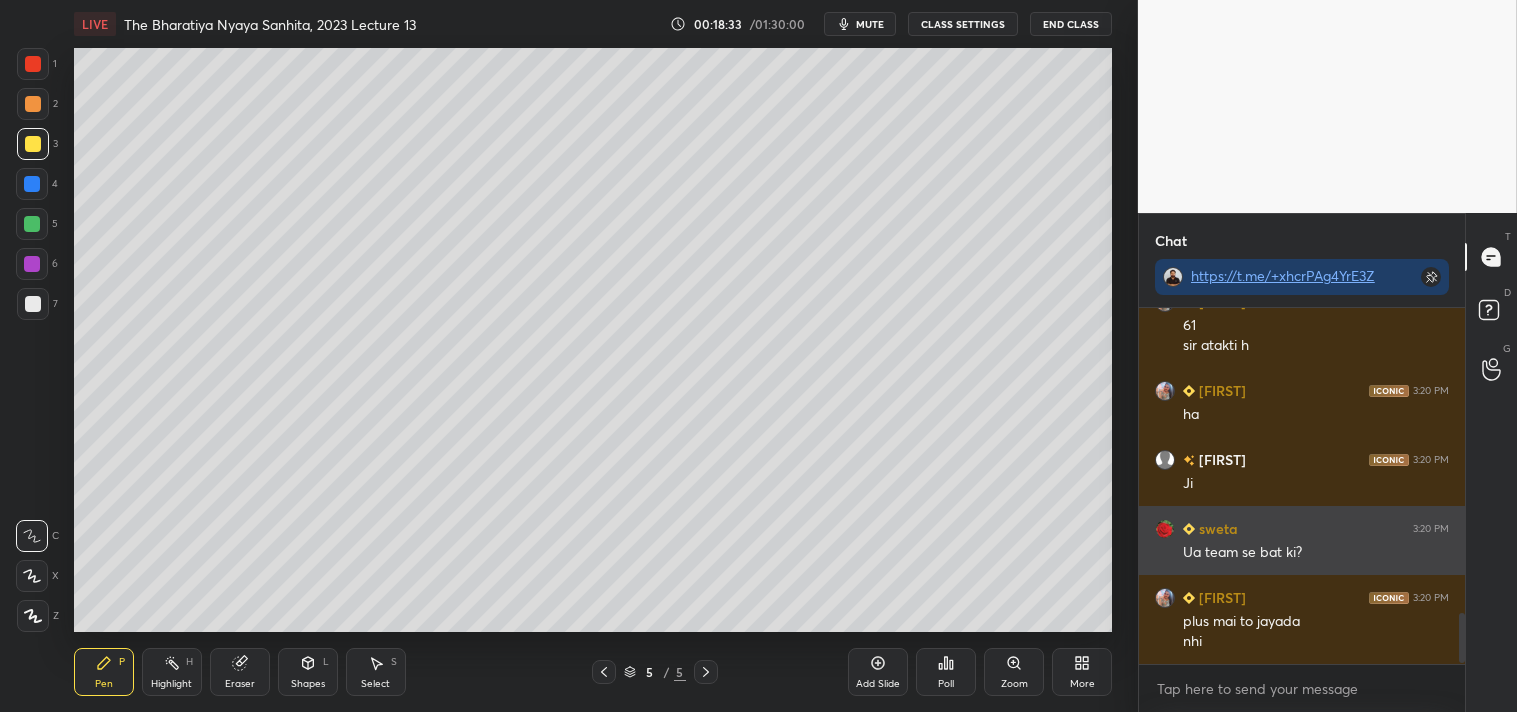 scroll, scrollTop: 2171, scrollLeft: 0, axis: vertical 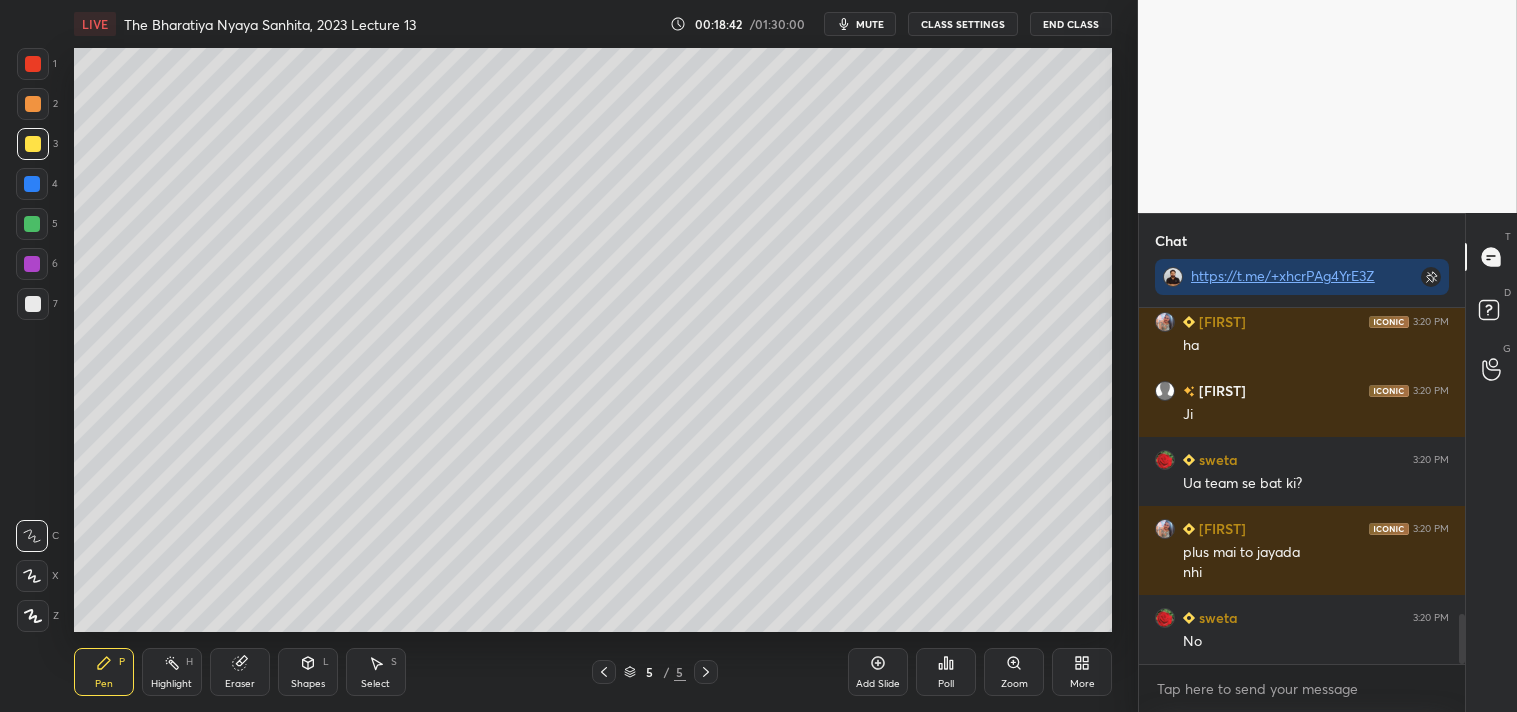 click at bounding box center [33, 304] 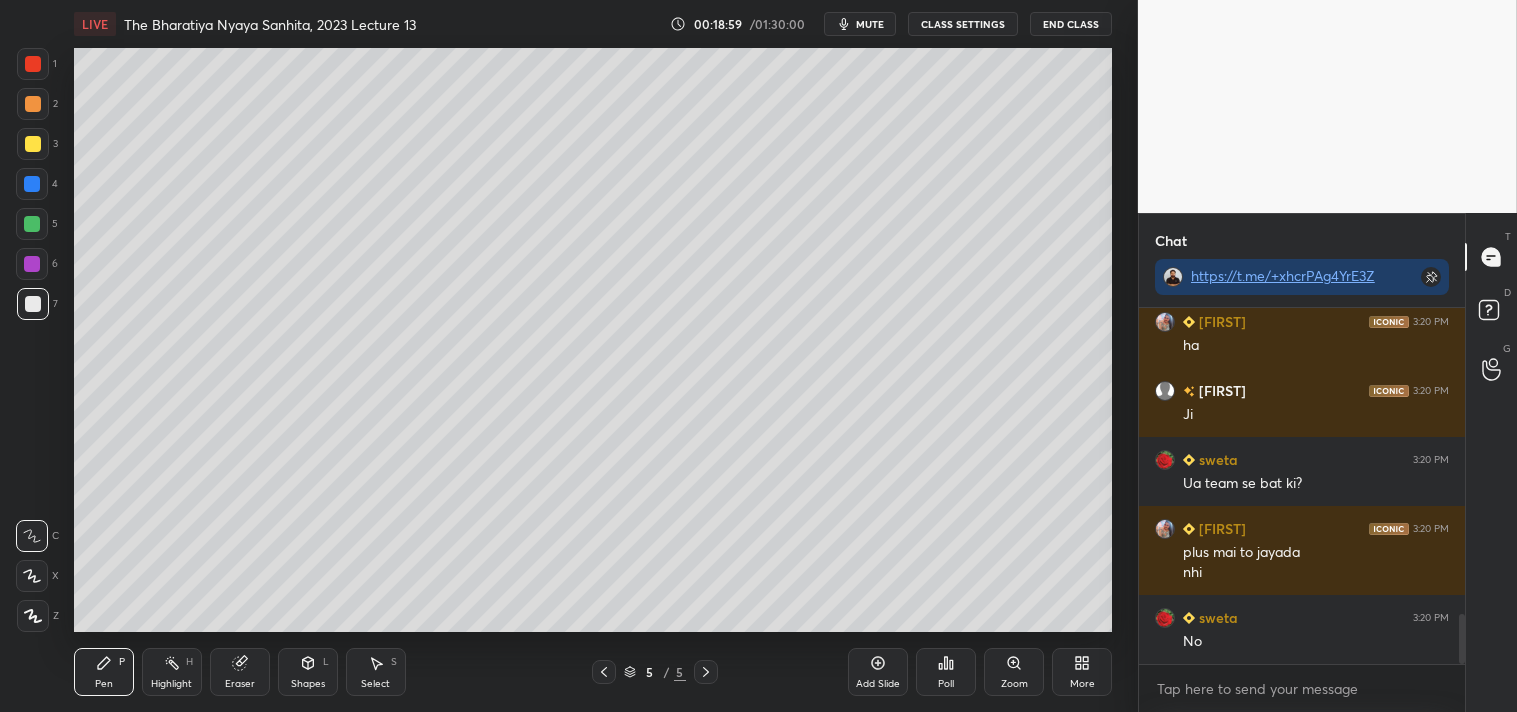 click on "Eraser" at bounding box center [240, 672] 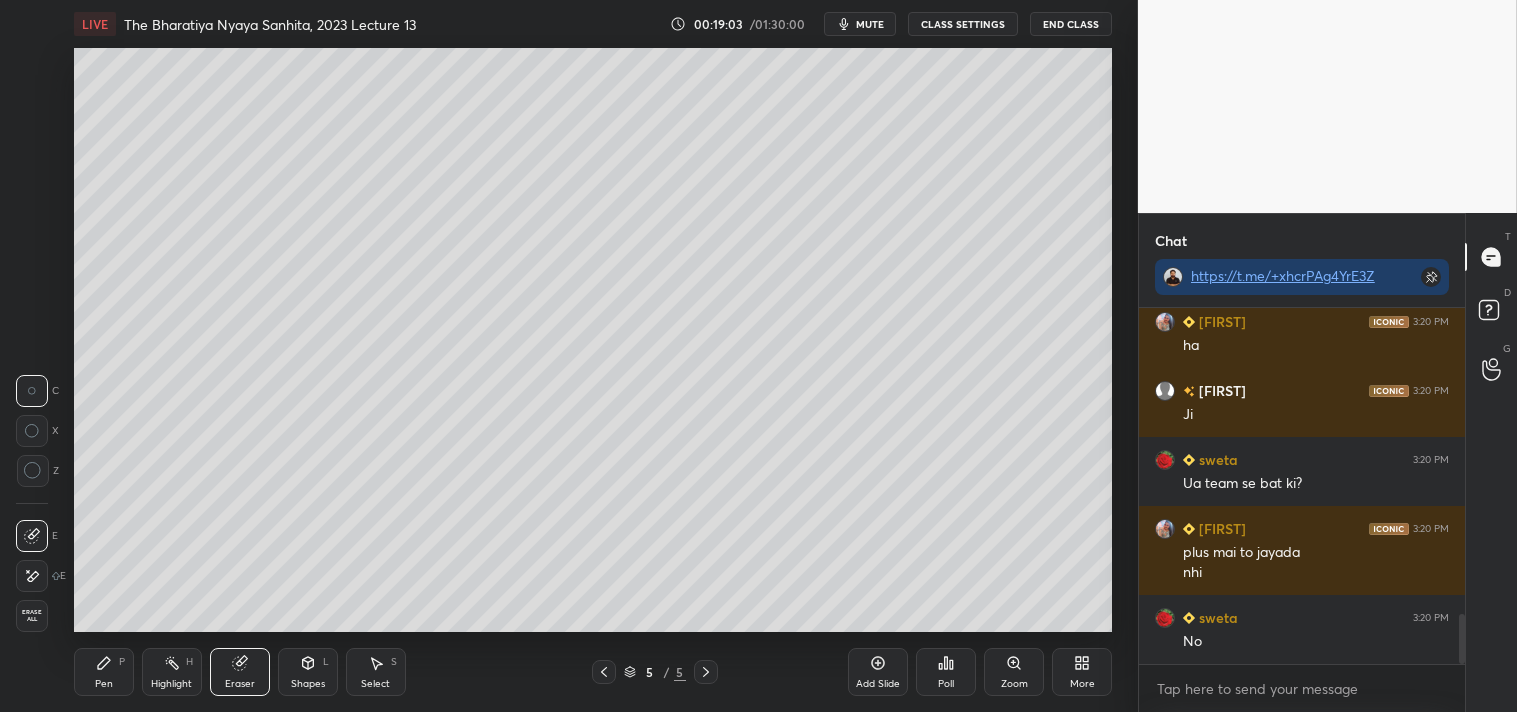 click 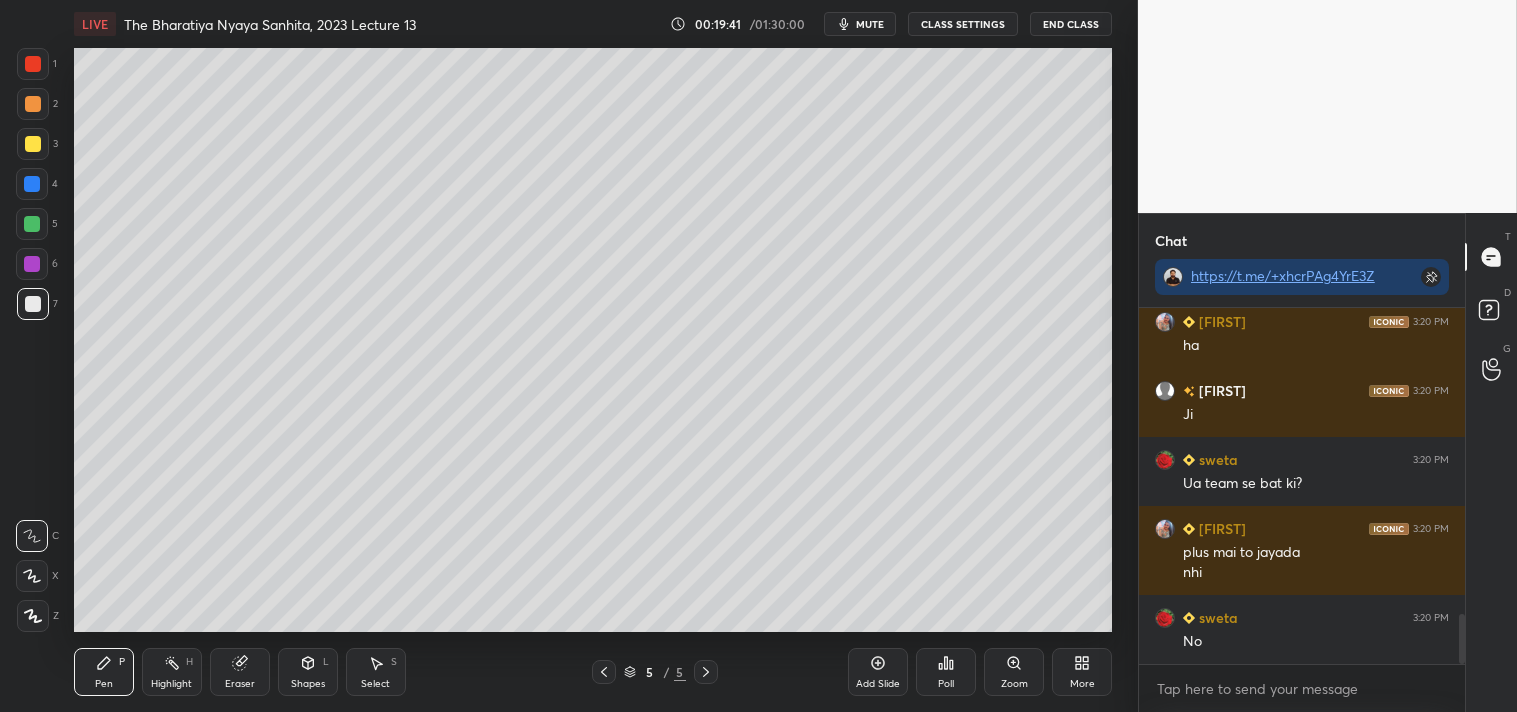click on "Add Slide" at bounding box center (878, 684) 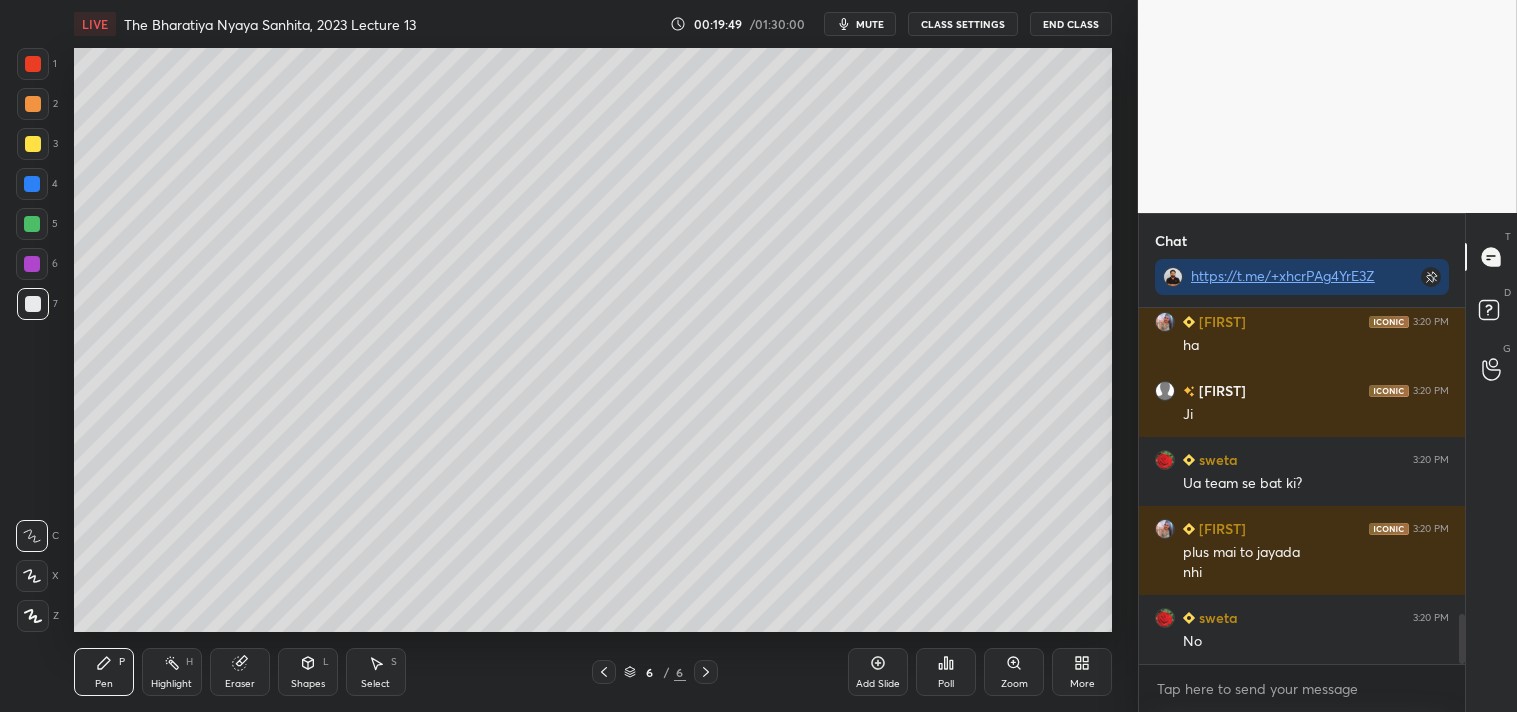 click 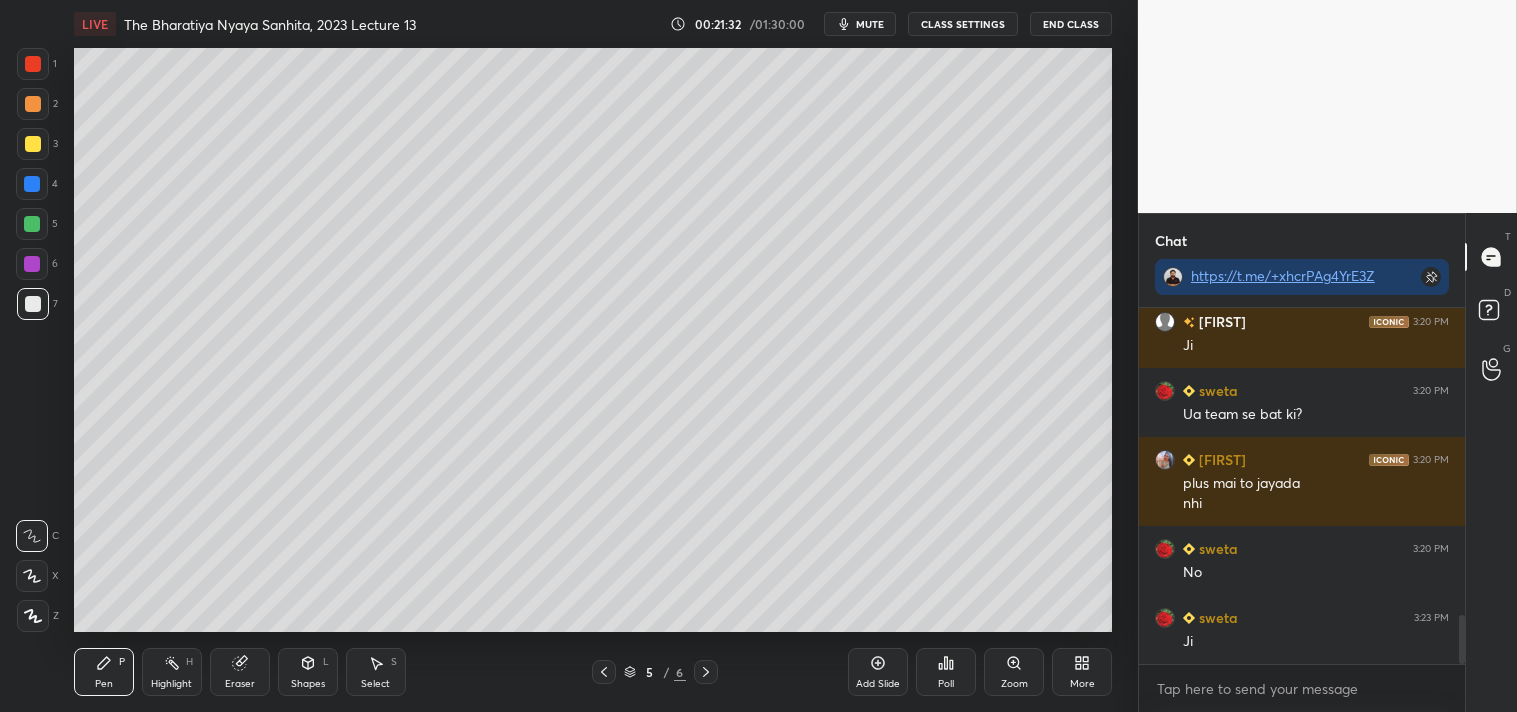 scroll, scrollTop: 2308, scrollLeft: 0, axis: vertical 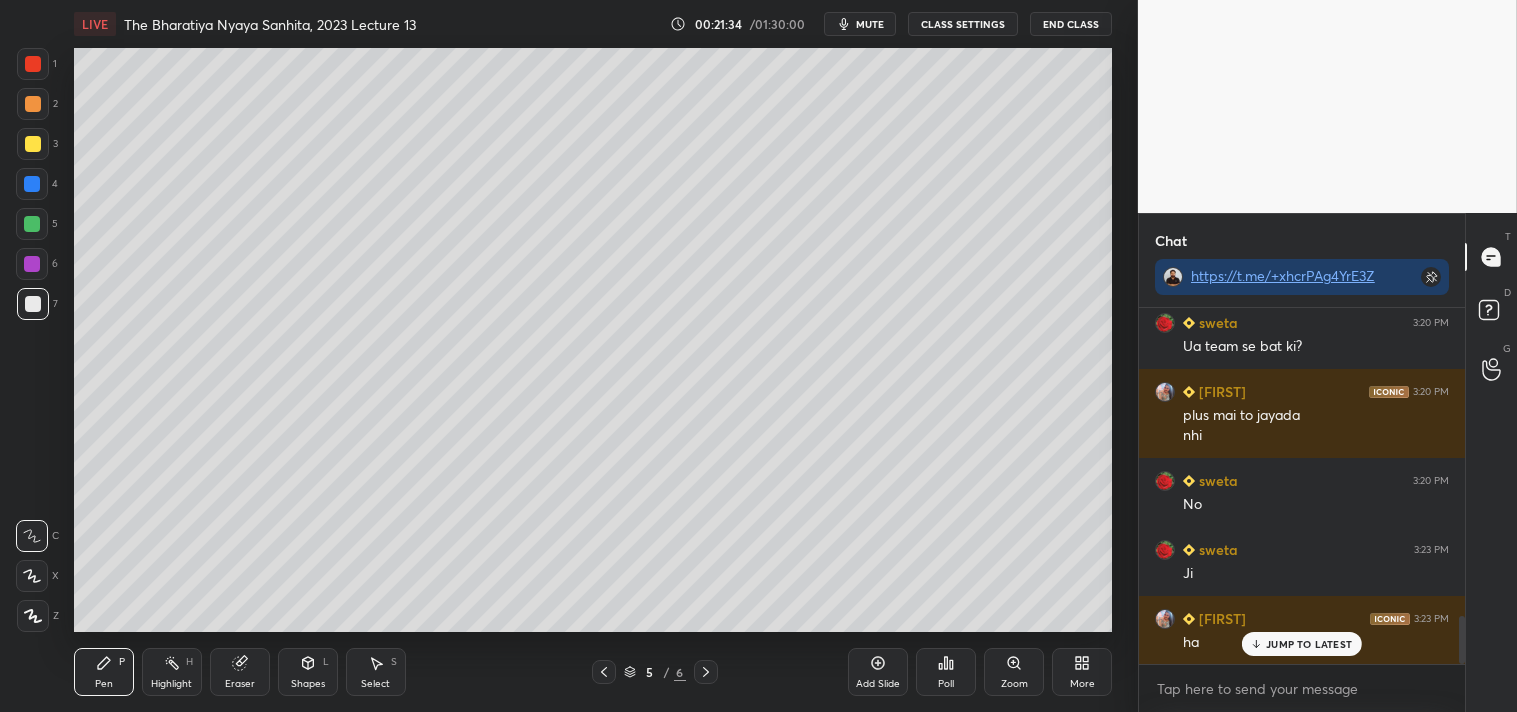 click 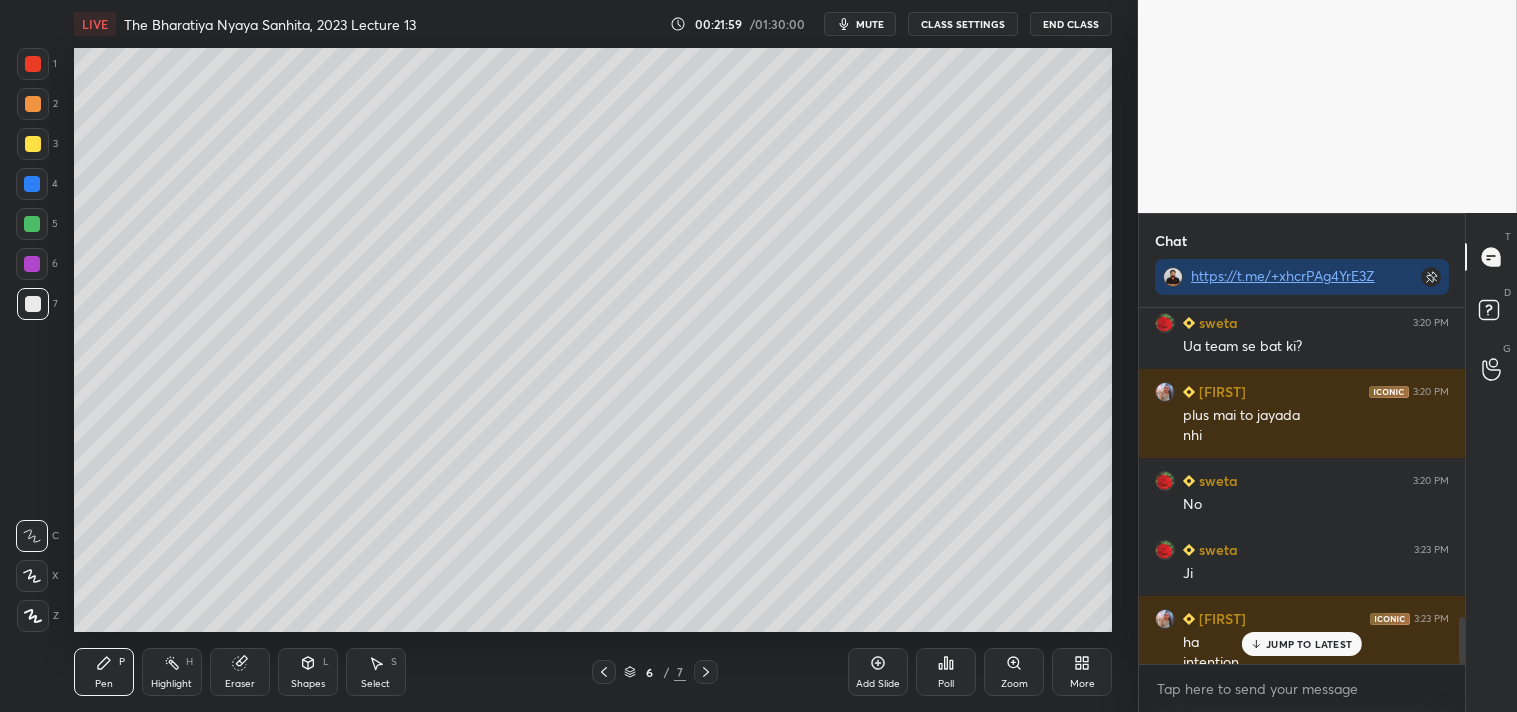 scroll, scrollTop: 2328, scrollLeft: 0, axis: vertical 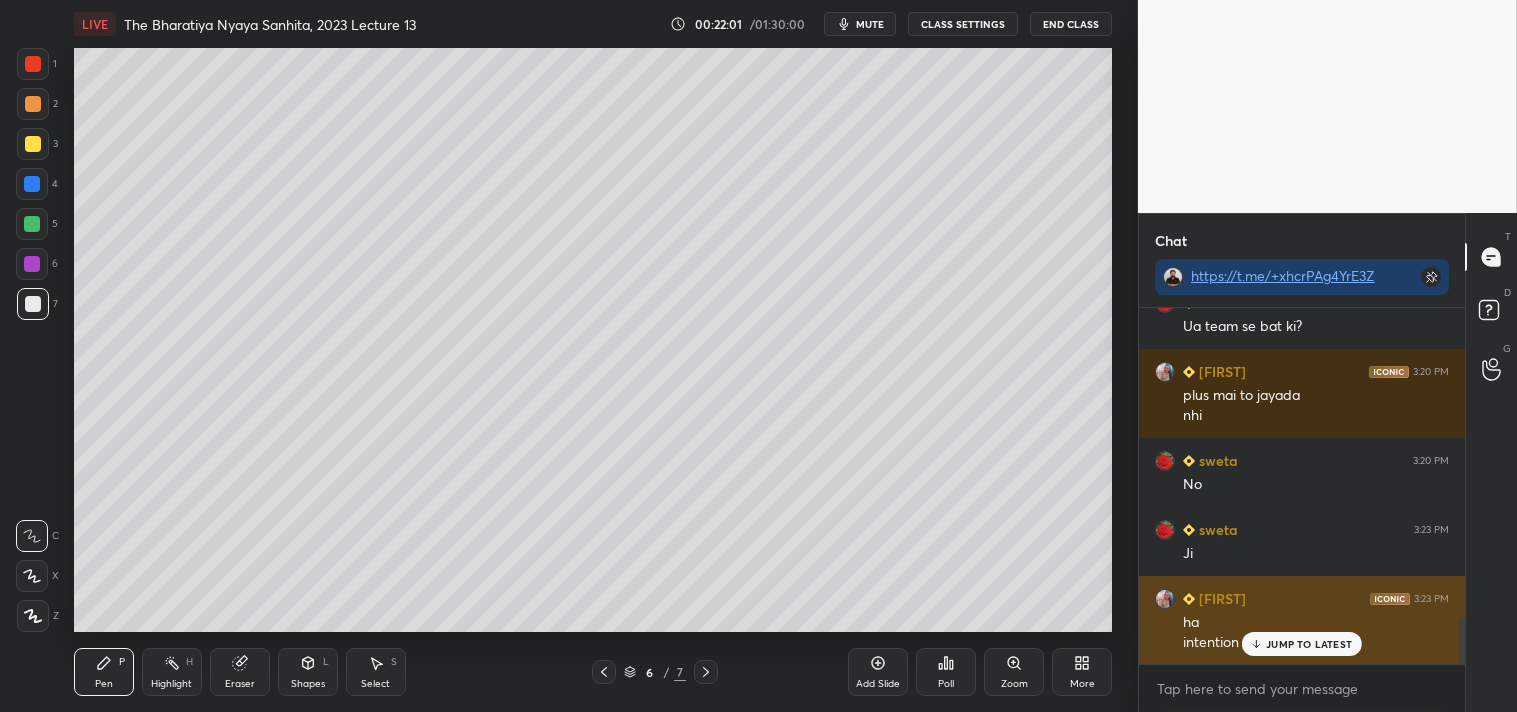 drag, startPoint x: 1285, startPoint y: 643, endPoint x: 1292, endPoint y: 635, distance: 10.630146 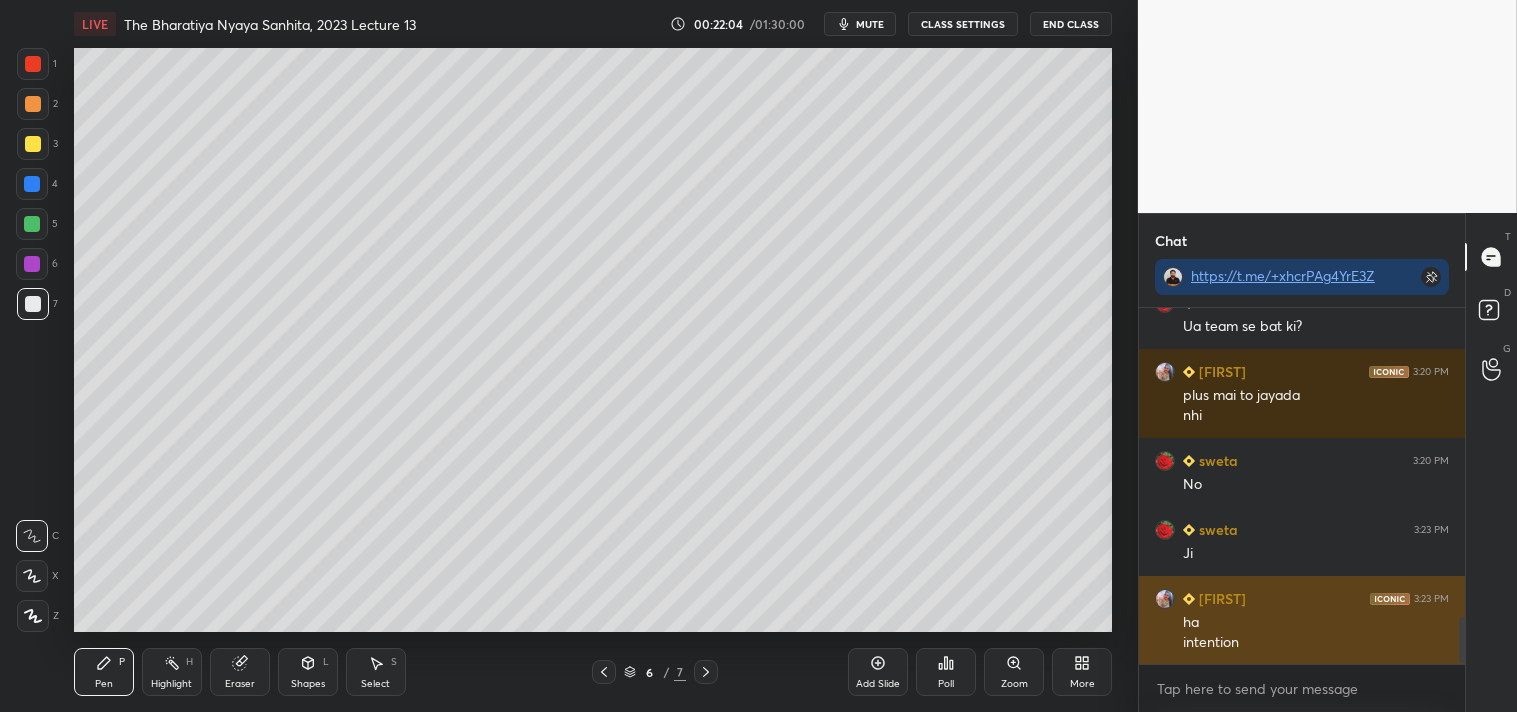 scroll, scrollTop: 2397, scrollLeft: 0, axis: vertical 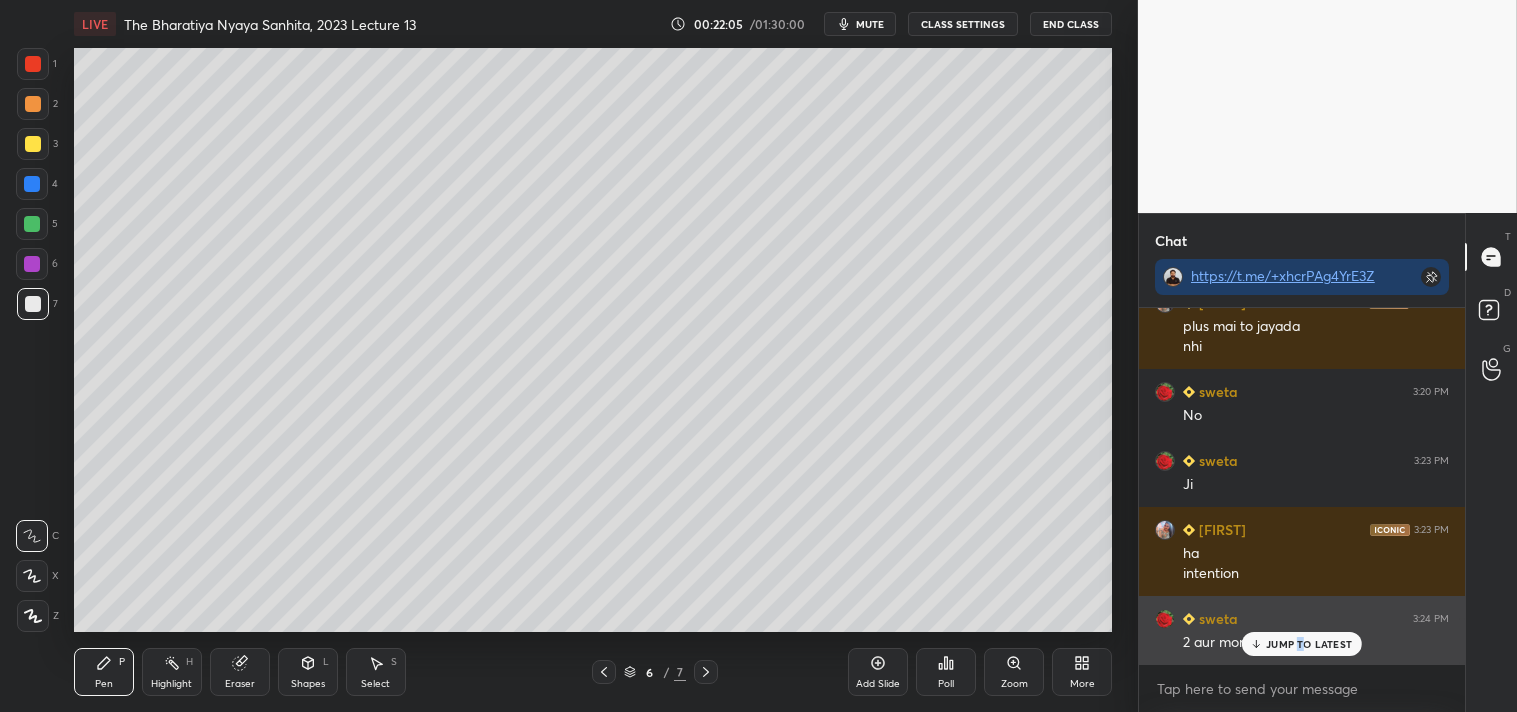click on "JUMP TO LATEST" at bounding box center [1309, 644] 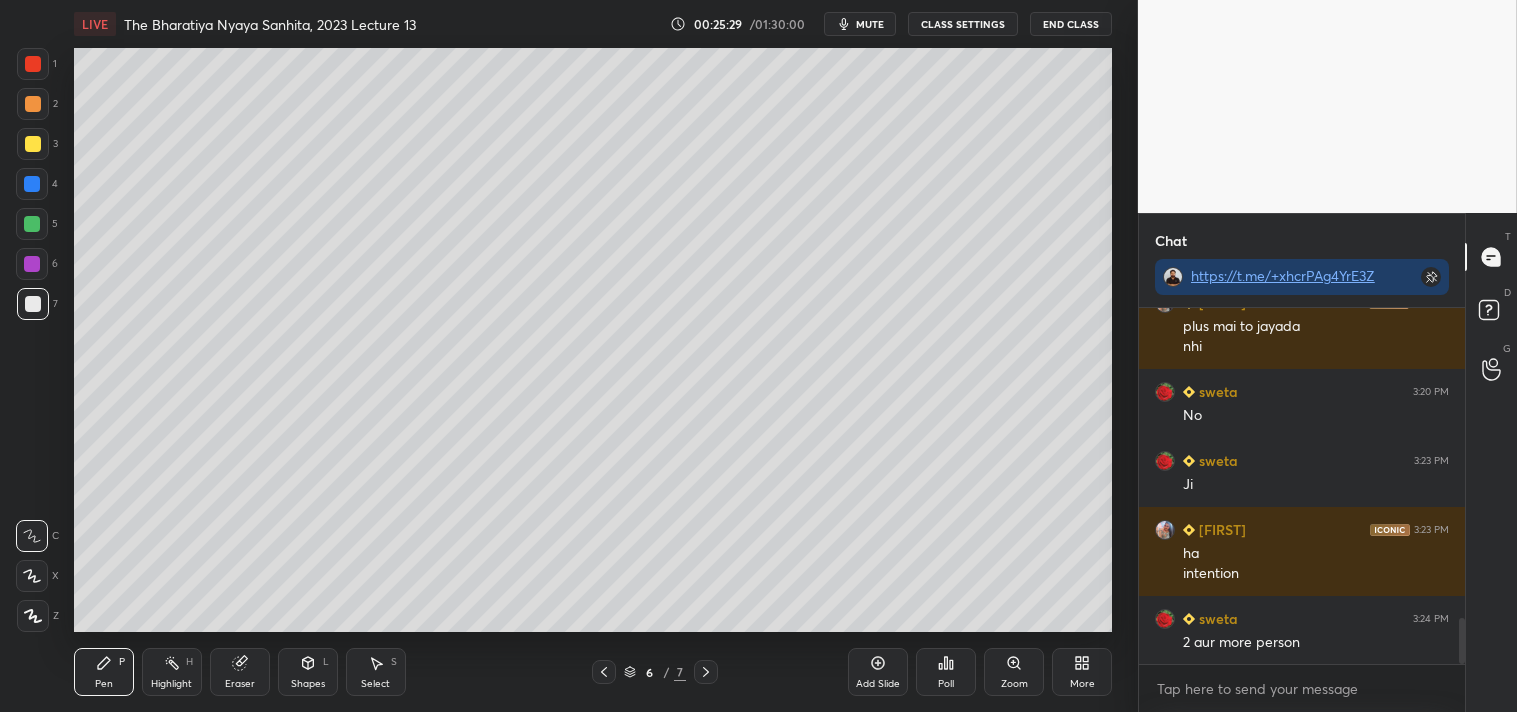 click on "Add Slide" at bounding box center (878, 672) 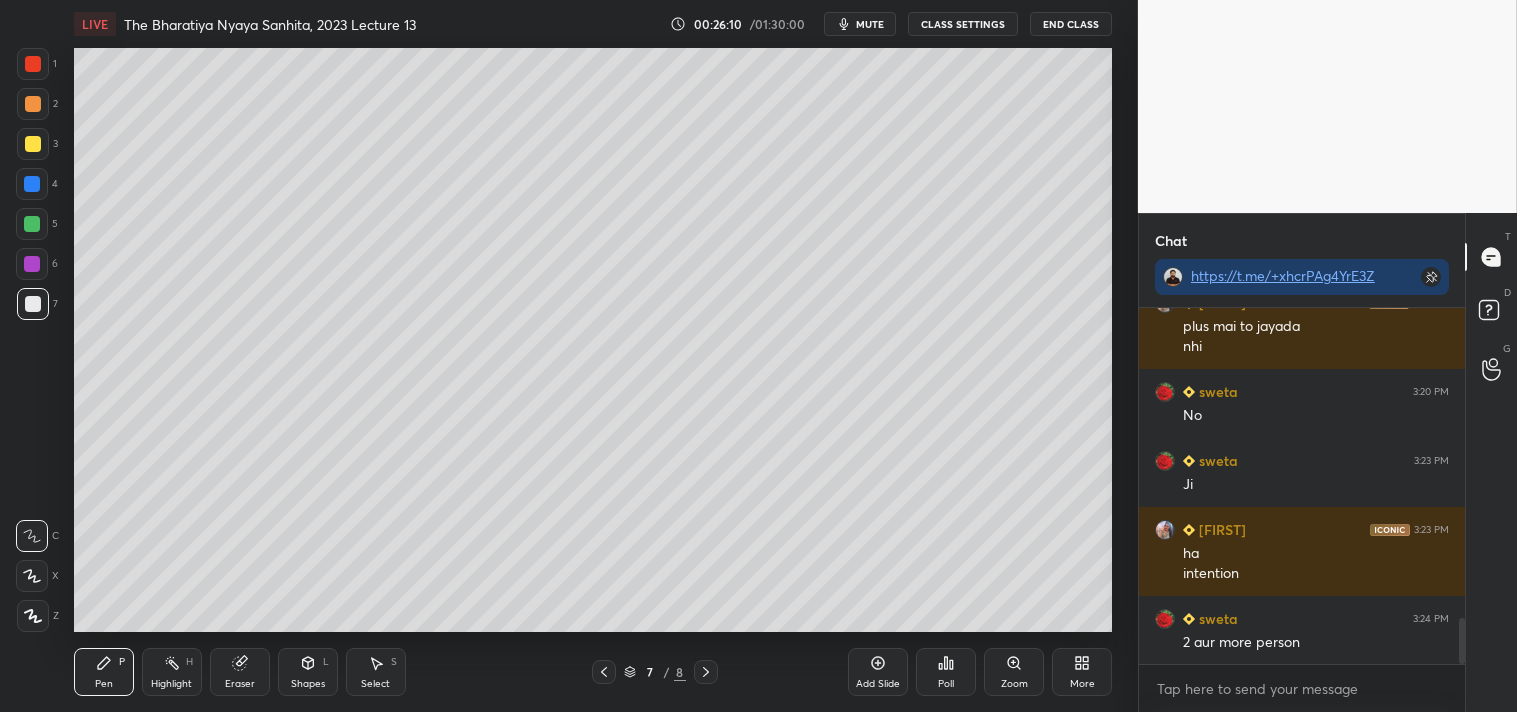 scroll, scrollTop: 2466, scrollLeft: 0, axis: vertical 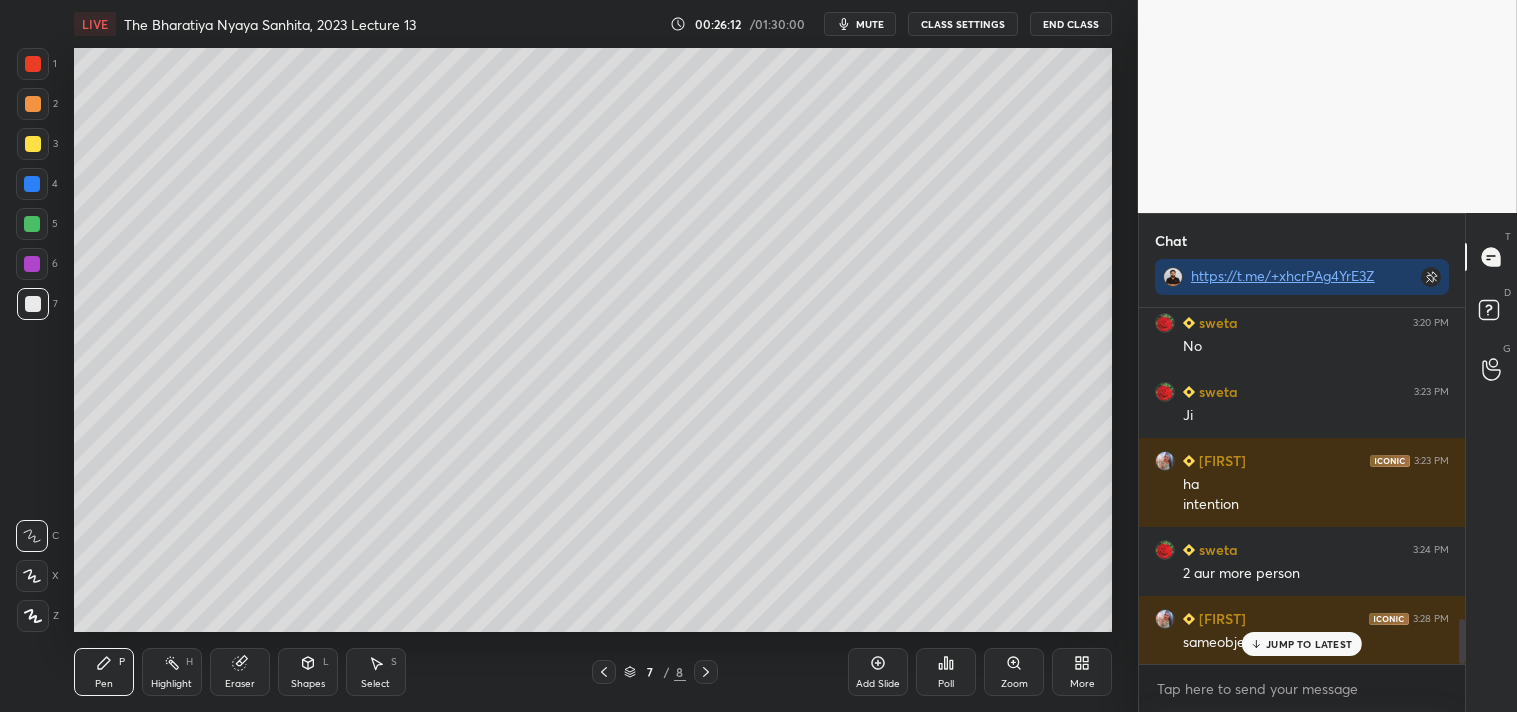 click on "JUMP TO LATEST" at bounding box center [1309, 644] 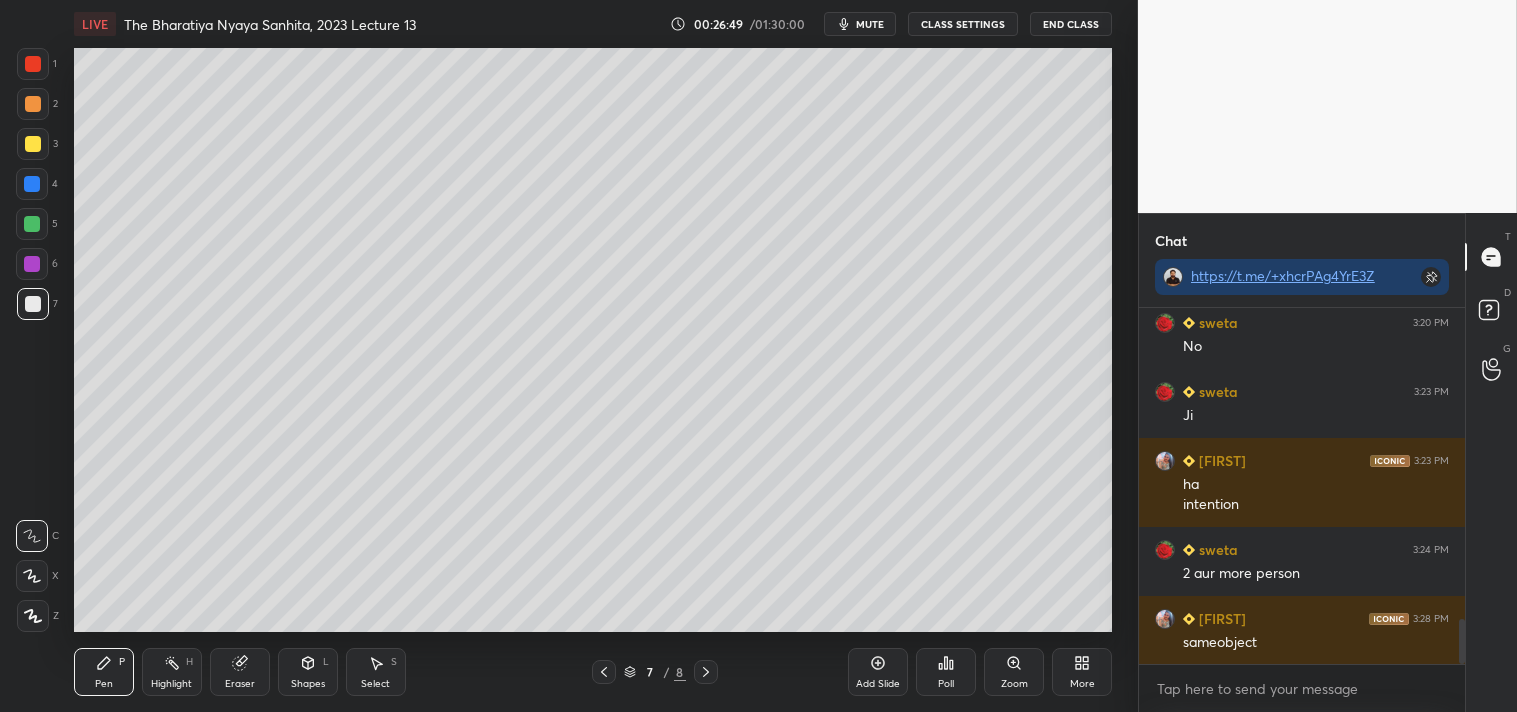 drag, startPoint x: 710, startPoint y: 672, endPoint x: 707, endPoint y: 661, distance: 11.401754 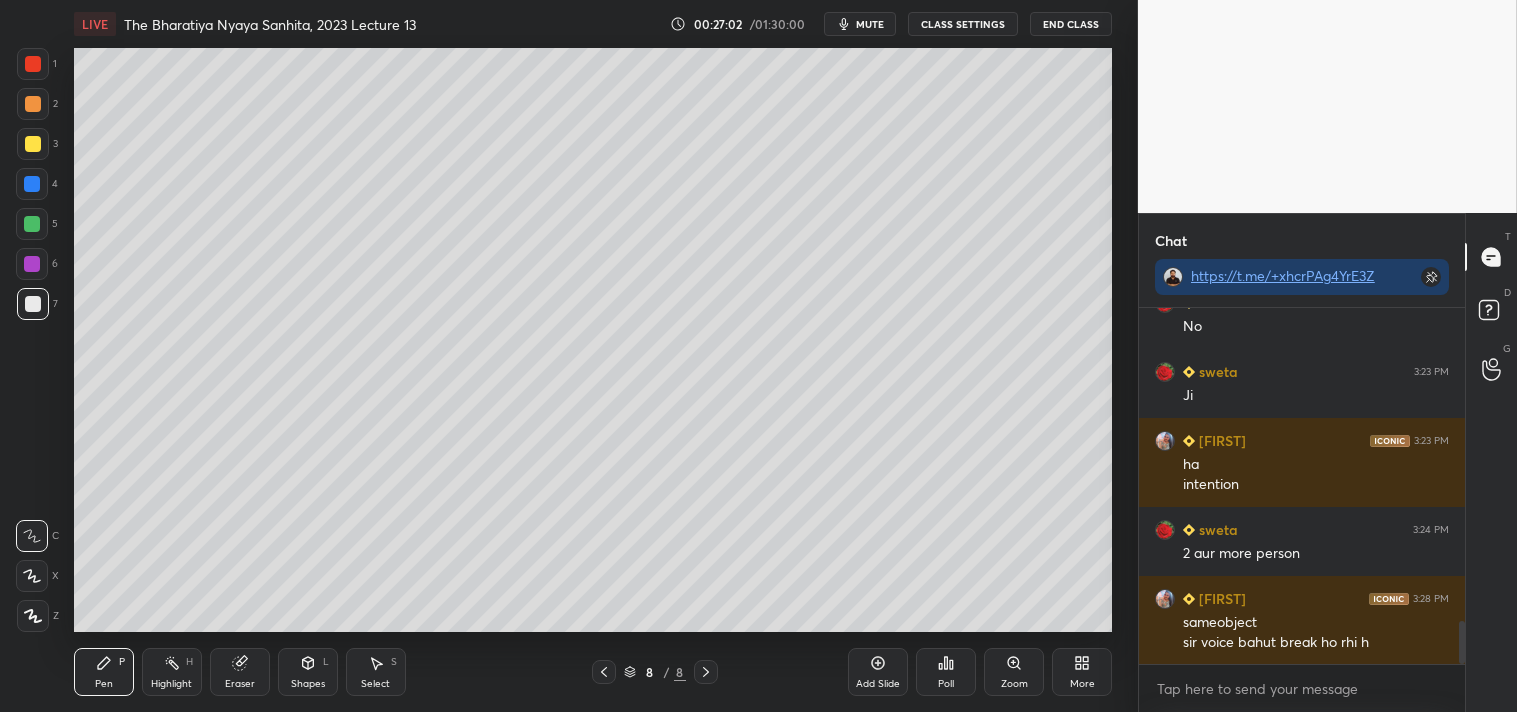 scroll, scrollTop: 2574, scrollLeft: 0, axis: vertical 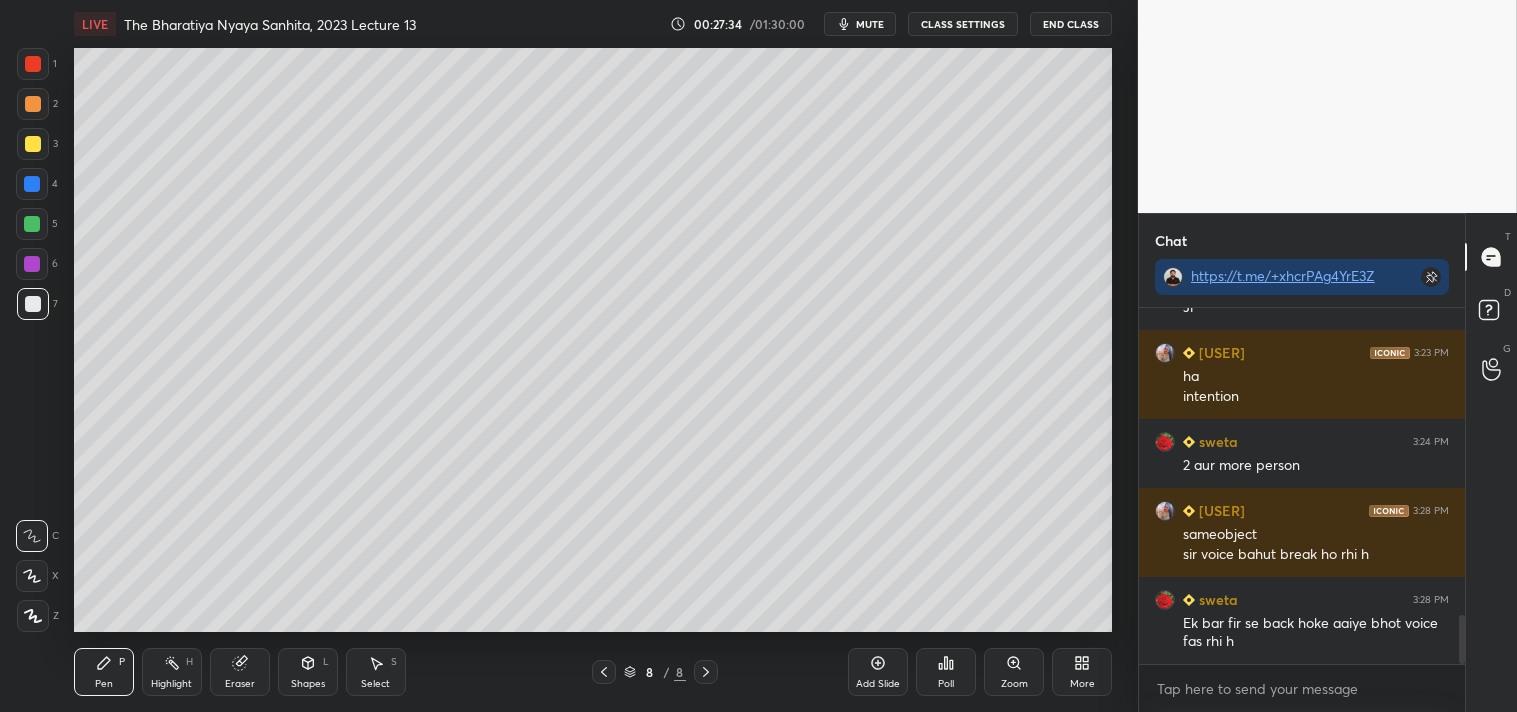 drag, startPoint x: 1462, startPoint y: 640, endPoint x: 1463, endPoint y: 676, distance: 36.013885 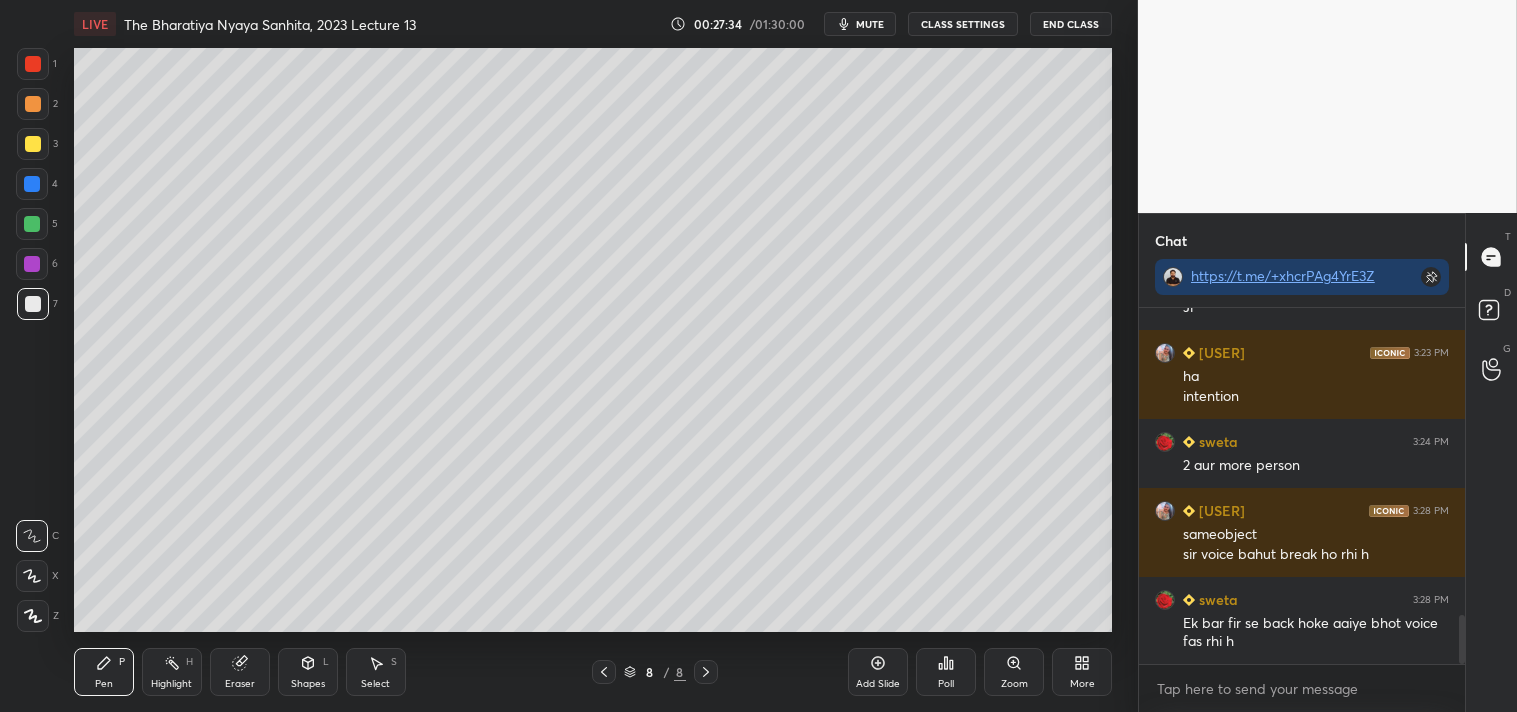 click on "[USER] 3:20 PM No [USER] 3:23 PM Ji [USER] 3:23 PM ha intention [USER] 3:24 PM 2 aur more person [USER] 3:28 PM sameobject sir voice bahut break ho rhi h [USER] 3:28 PM Ek bar fir se back hoke aaiye bhot voice fas rhi h JUMP TO LATEST Enable hand raising Enable raise hand to speak to learners. Once enabled, chat will be turned off temporarily. Enable x" at bounding box center [1302, 510] 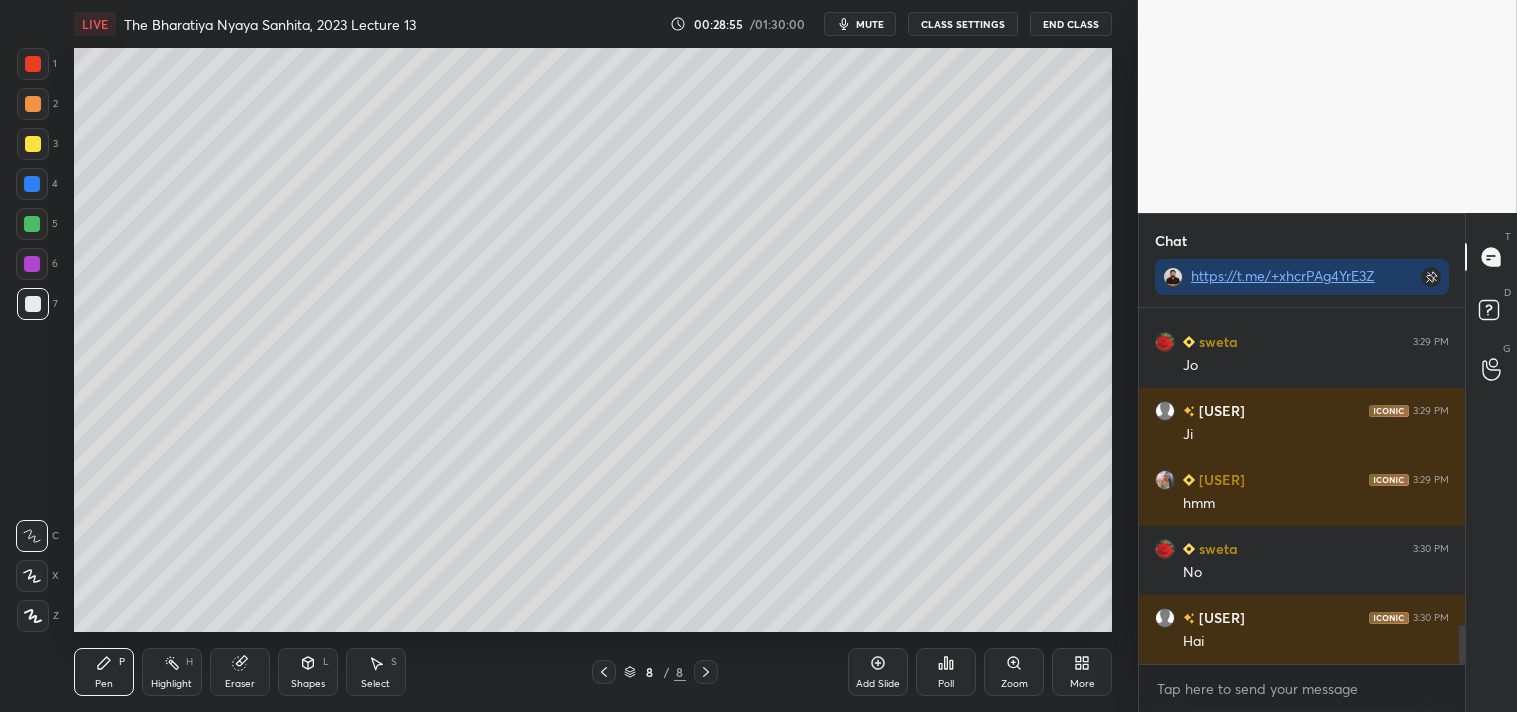 scroll, scrollTop: 2938, scrollLeft: 0, axis: vertical 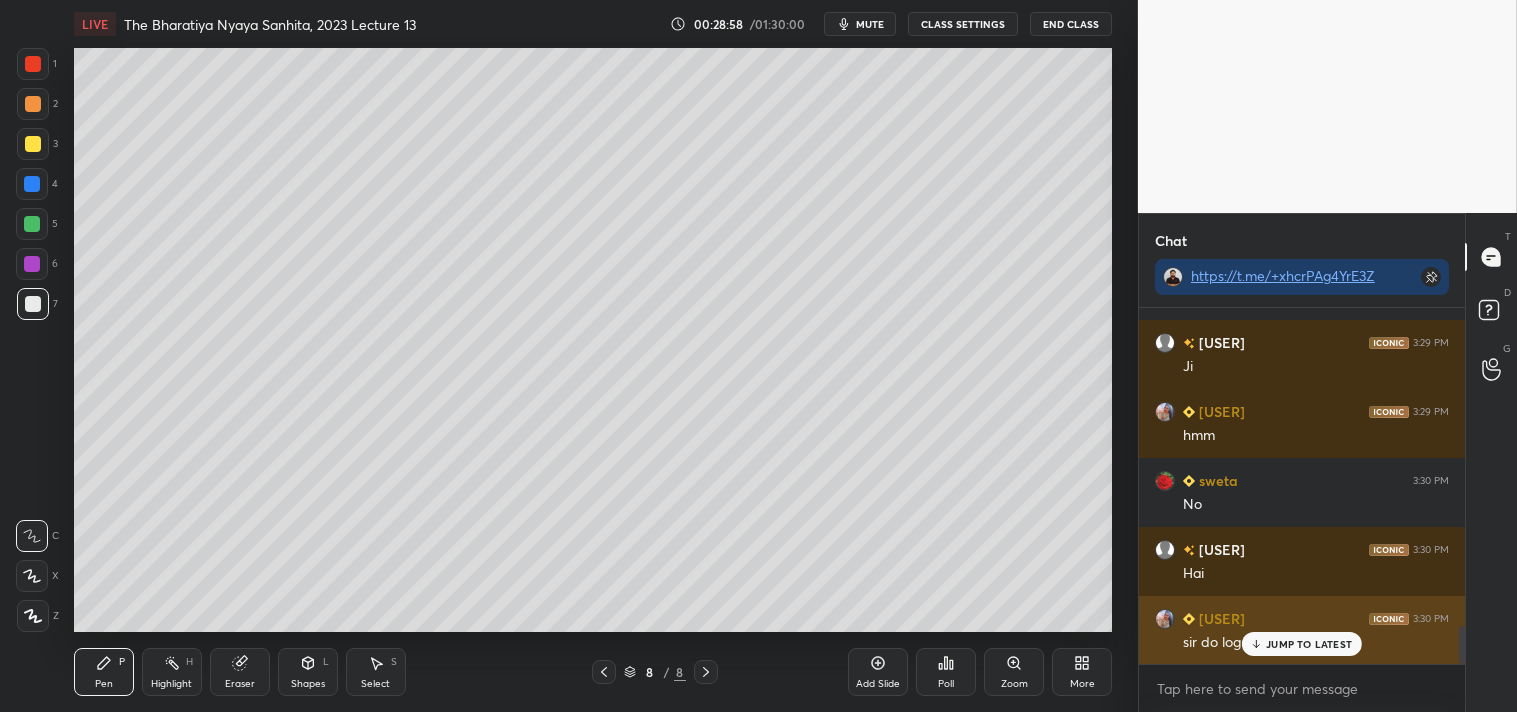 click on "JUMP TO LATEST" at bounding box center (1309, 644) 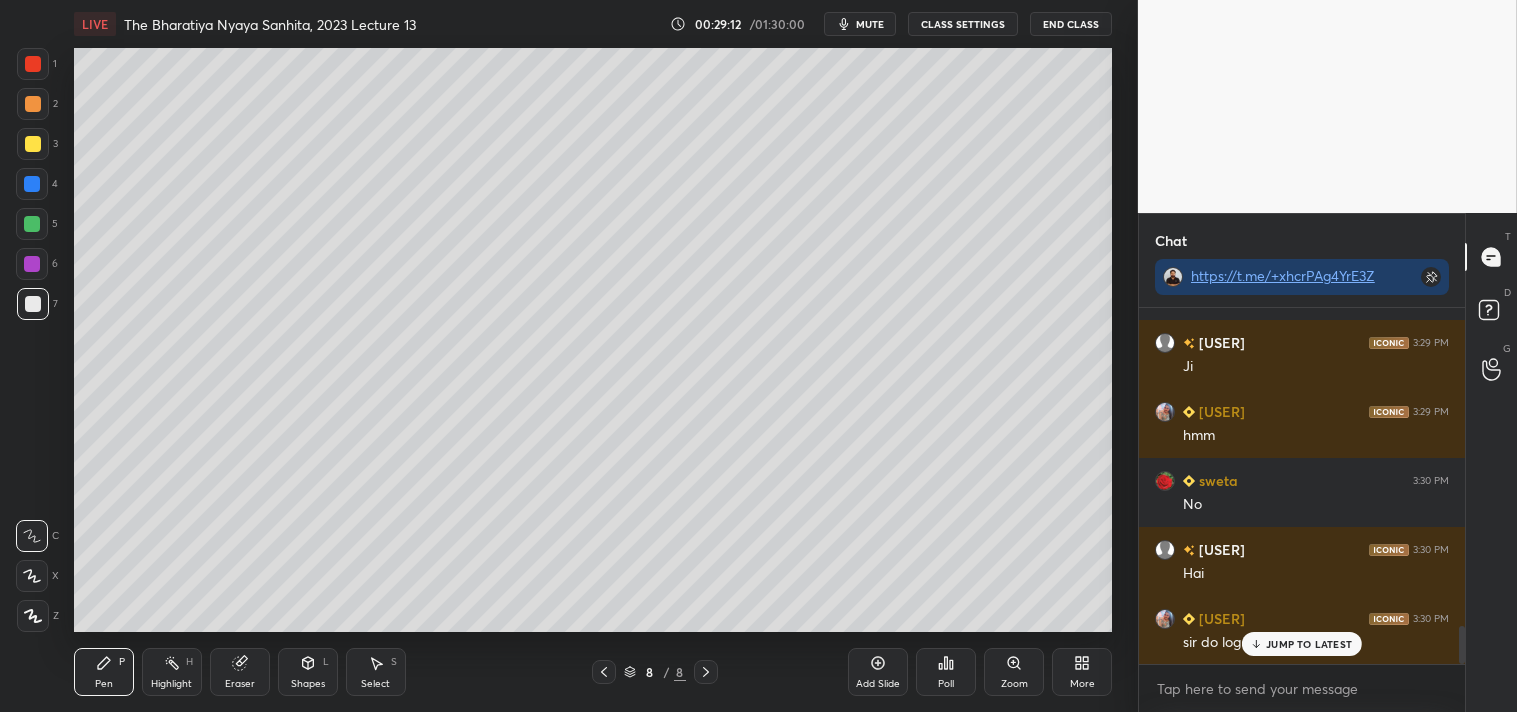 scroll, scrollTop: 3007, scrollLeft: 0, axis: vertical 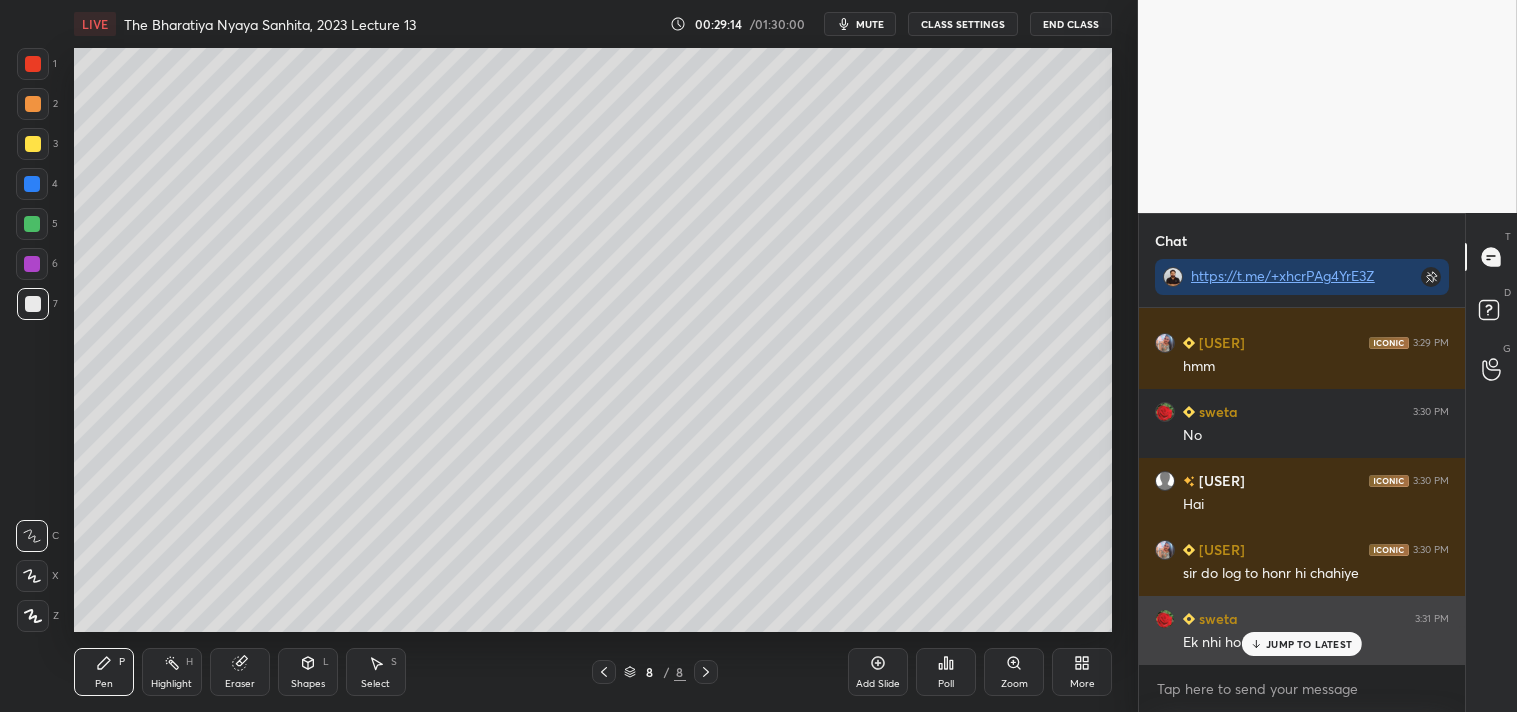 click on "JUMP TO LATEST" at bounding box center [1309, 644] 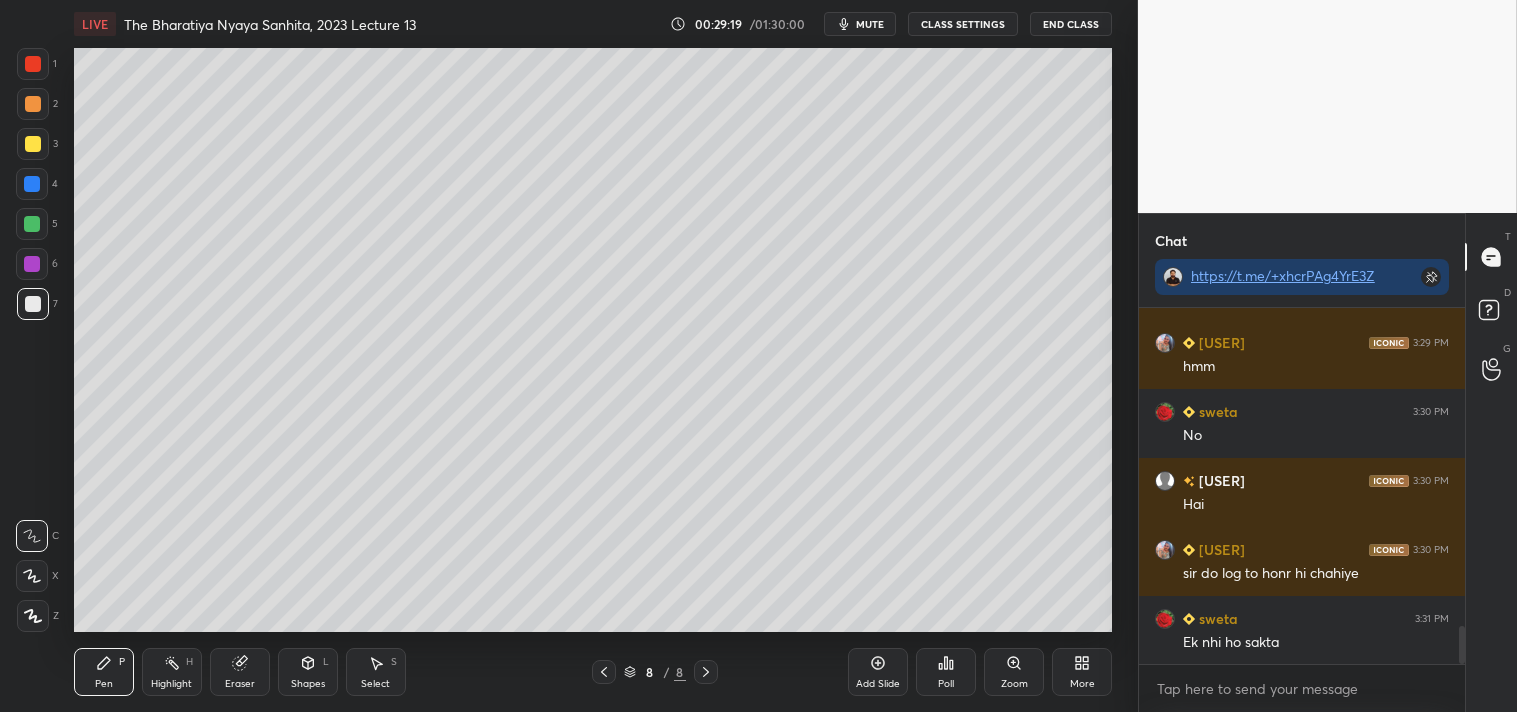 click 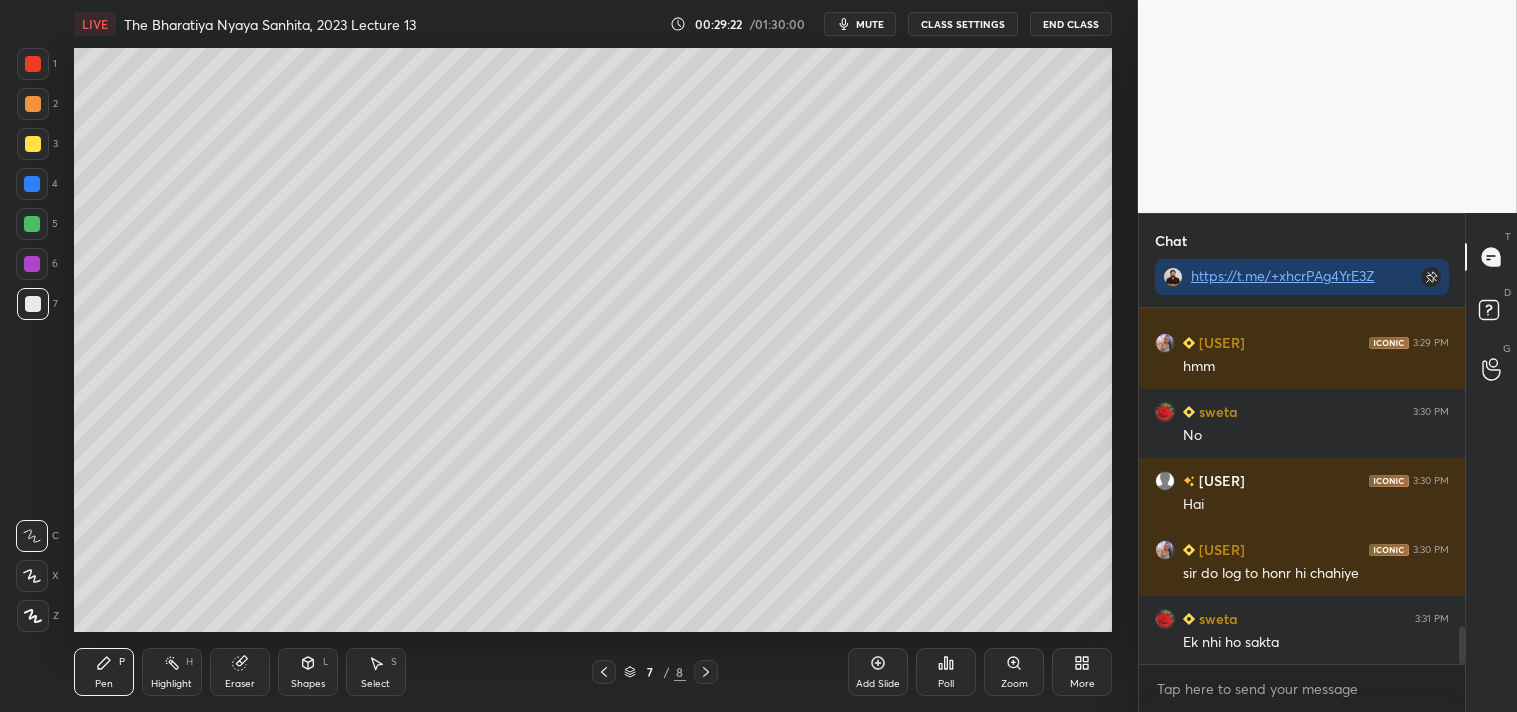 click at bounding box center [33, 144] 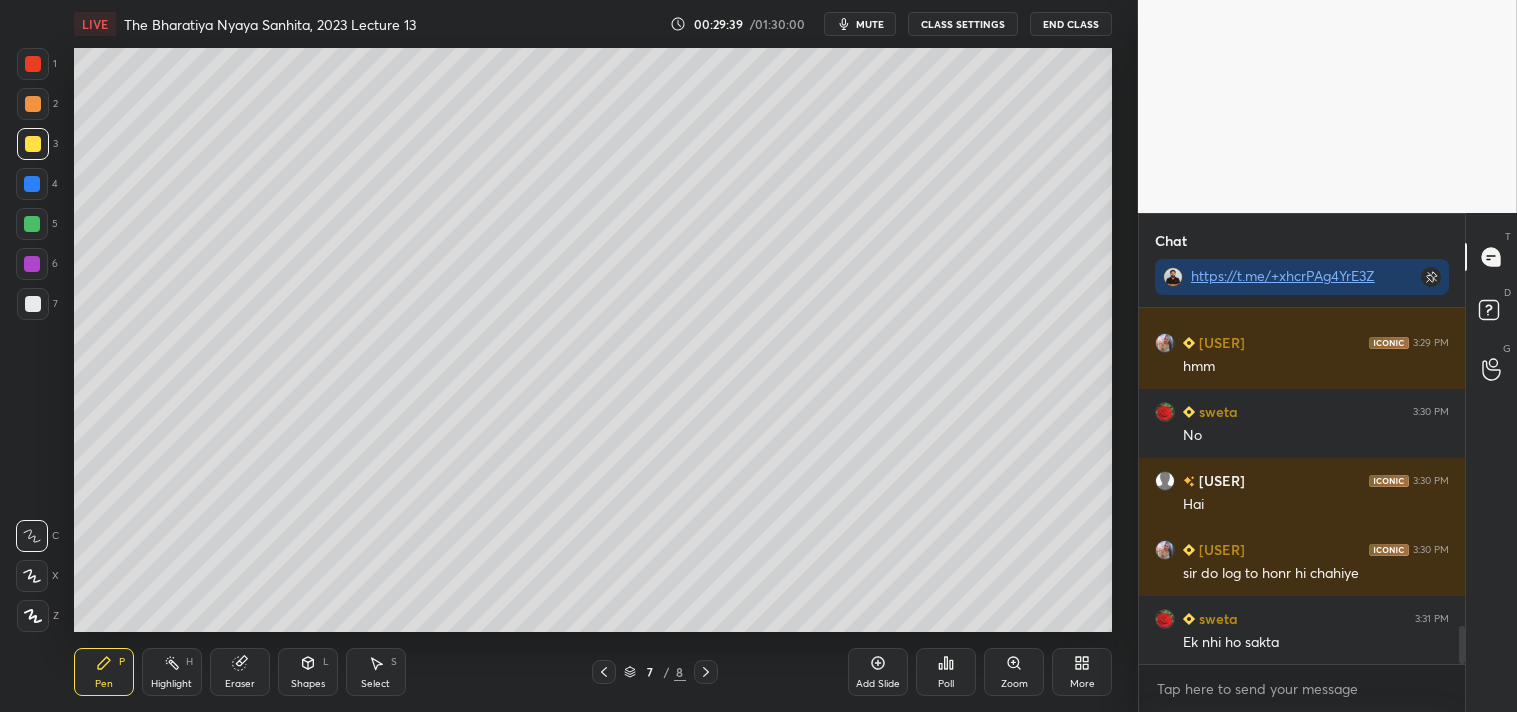 click at bounding box center (33, 304) 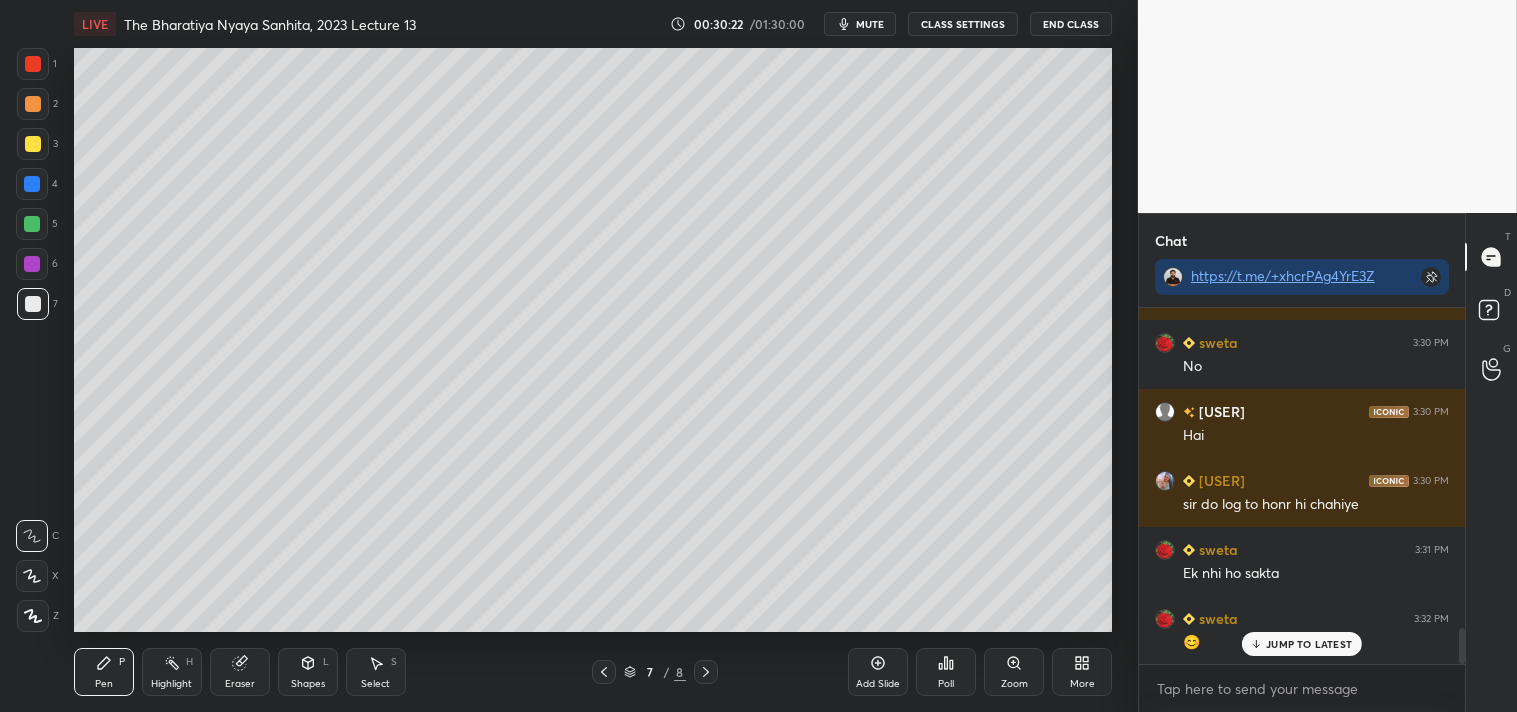 scroll, scrollTop: 3145, scrollLeft: 0, axis: vertical 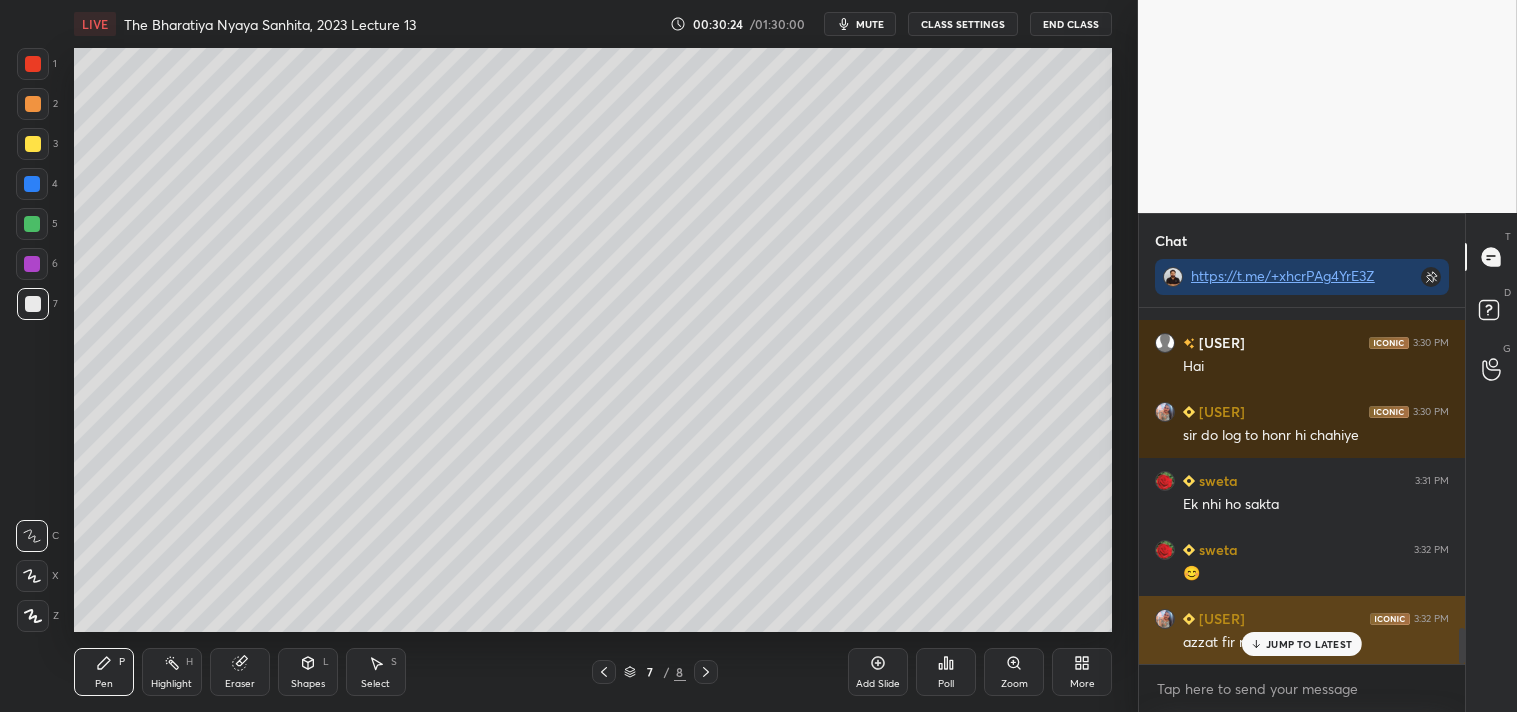 click on "JUMP TO LATEST" at bounding box center (1302, 644) 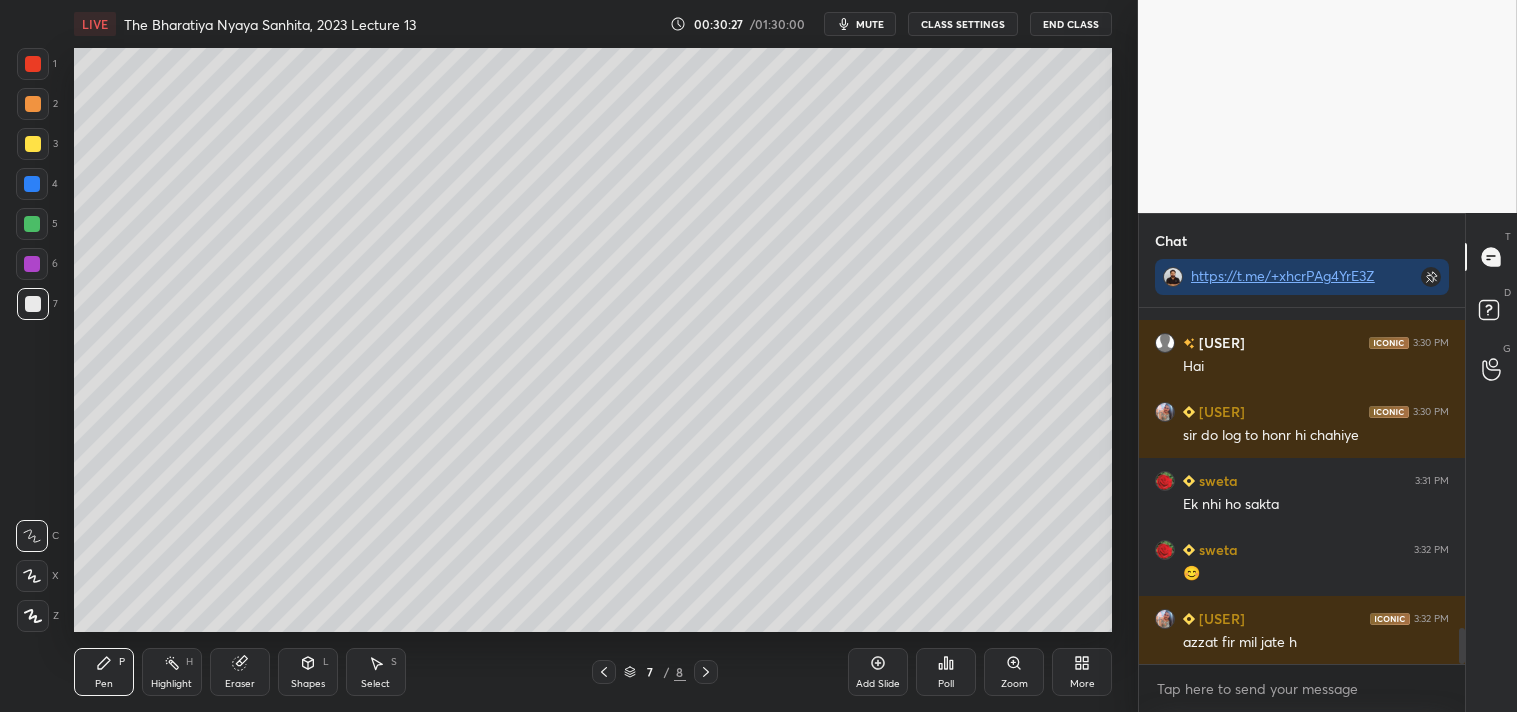 scroll, scrollTop: 3165, scrollLeft: 0, axis: vertical 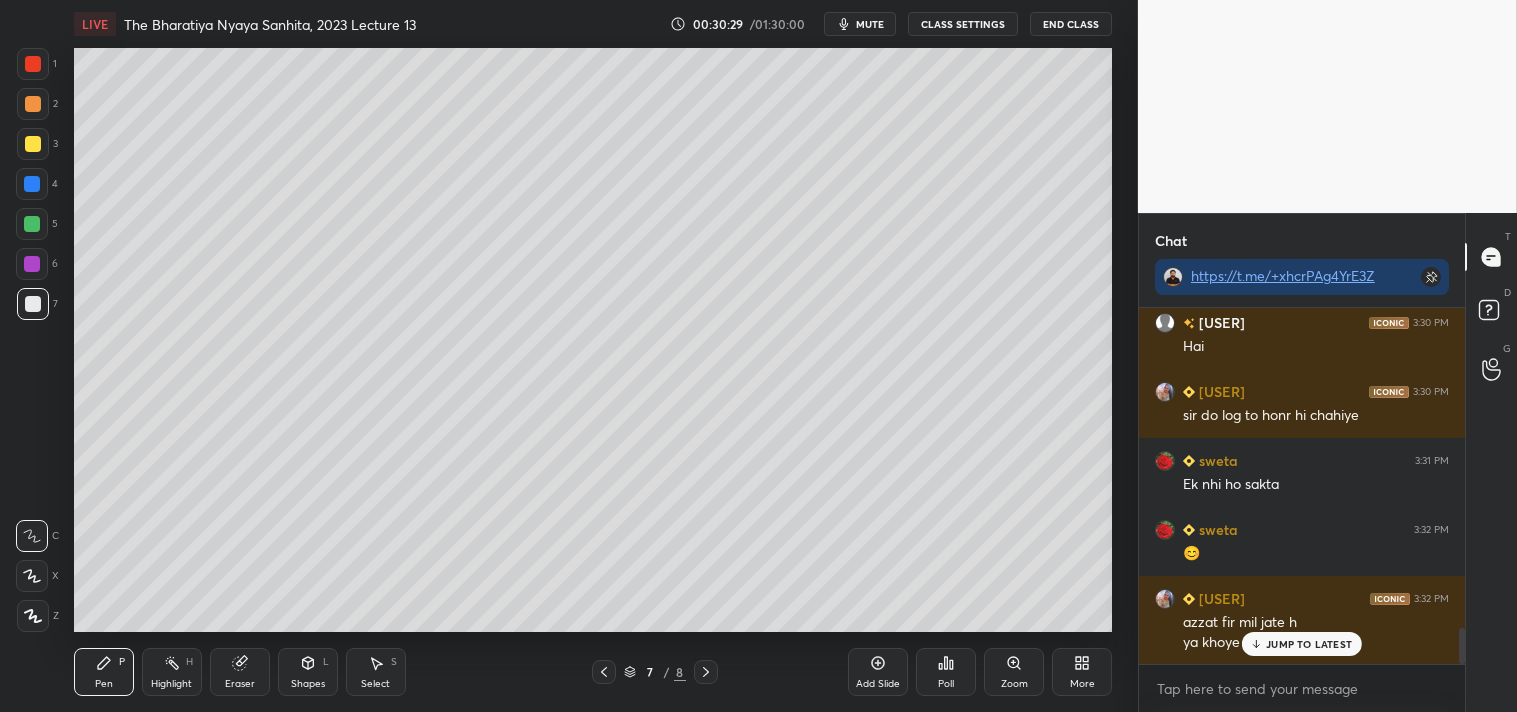 click on "JUMP TO LATEST" at bounding box center [1309, 644] 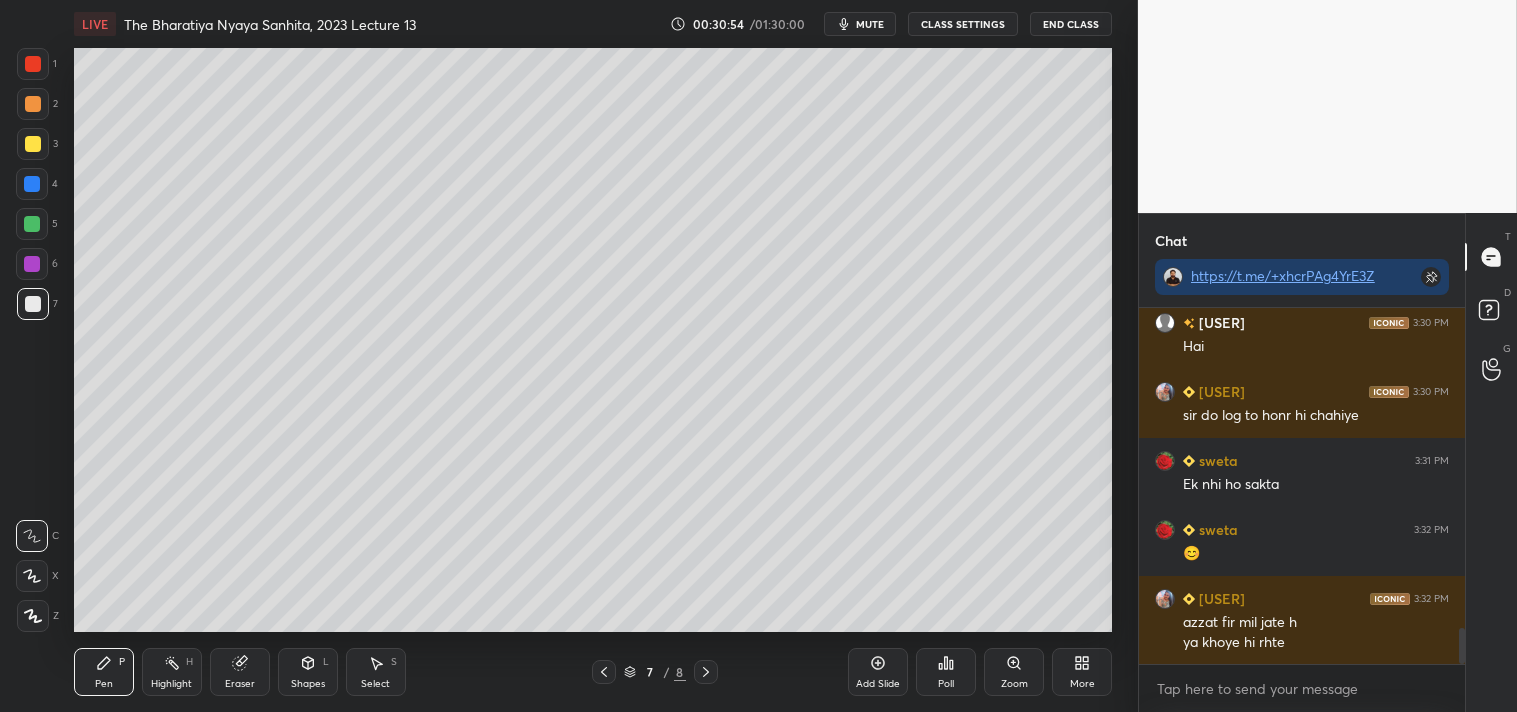 scroll, scrollTop: 3185, scrollLeft: 0, axis: vertical 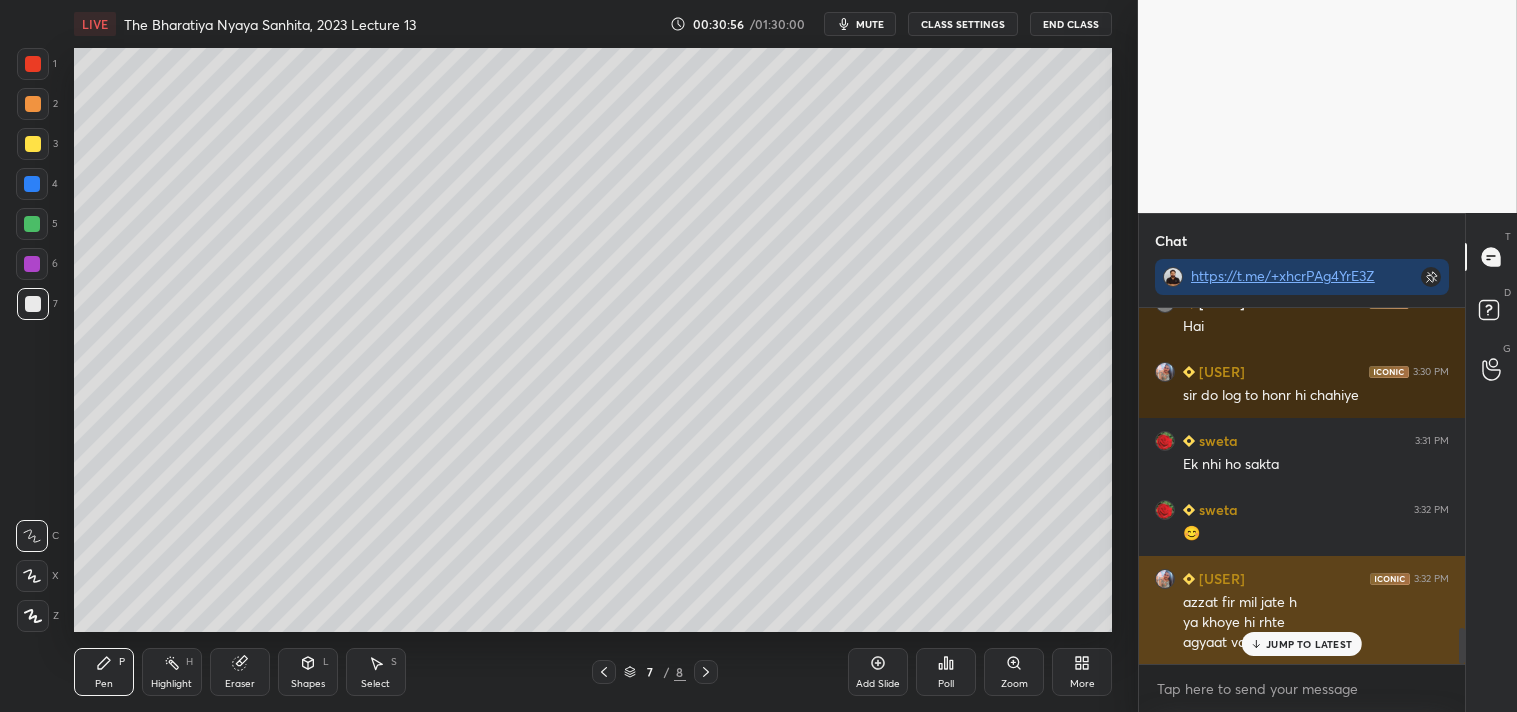 click on "JUMP TO LATEST" at bounding box center (1309, 644) 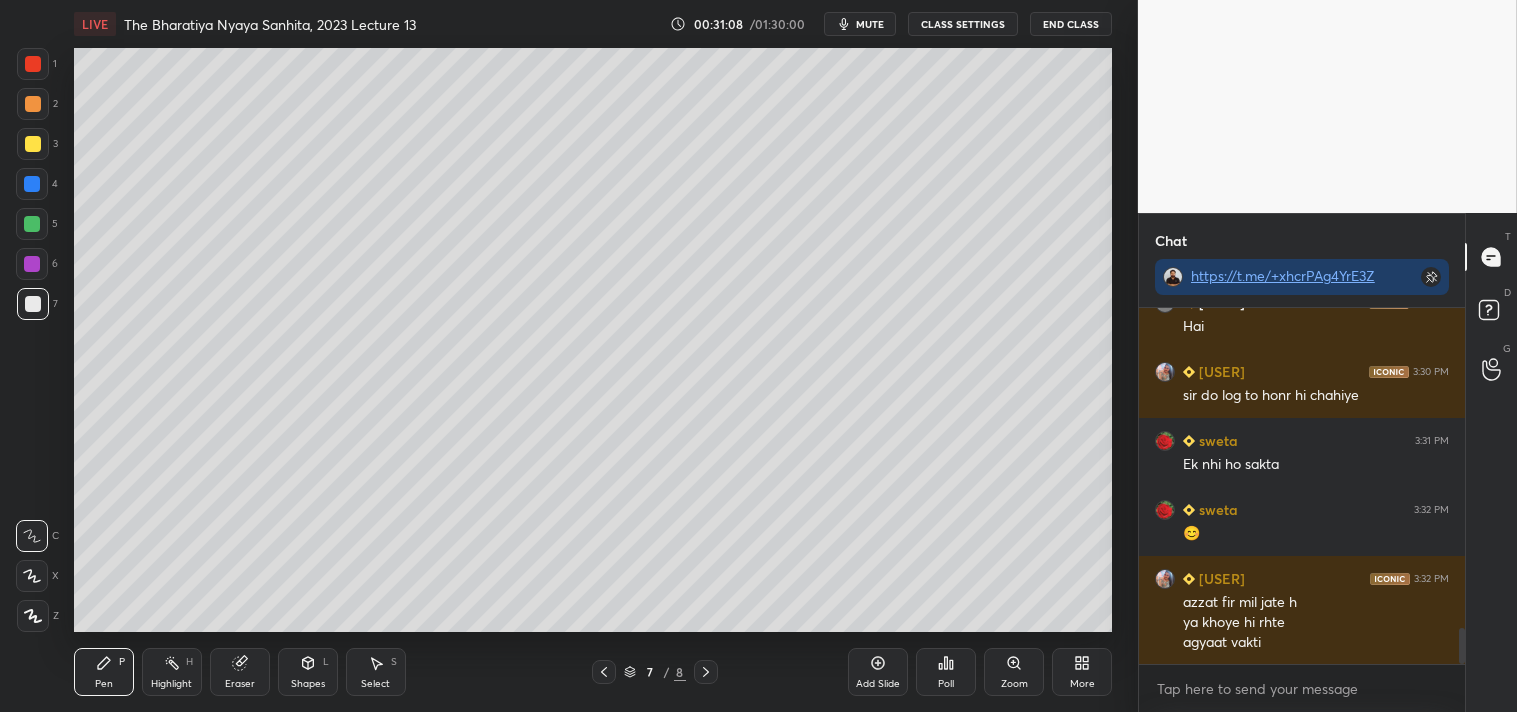 click at bounding box center [706, 672] 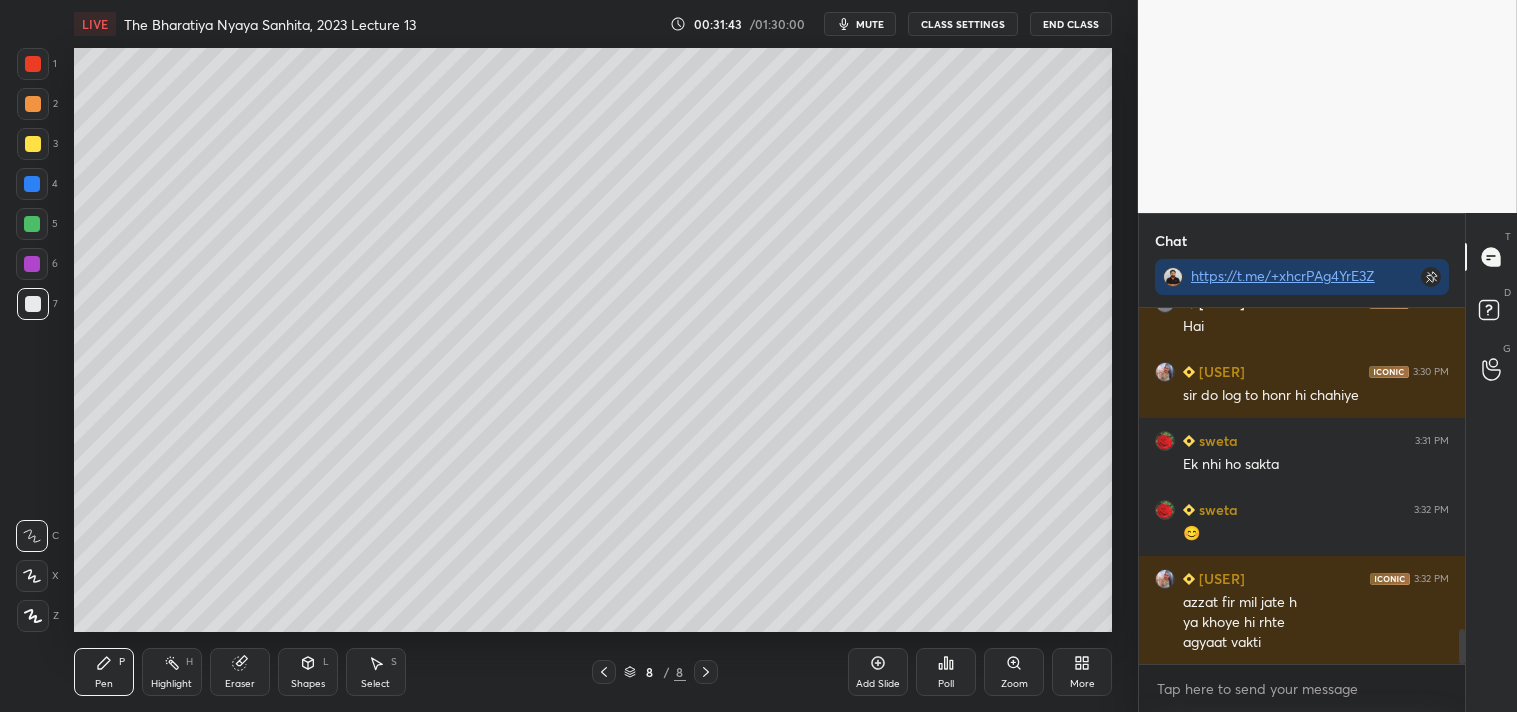 scroll, scrollTop: 3255, scrollLeft: 0, axis: vertical 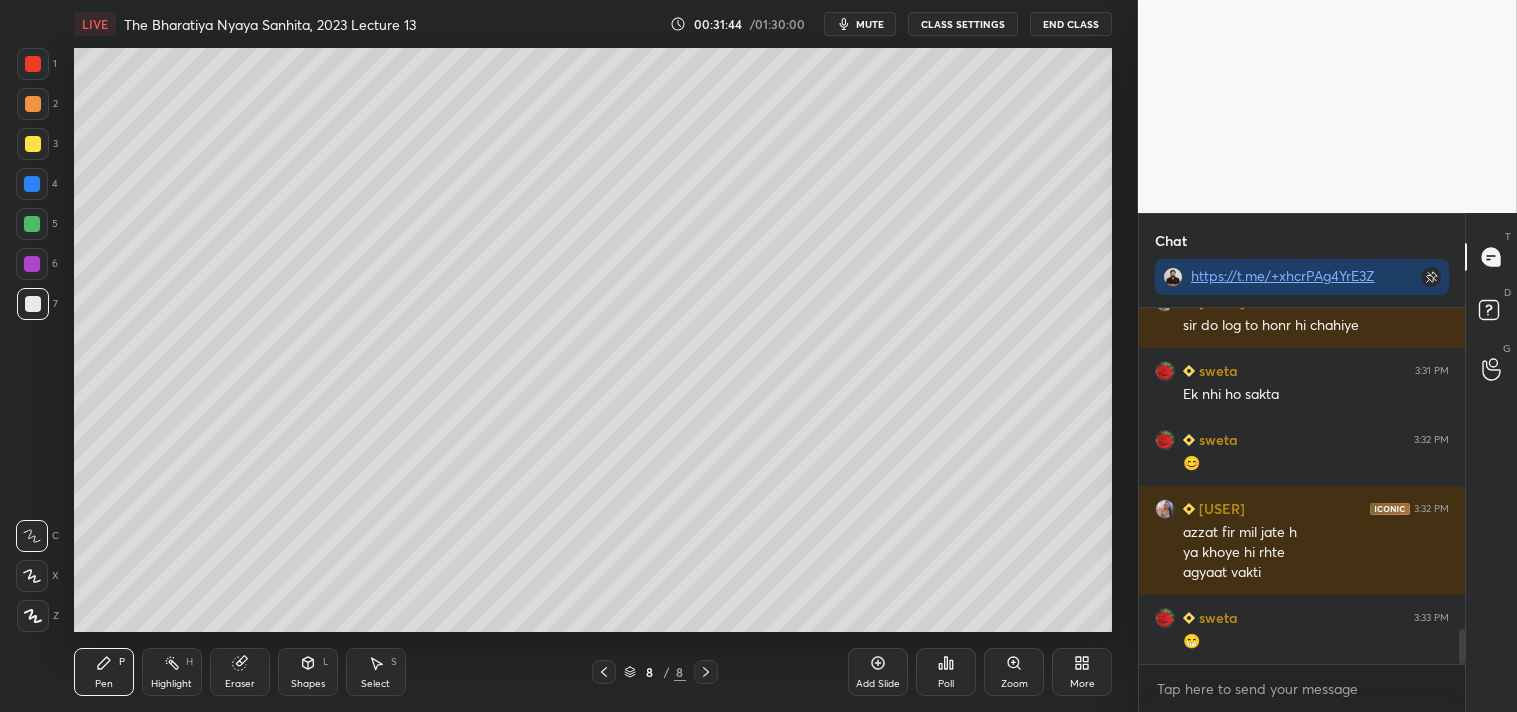 click 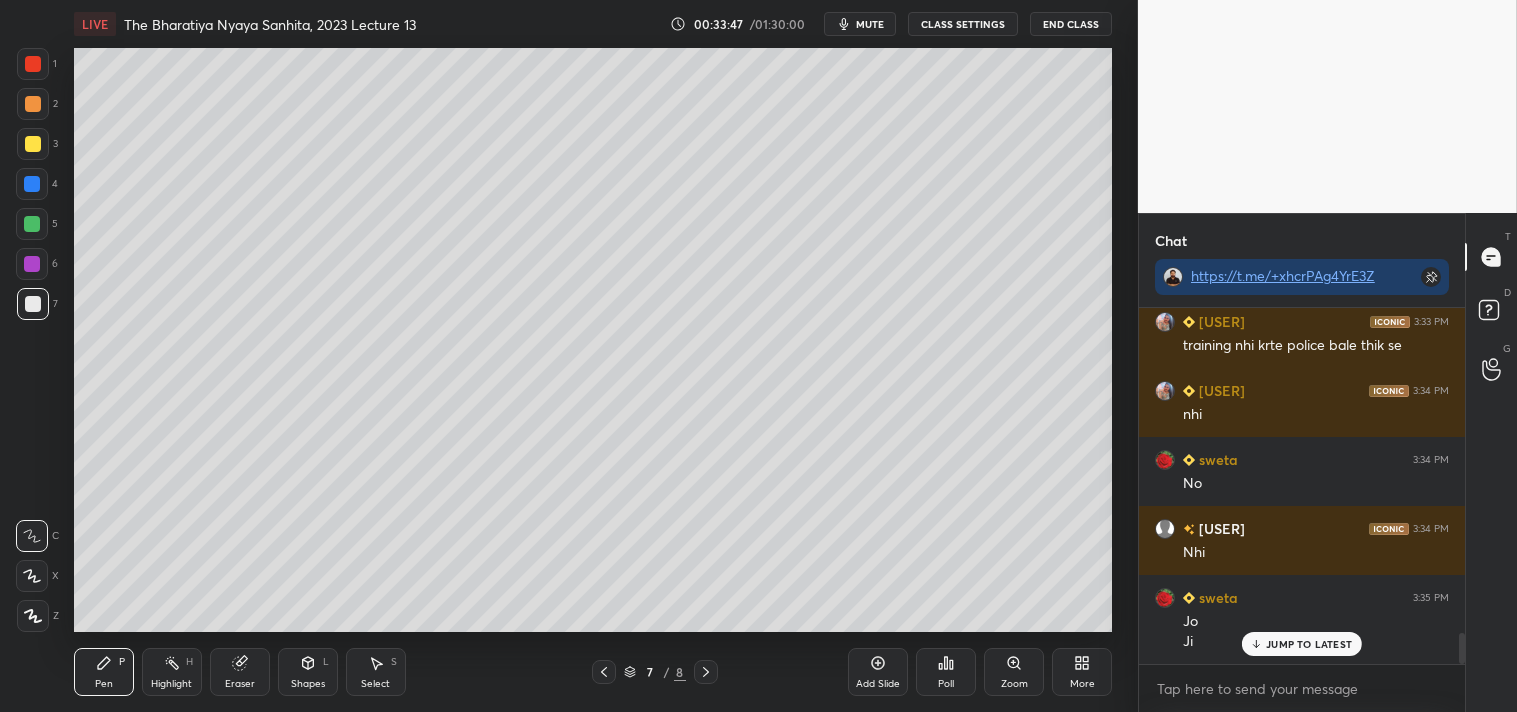 scroll, scrollTop: 3688, scrollLeft: 0, axis: vertical 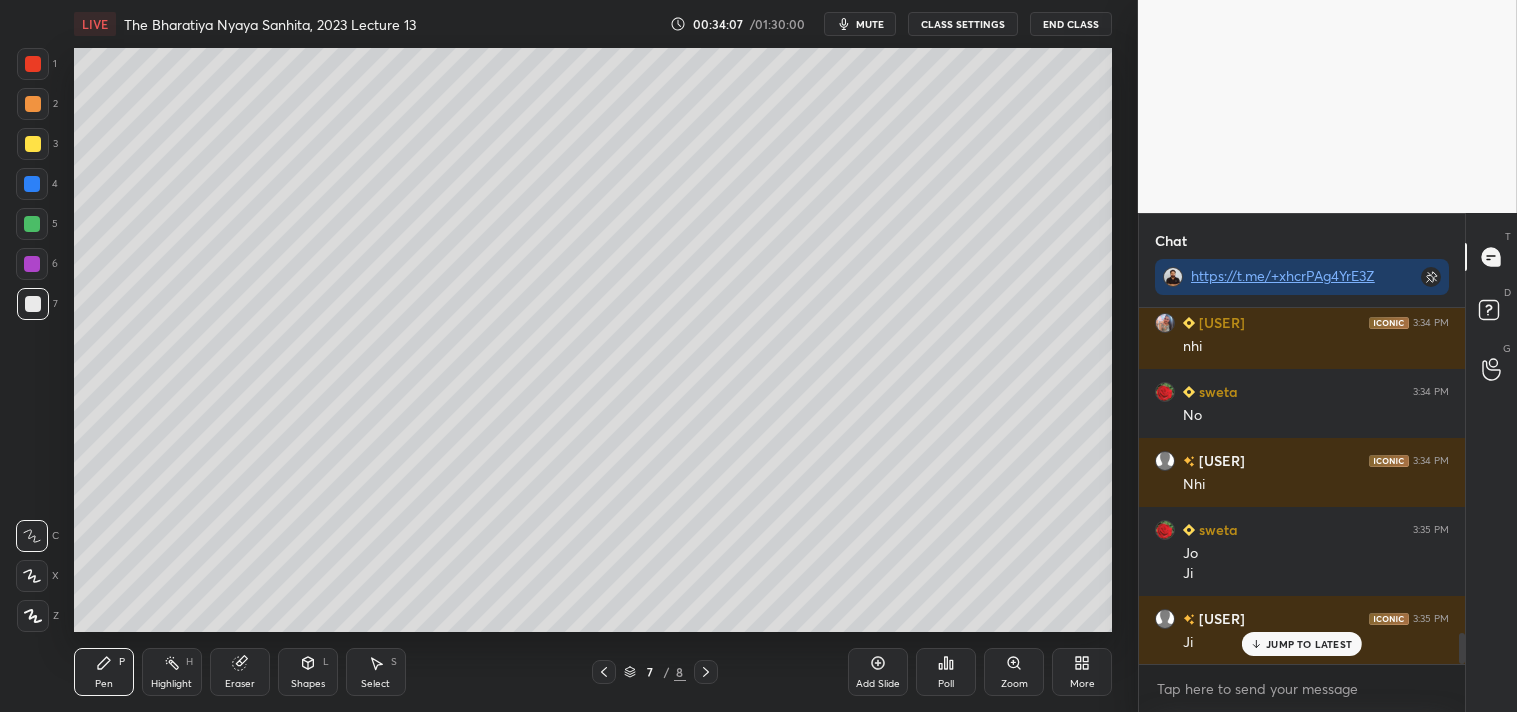 click 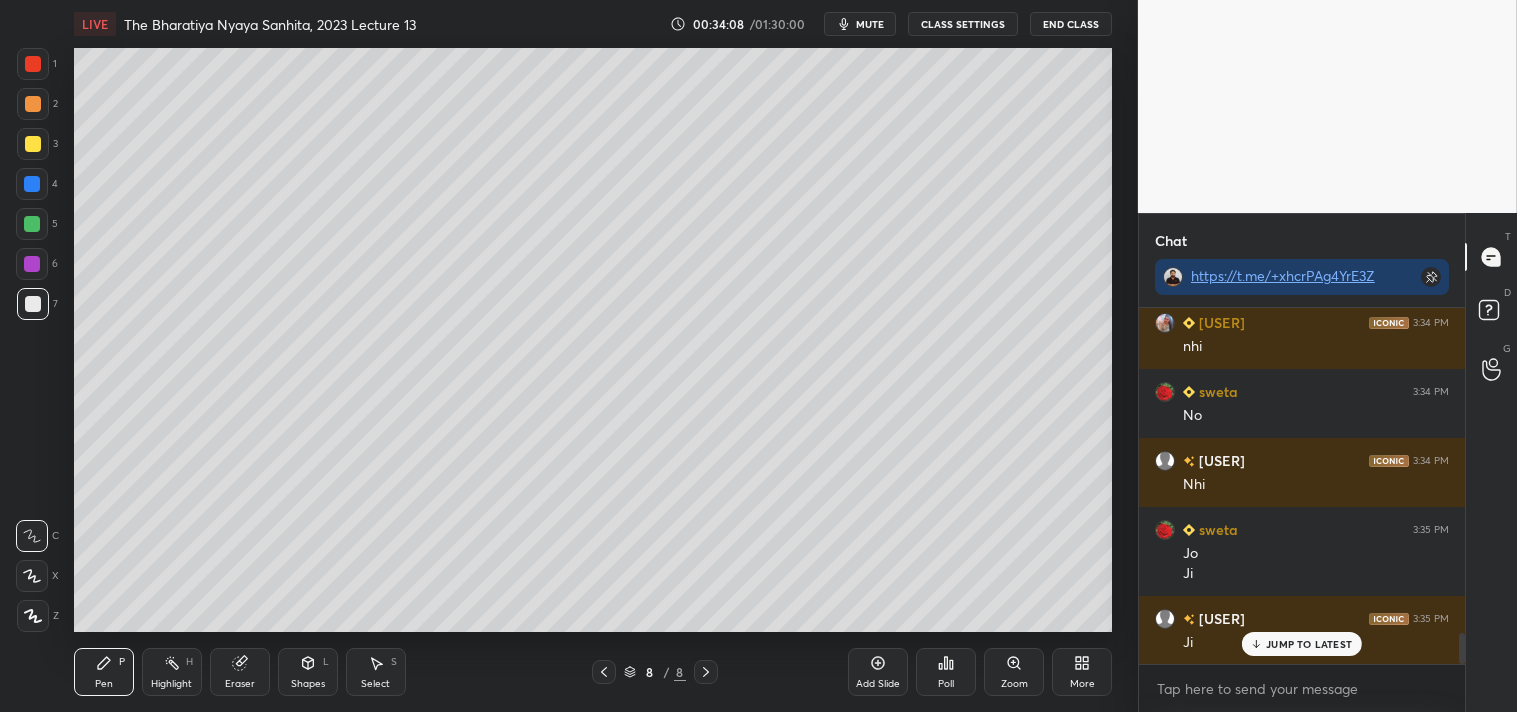 click 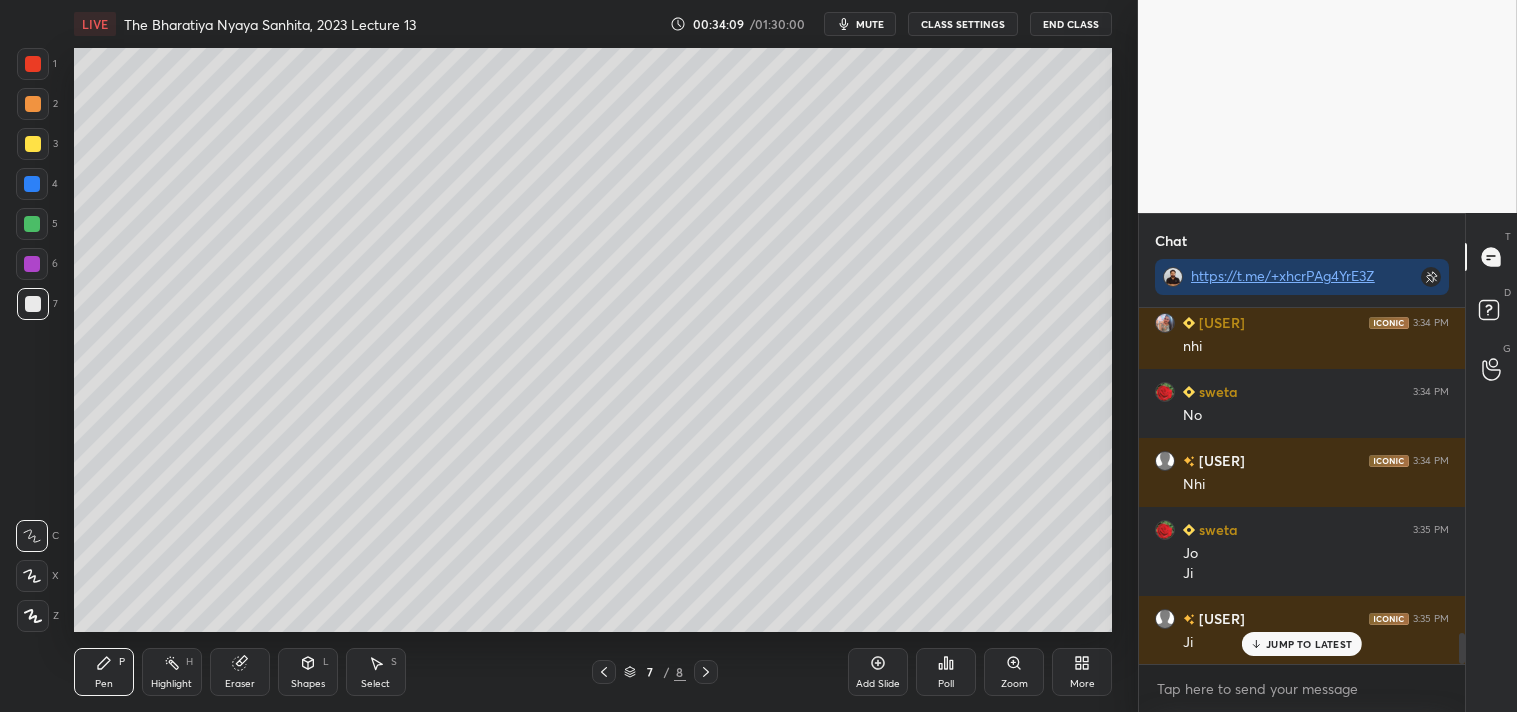 click on "Add Slide" at bounding box center (878, 672) 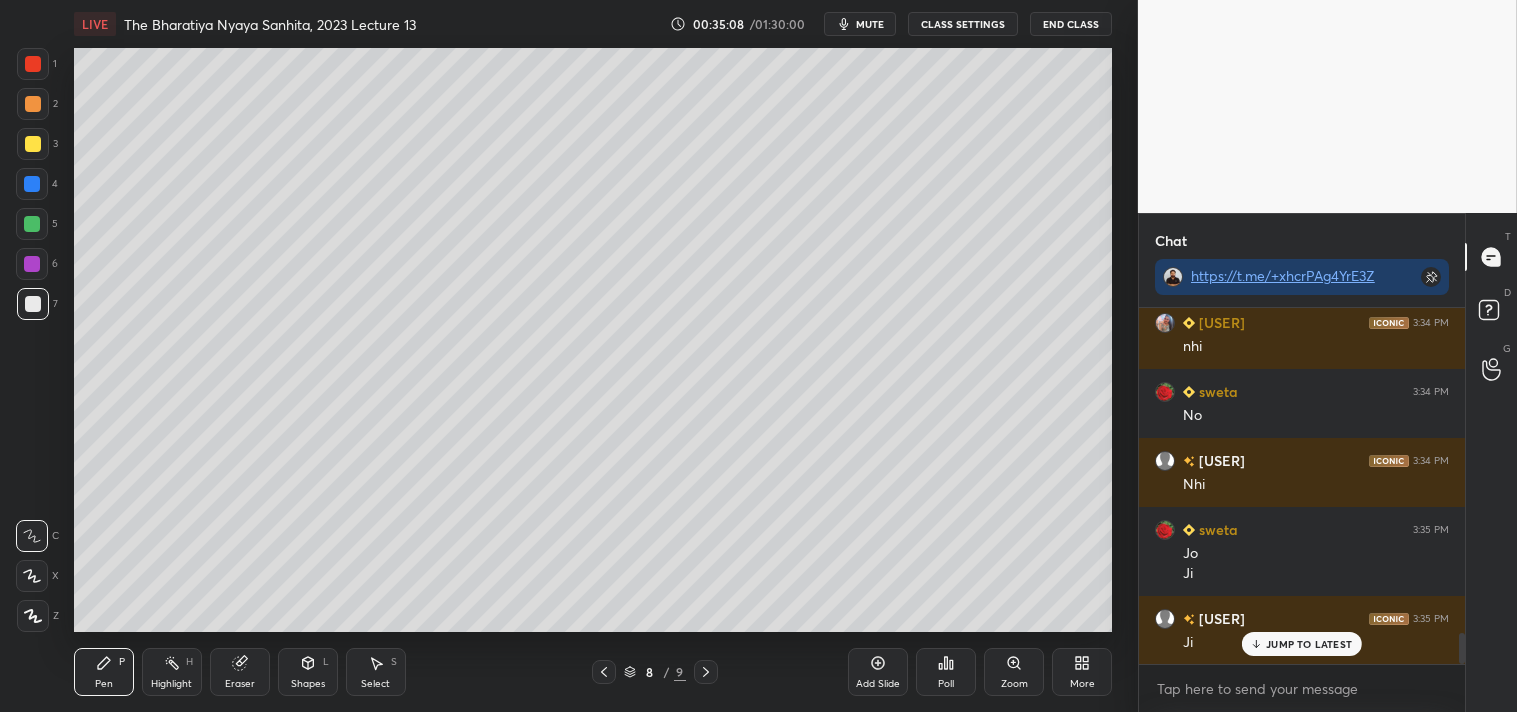 scroll, scrollTop: 3757, scrollLeft: 0, axis: vertical 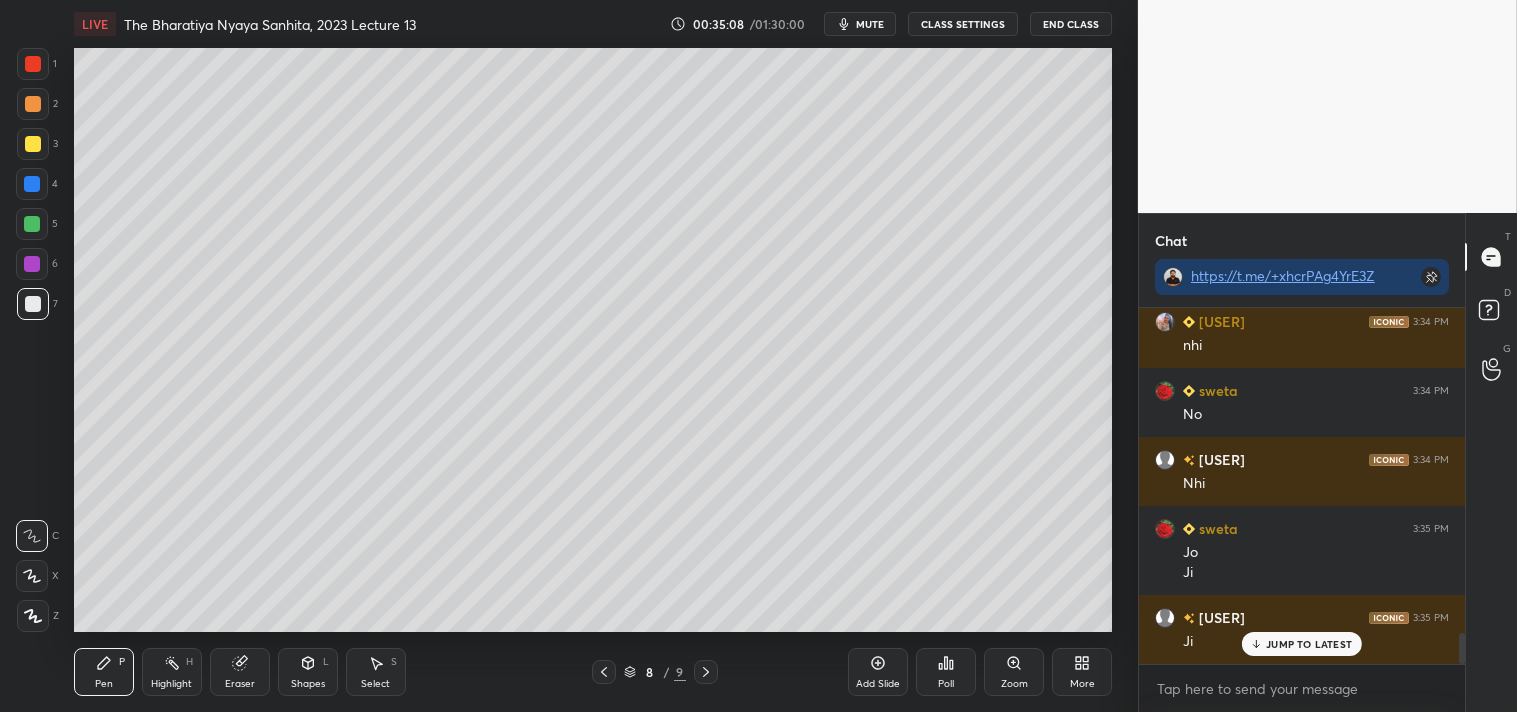 click on "[USER] 3:29 PM Ji [USER] 3:29 PM hmm [USER] 3:30 PM No [USER] 3:30 PM Hai [USER] 3:30 PM sir do log to honr hi chahiye [USER] 3:31 PM Ek nhi ho sakta [USER] 3:32 PM 😊 [USER] 3:32 PM azzat fir mil jate h ya khoye hi rhte agyaat vakti [USER] 3:33 PM 😁 [USER] 3:33 PM training nhi krte police bale thik se [USER] 3:34 PM nhi [USER] 3:34 PM No [USER] 3:34 PM Nhi [USER] 3:35 PM Jo Ji [USER] 3:35 PM Ji" at bounding box center (1302, 486) 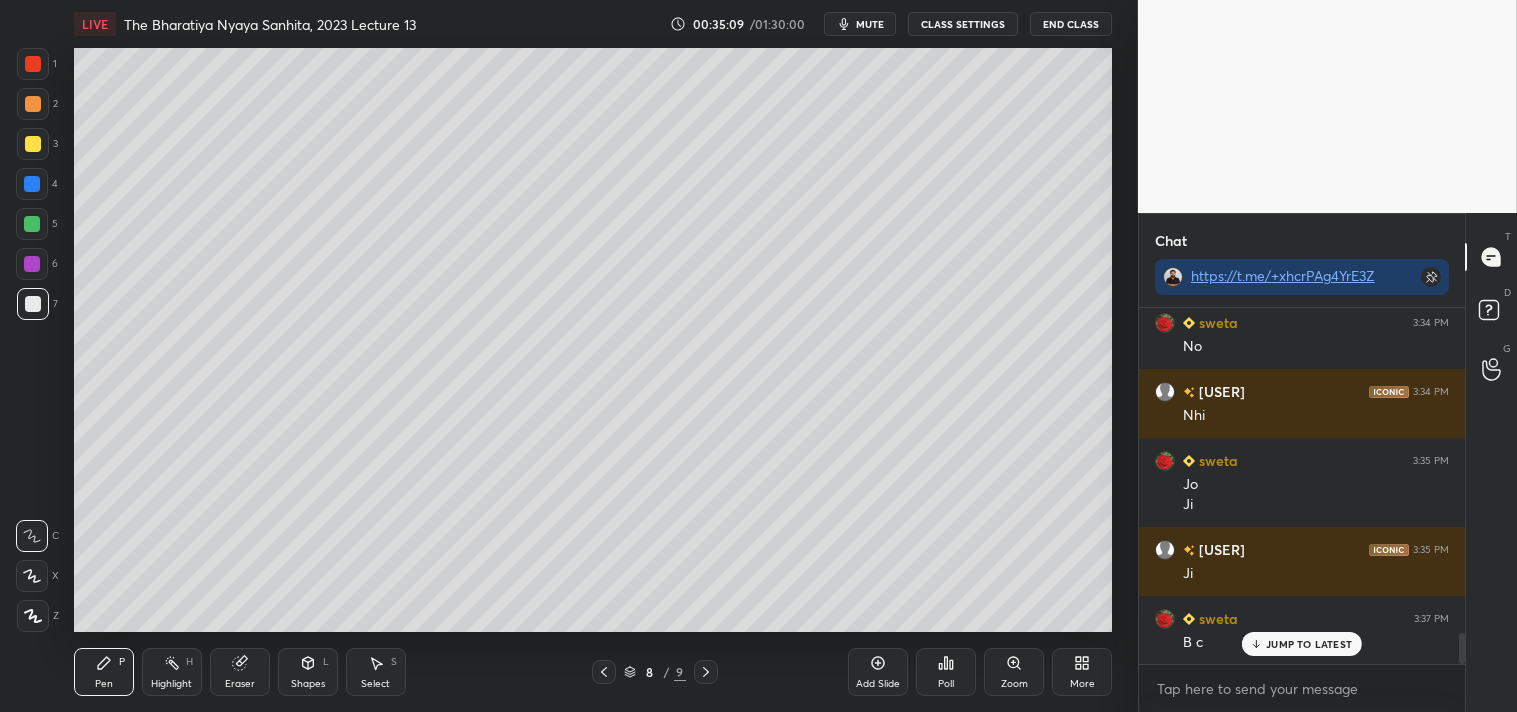 click on "JUMP TO LATEST" at bounding box center [1309, 644] 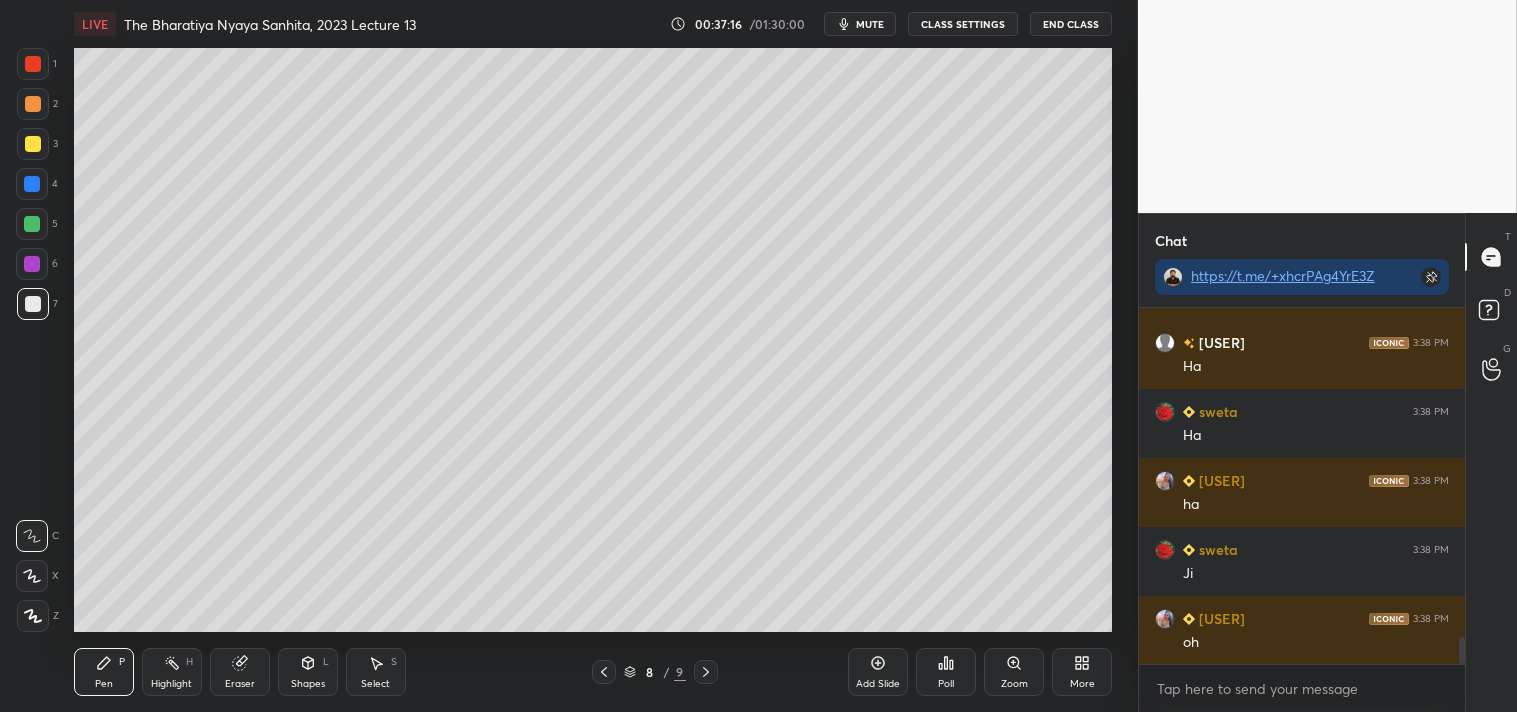 scroll, scrollTop: 4447, scrollLeft: 0, axis: vertical 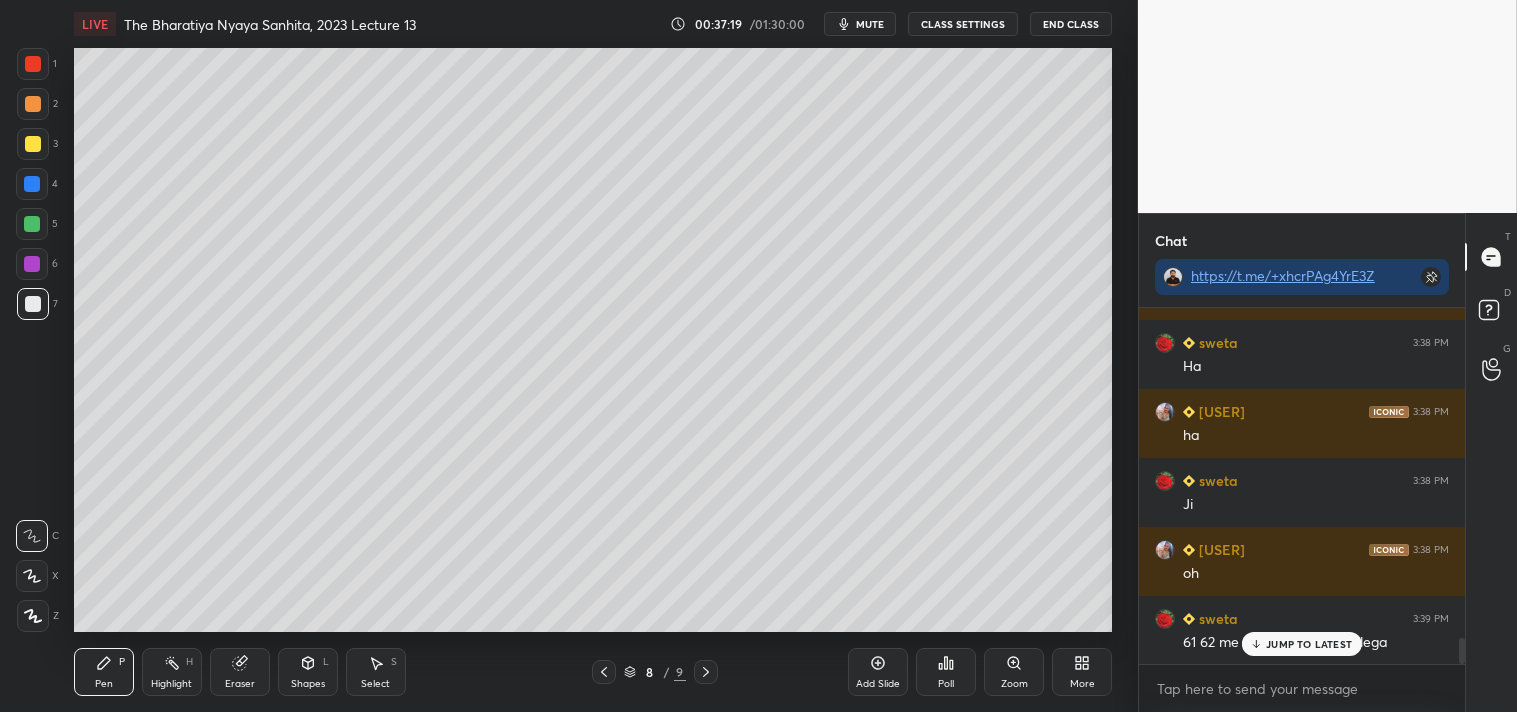 click on "JUMP TO LATEST" at bounding box center (1309, 644) 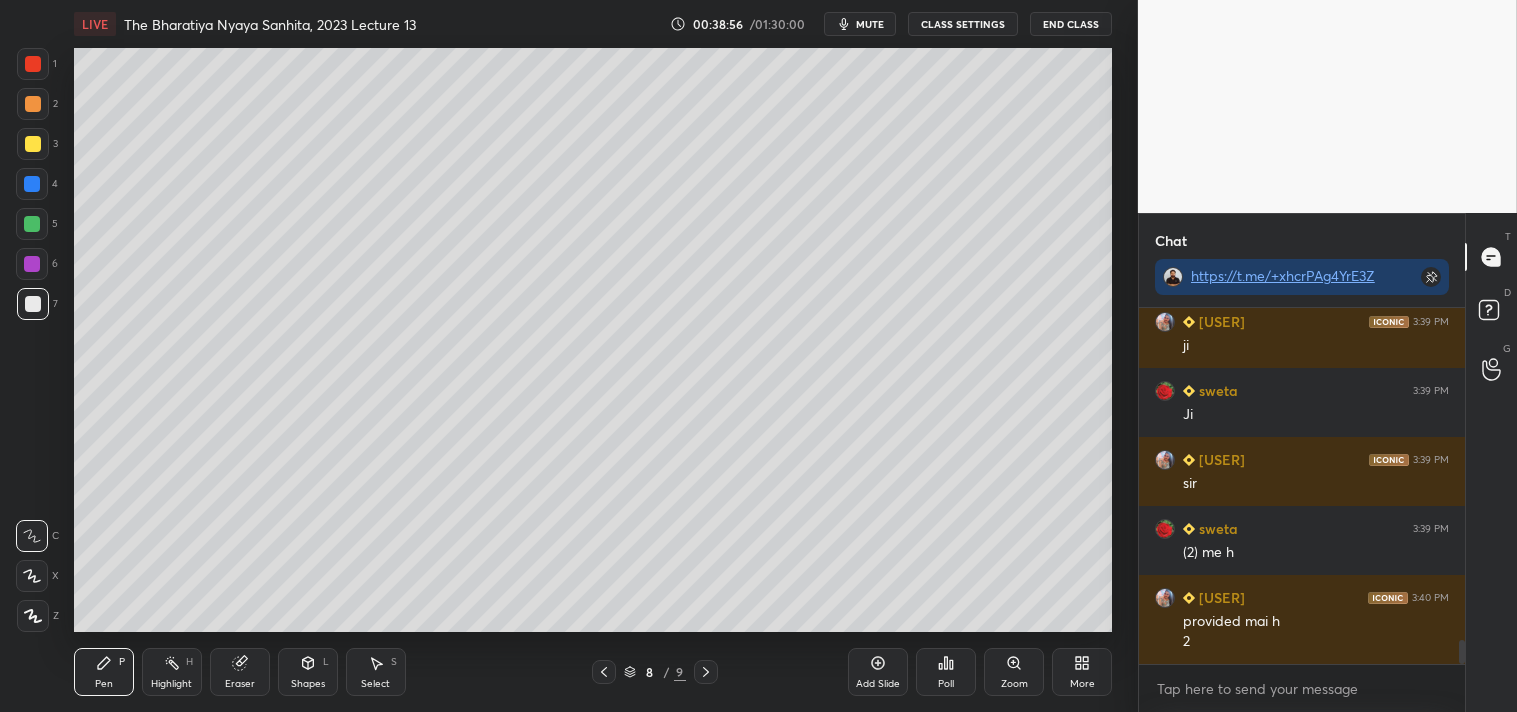scroll, scrollTop: 4882, scrollLeft: 0, axis: vertical 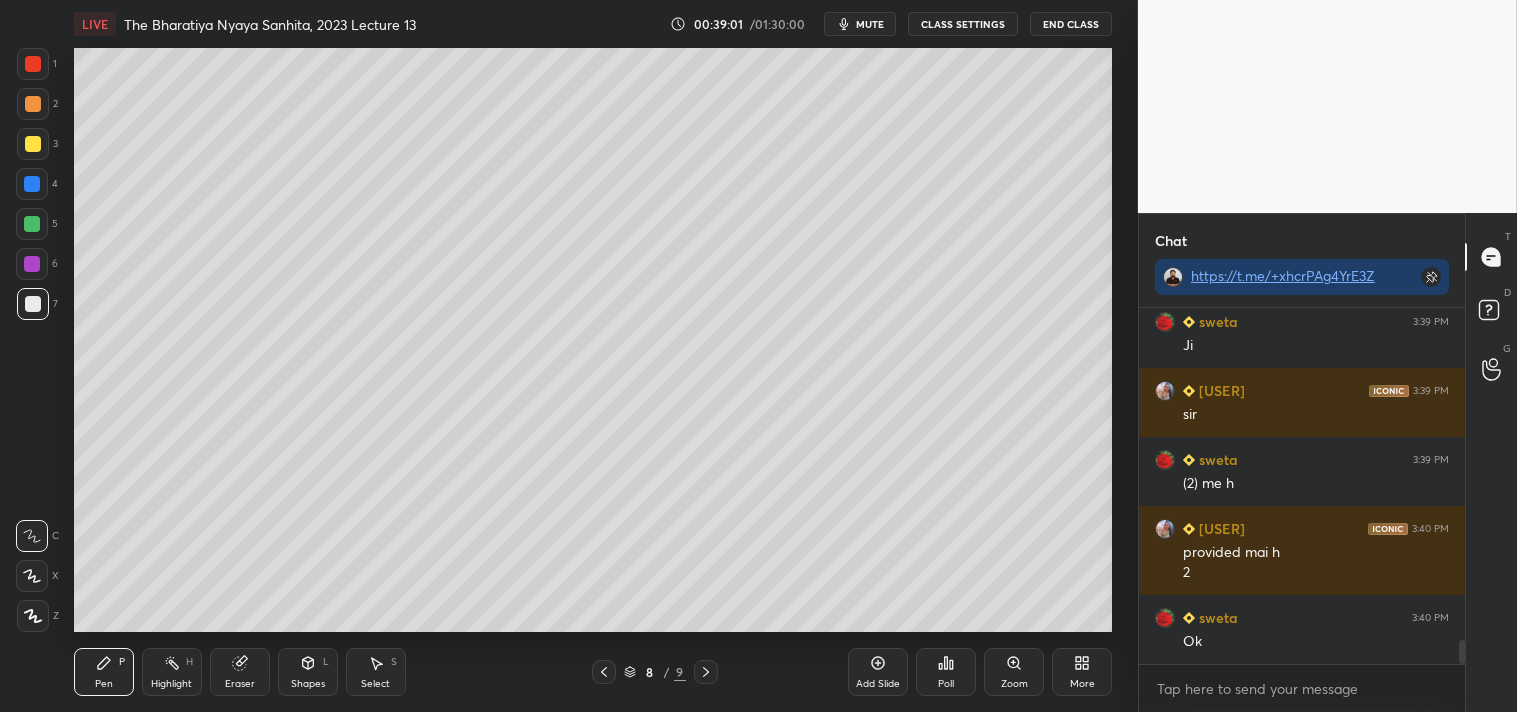 click on "Add Slide" at bounding box center (878, 672) 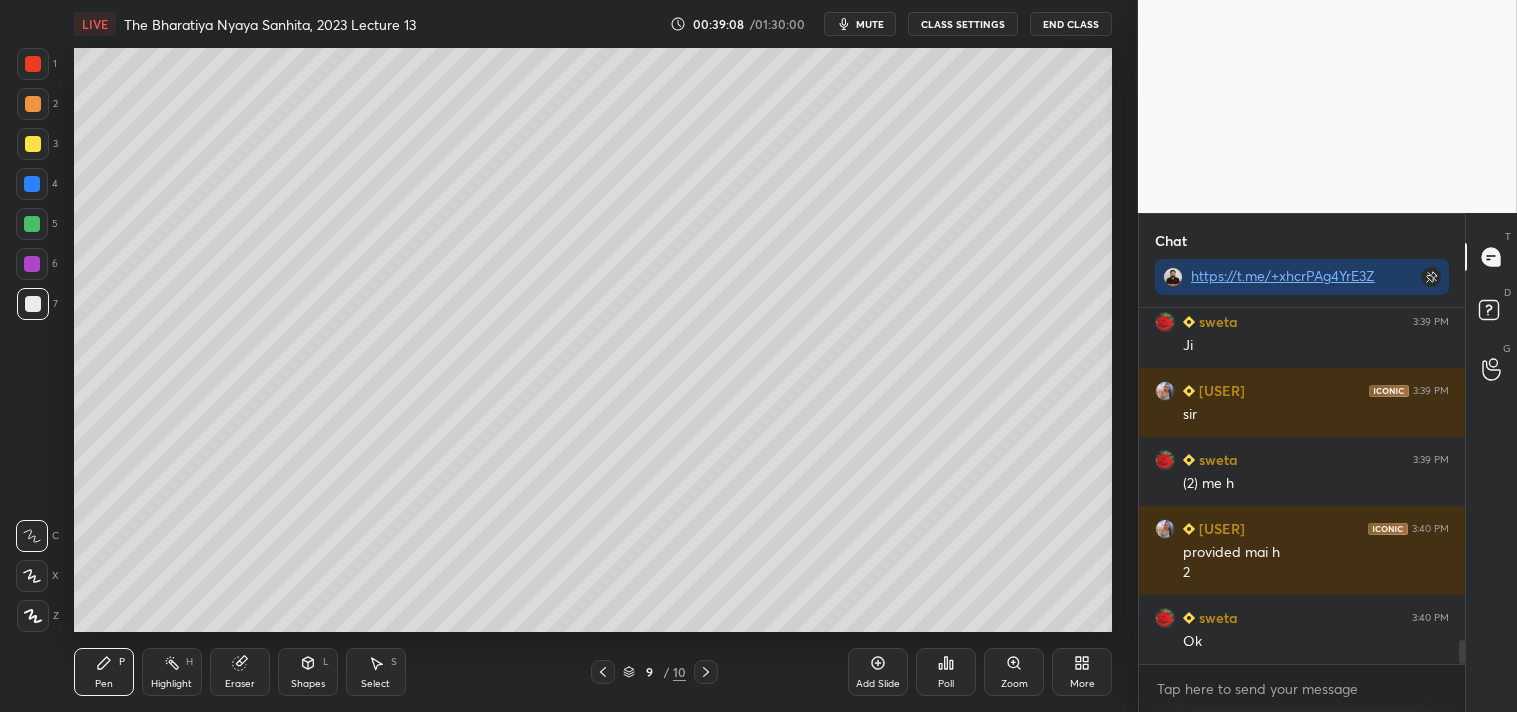 click at bounding box center (33, 144) 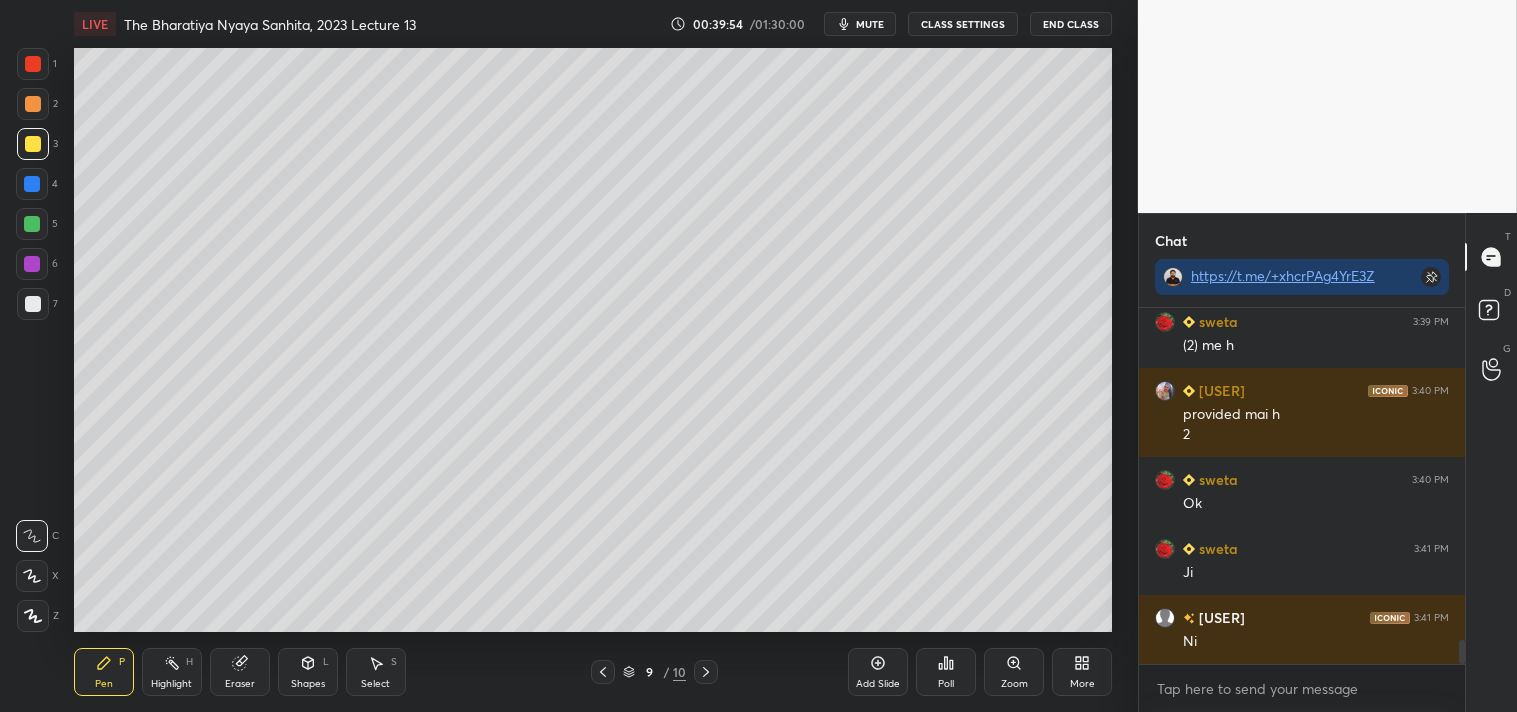 scroll, scrollTop: 5088, scrollLeft: 0, axis: vertical 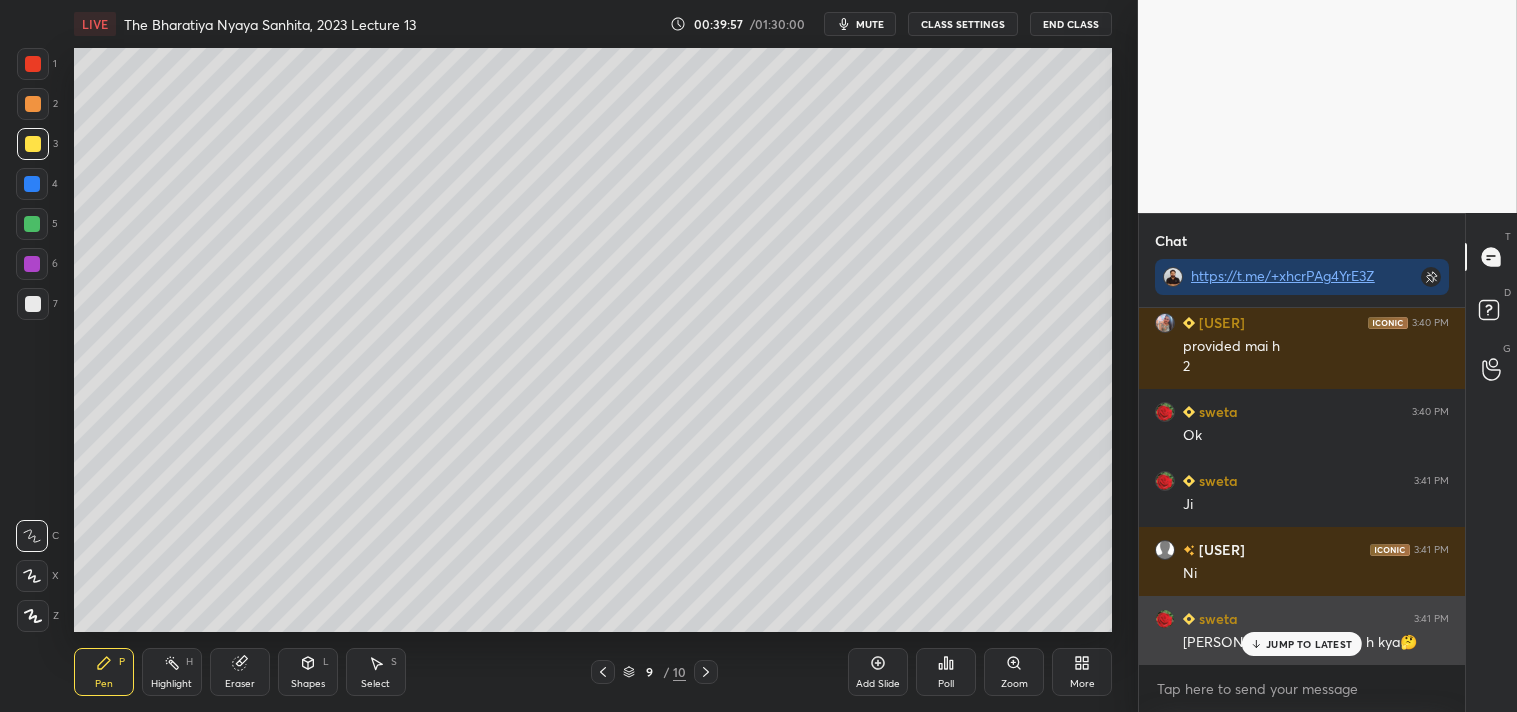 click on "JUMP TO LATEST" at bounding box center (1309, 644) 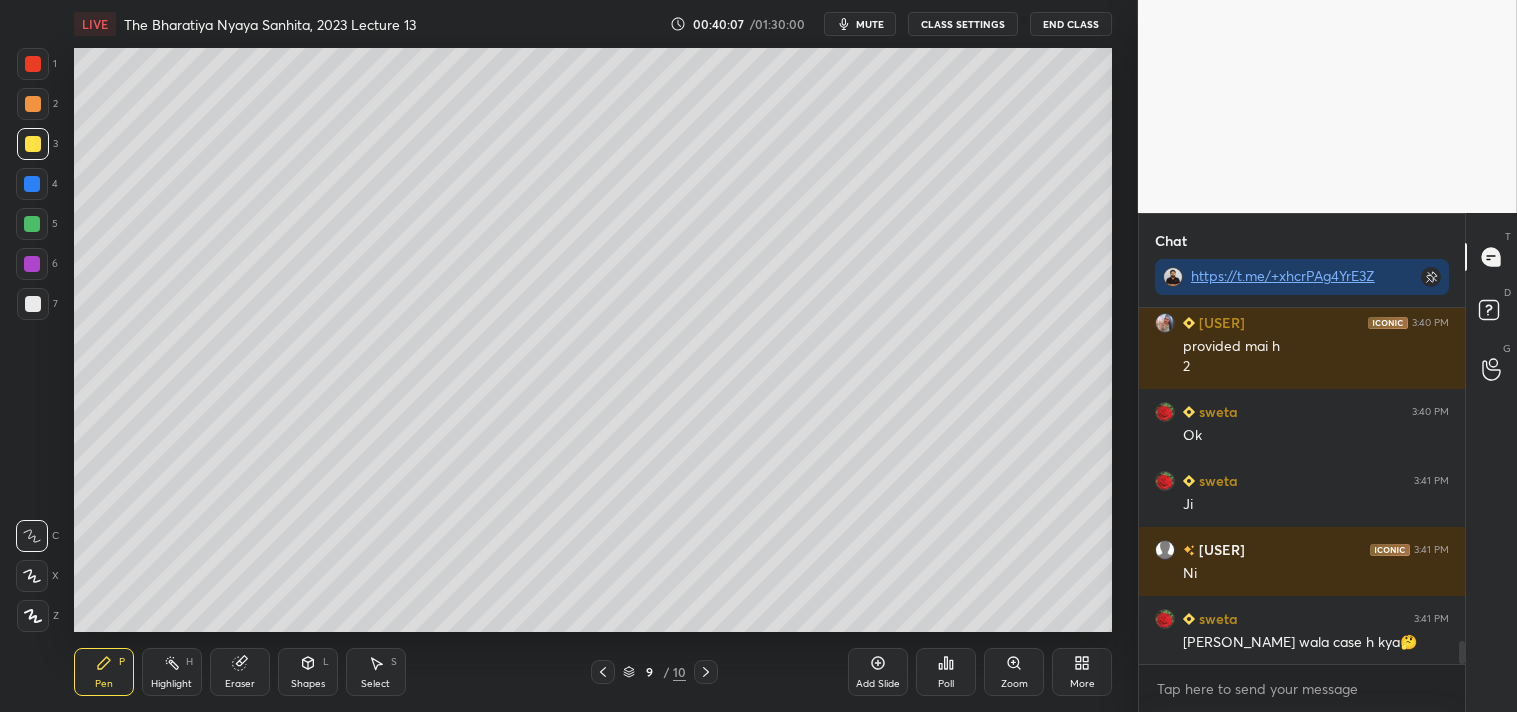 click at bounding box center [33, 304] 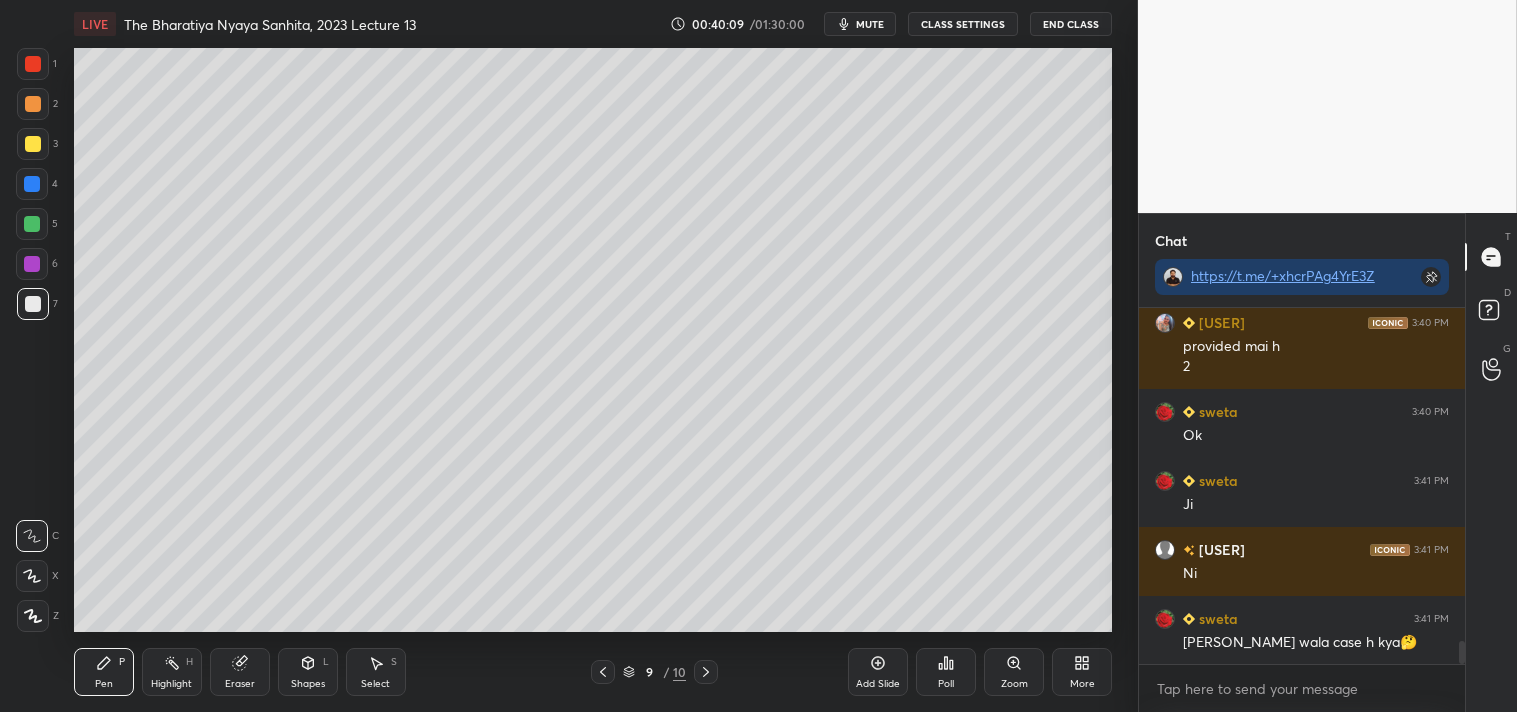 scroll, scrollTop: 5157, scrollLeft: 0, axis: vertical 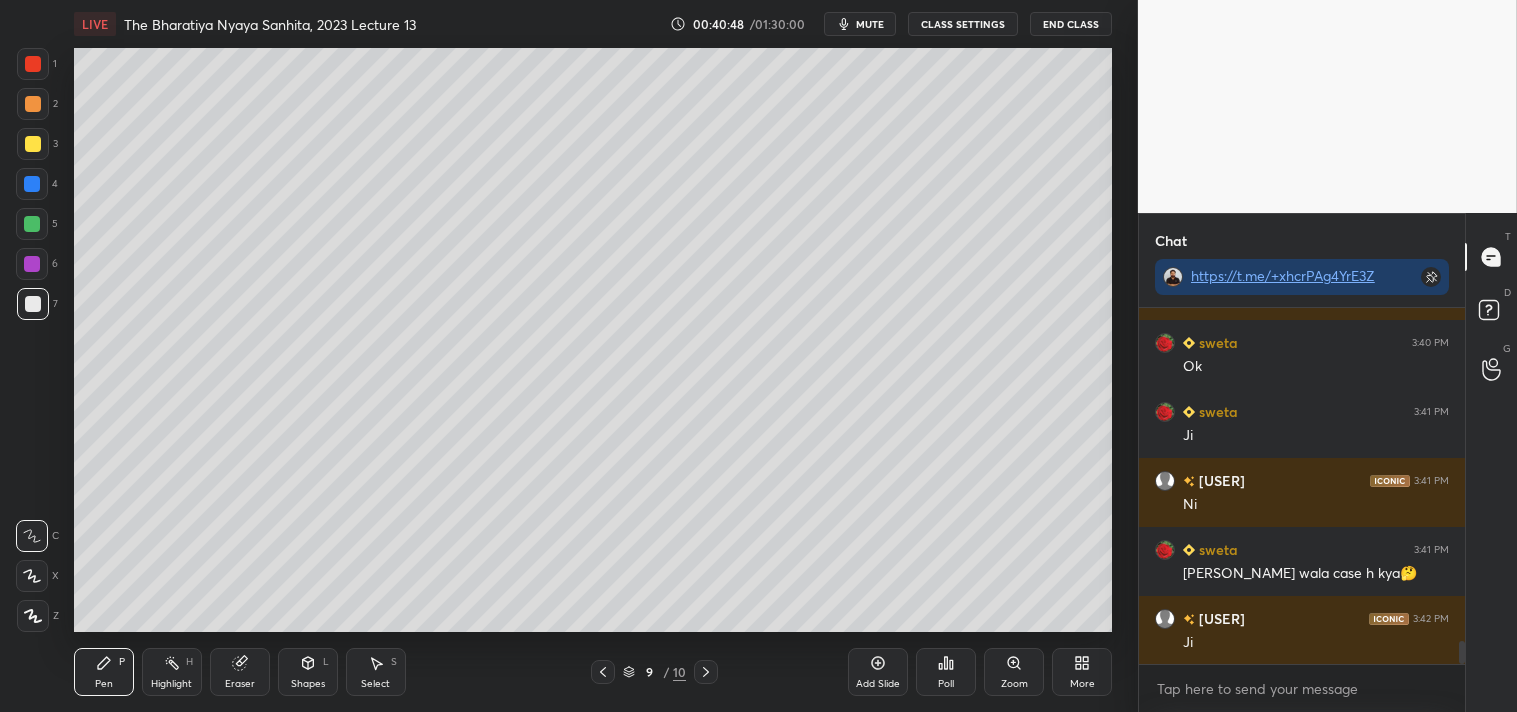 drag, startPoint x: 244, startPoint y: 666, endPoint x: 256, endPoint y: 646, distance: 23.323807 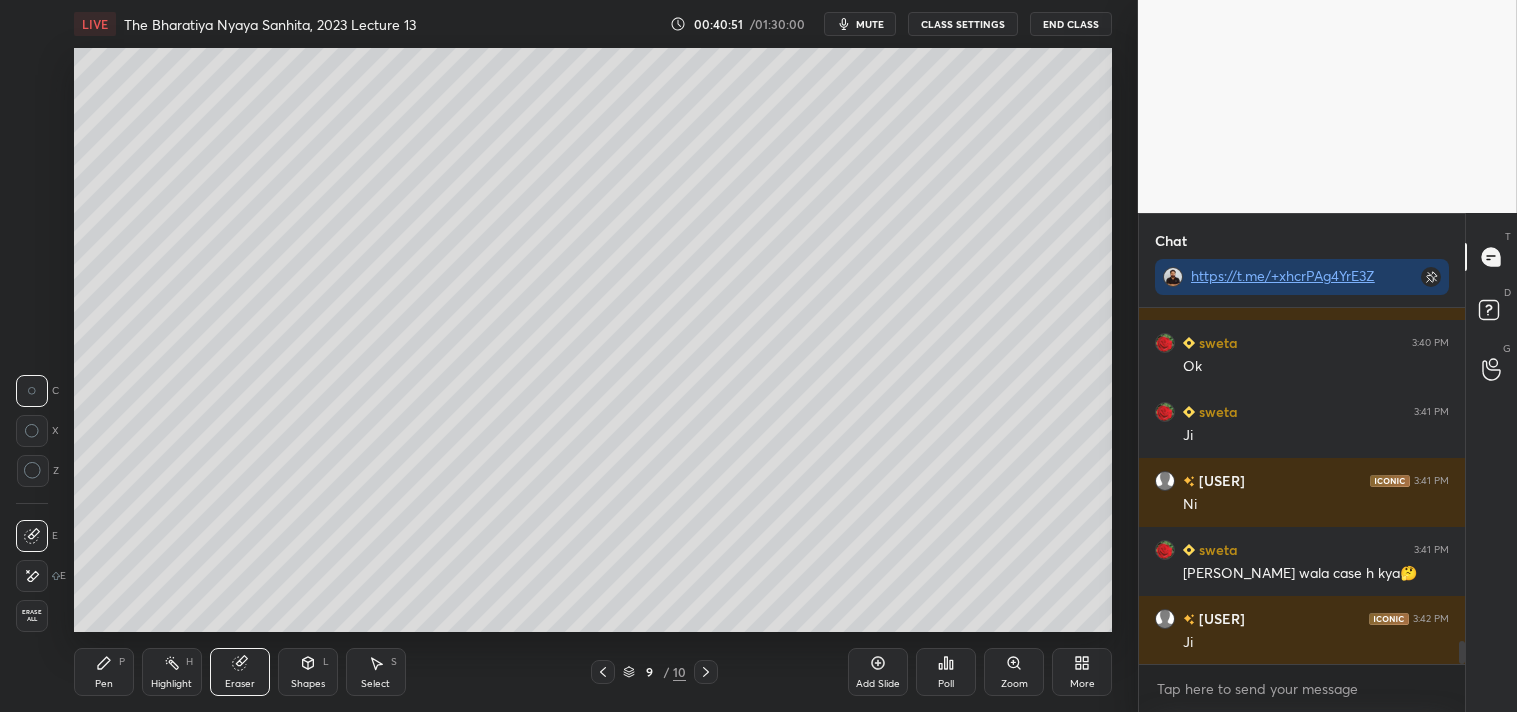 click on "Pen P" at bounding box center [104, 672] 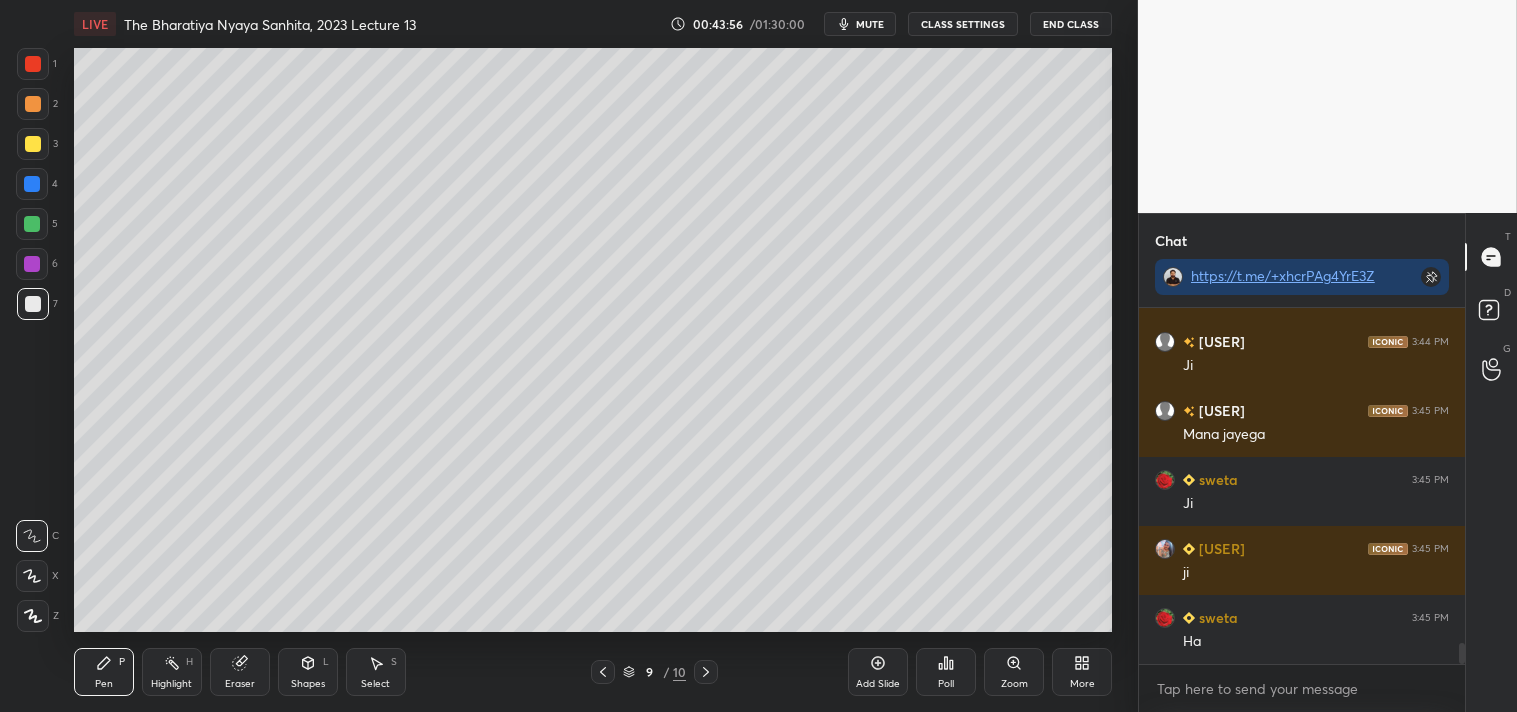scroll, scrollTop: 5710, scrollLeft: 0, axis: vertical 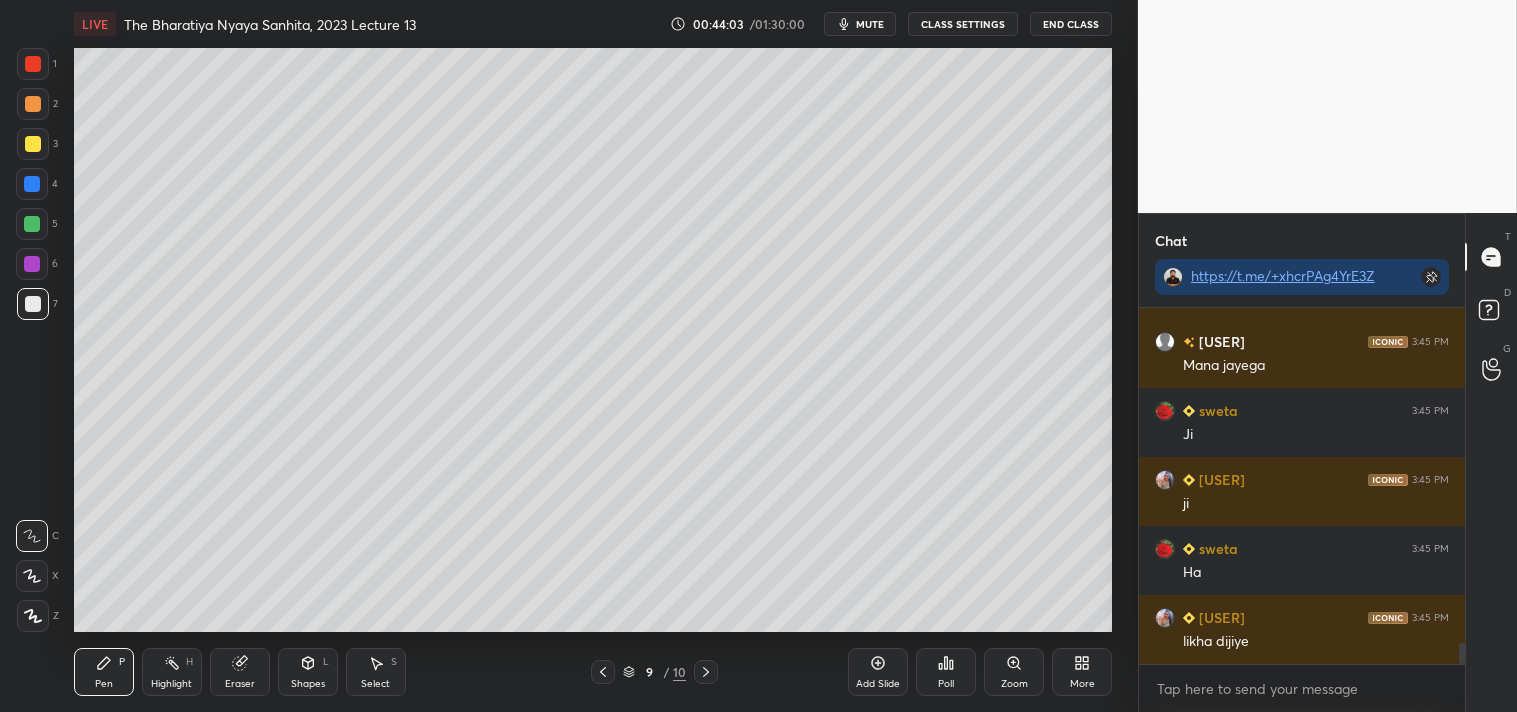 click 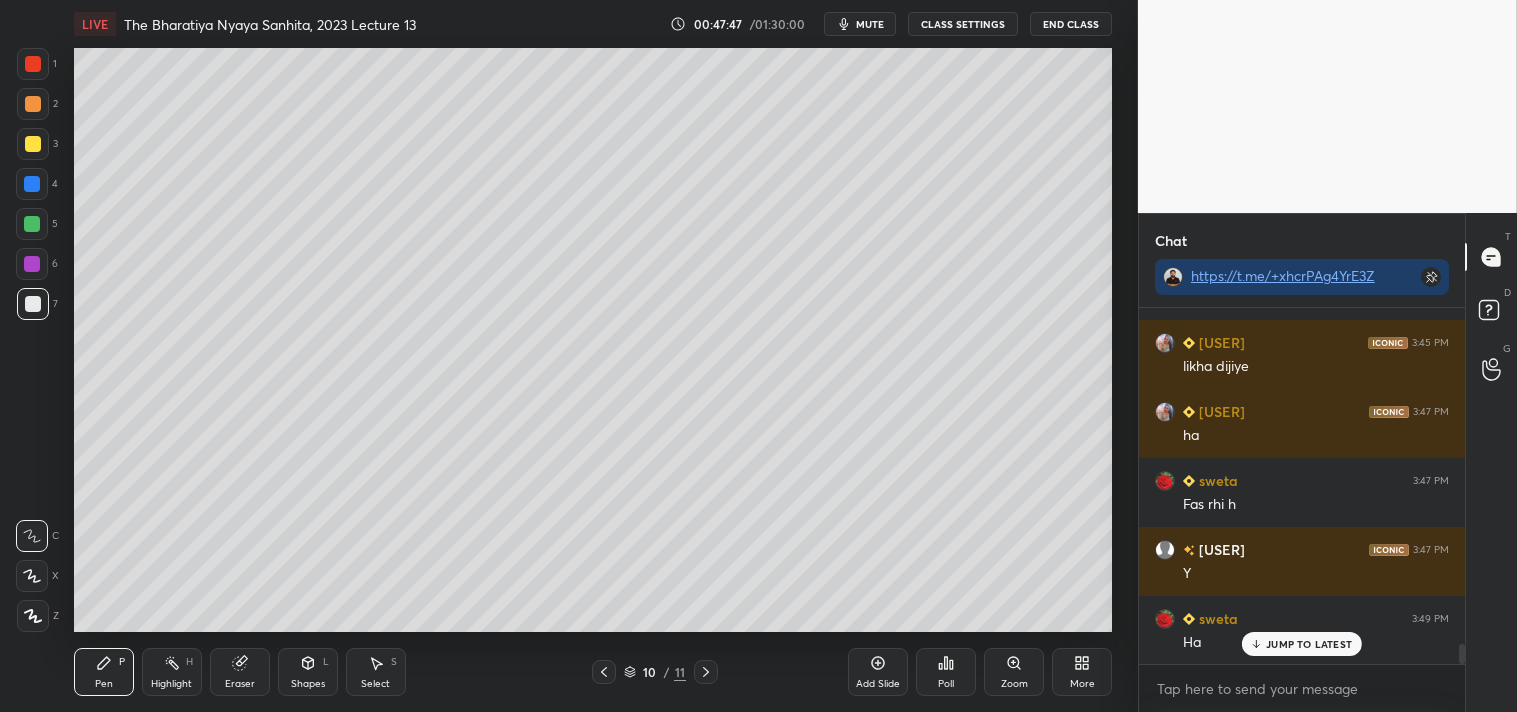 scroll, scrollTop: 6055, scrollLeft: 0, axis: vertical 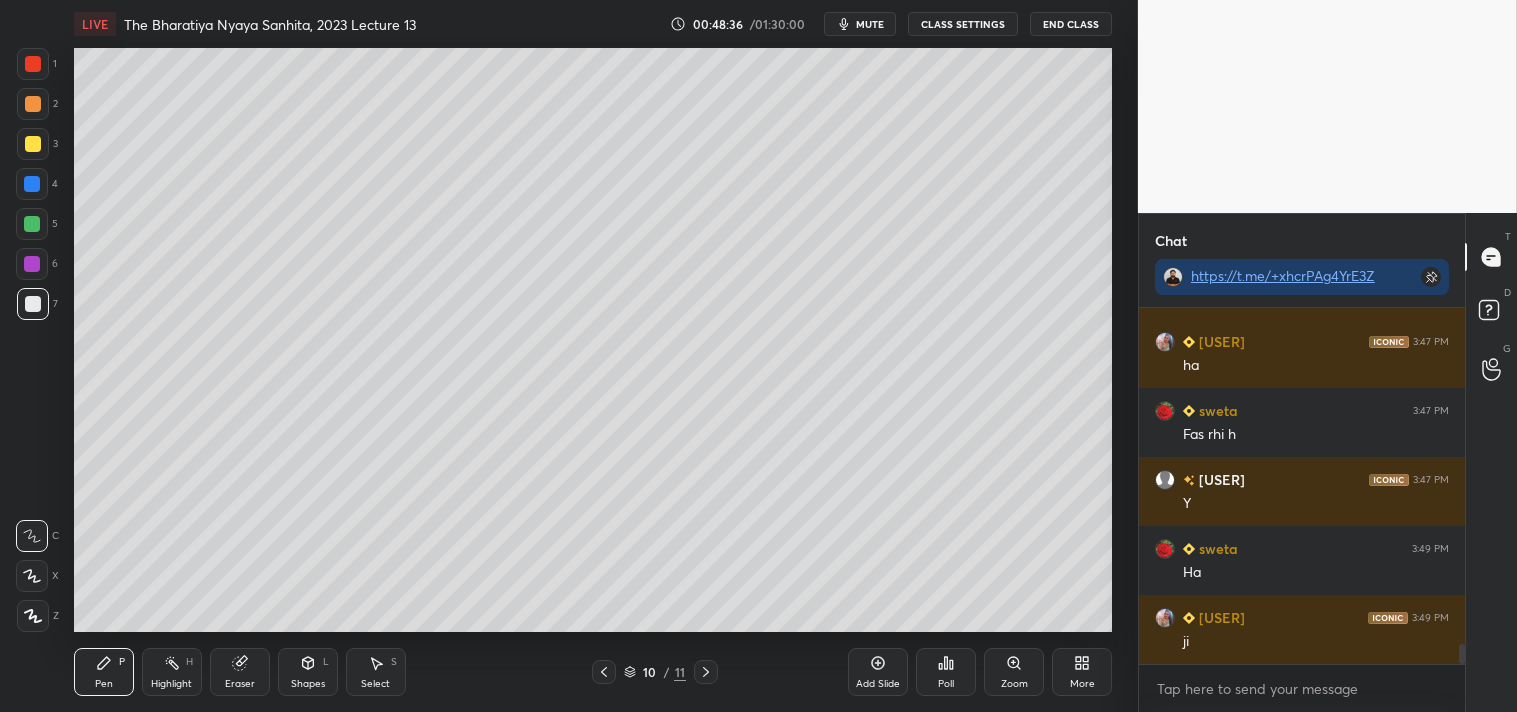 click on "Add Slide" at bounding box center (878, 672) 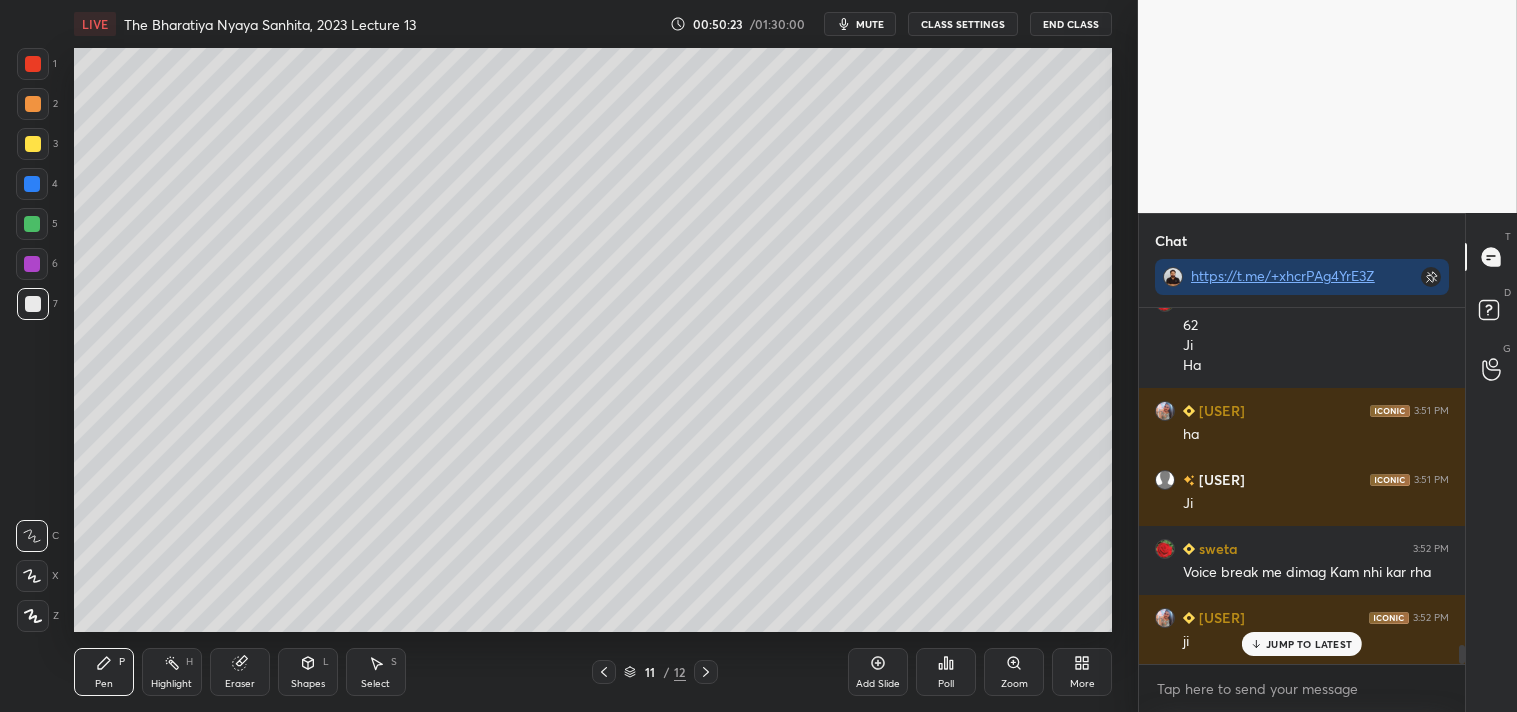 scroll, scrollTop: 6487, scrollLeft: 0, axis: vertical 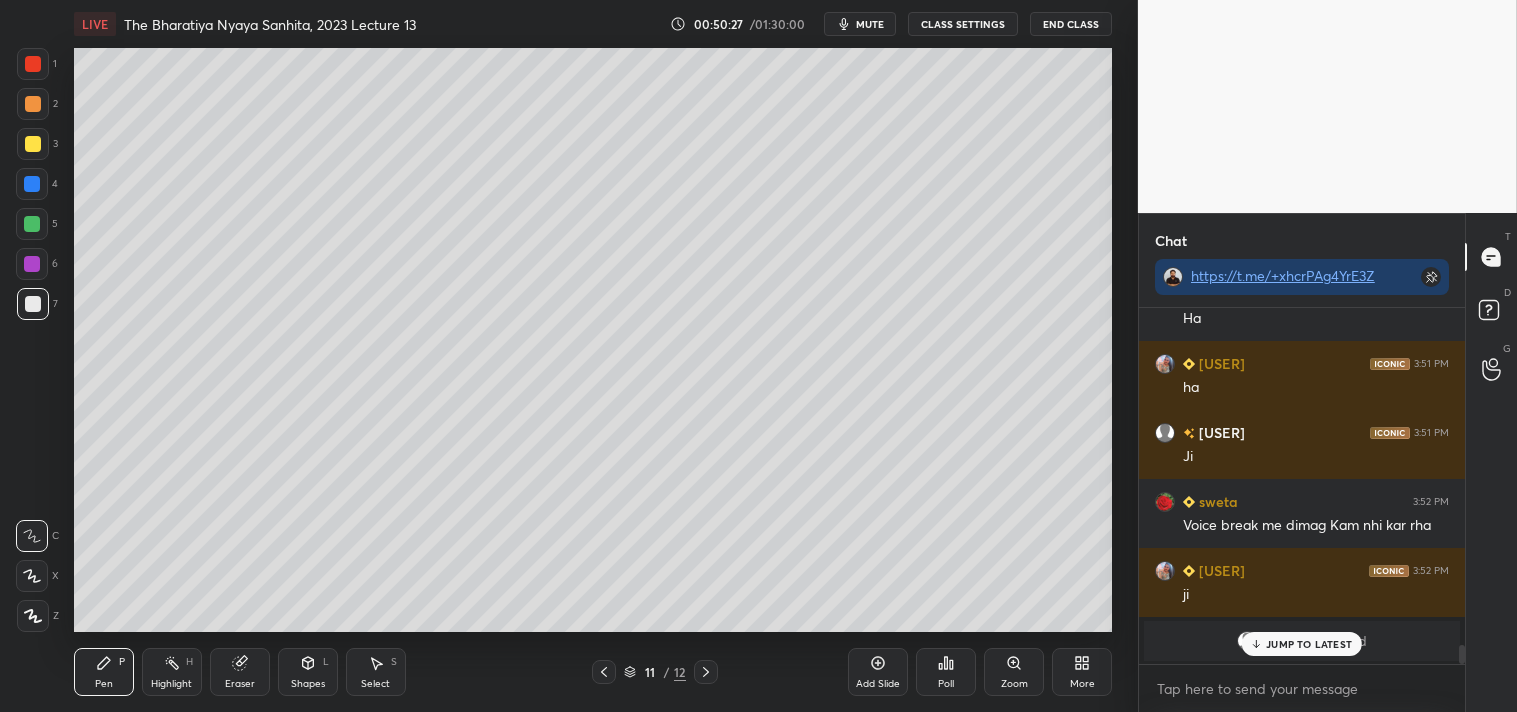 click on "JUMP TO LATEST" at bounding box center (1302, 644) 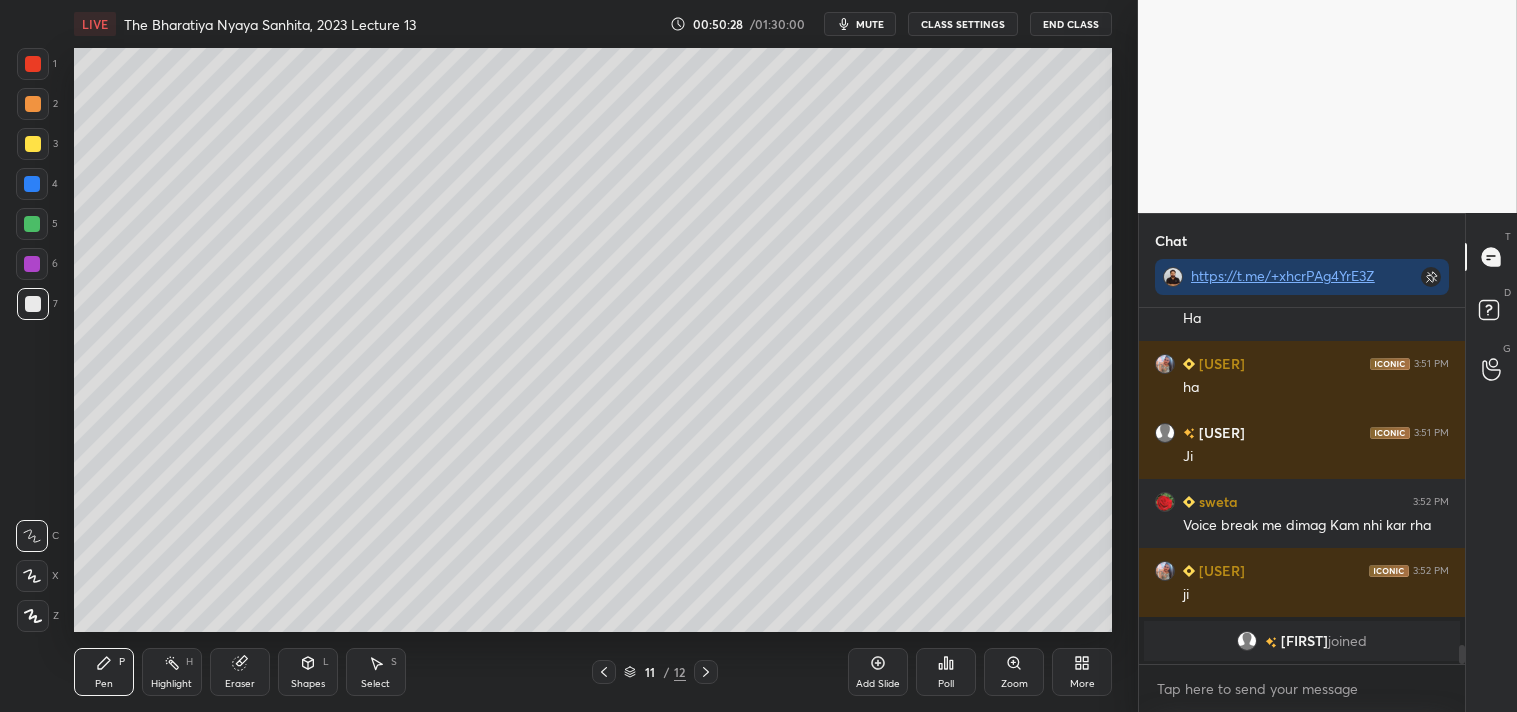 scroll, scrollTop: 4835, scrollLeft: 0, axis: vertical 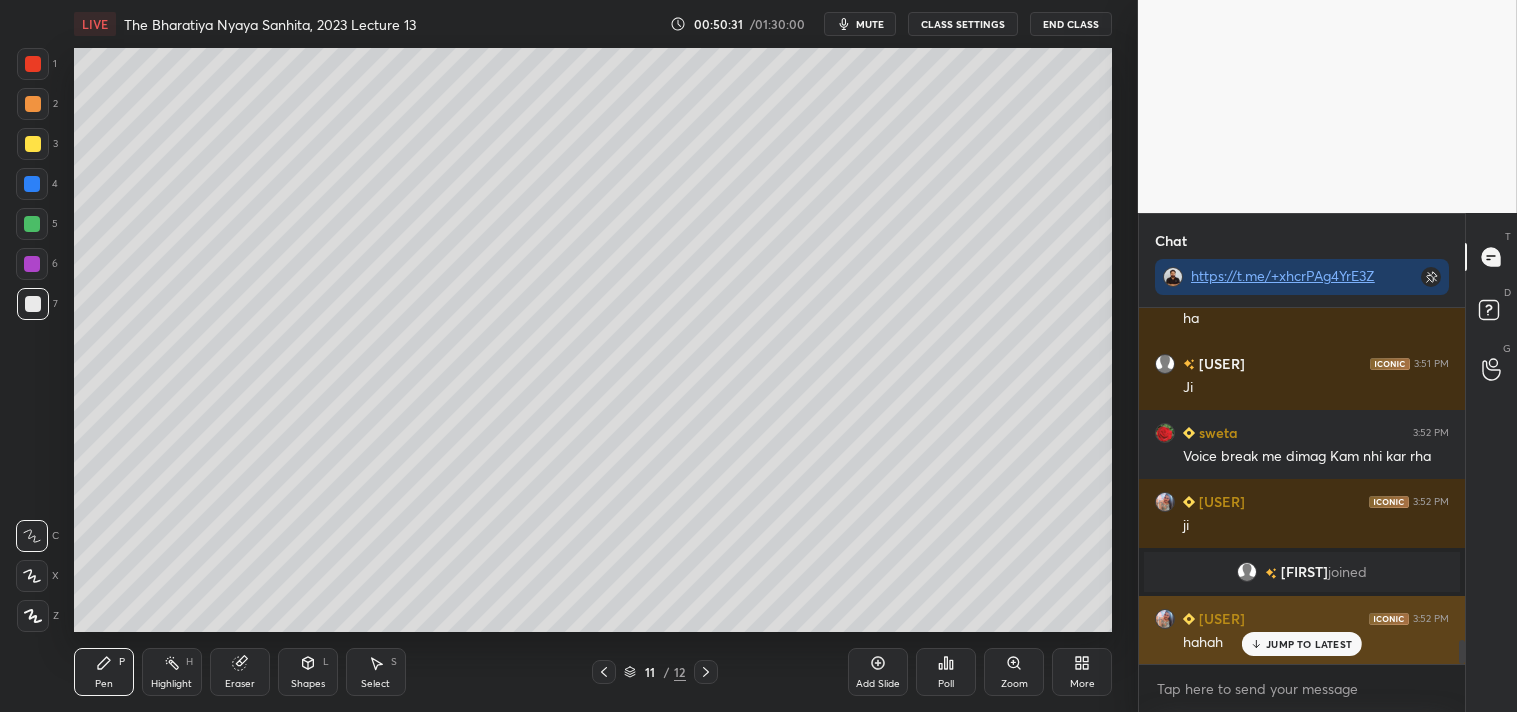 click on "JUMP TO LATEST" at bounding box center [1309, 644] 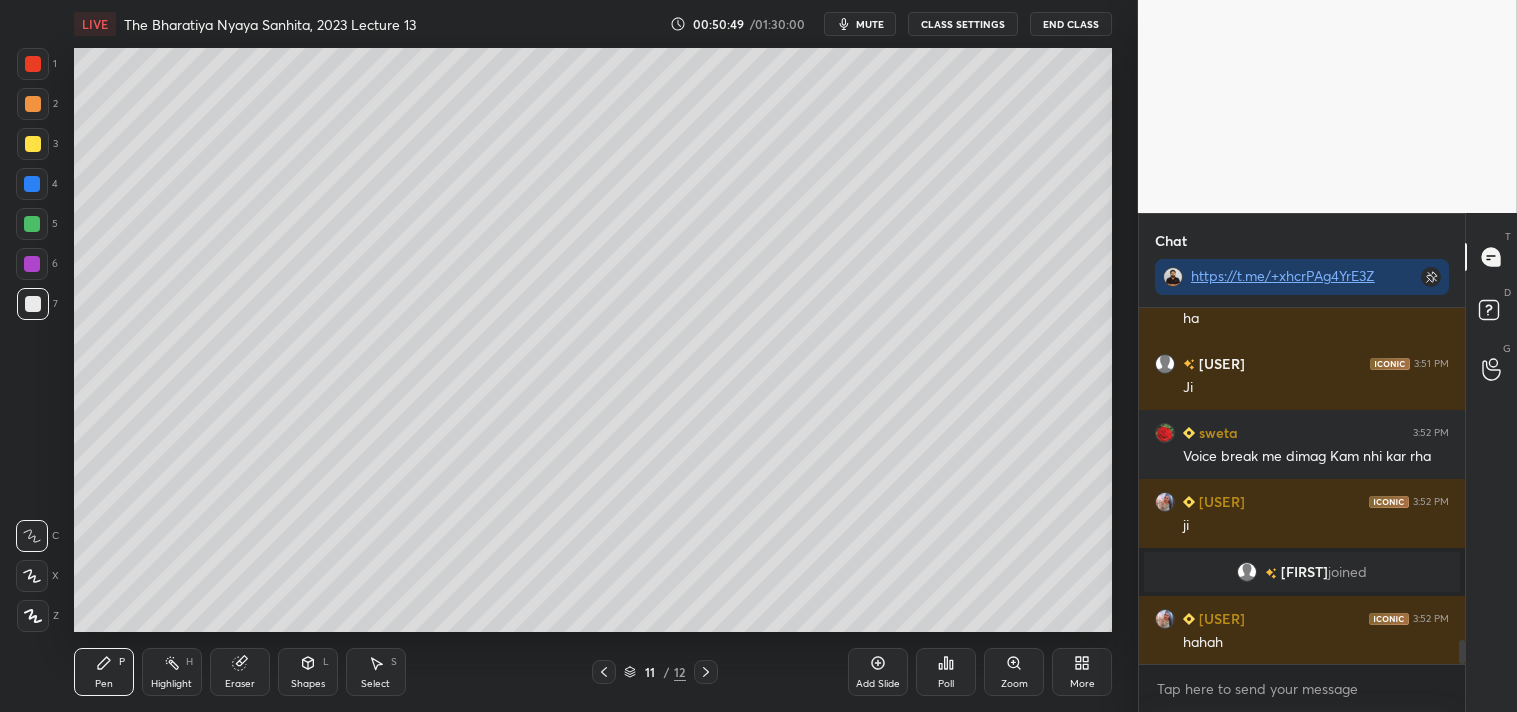 click 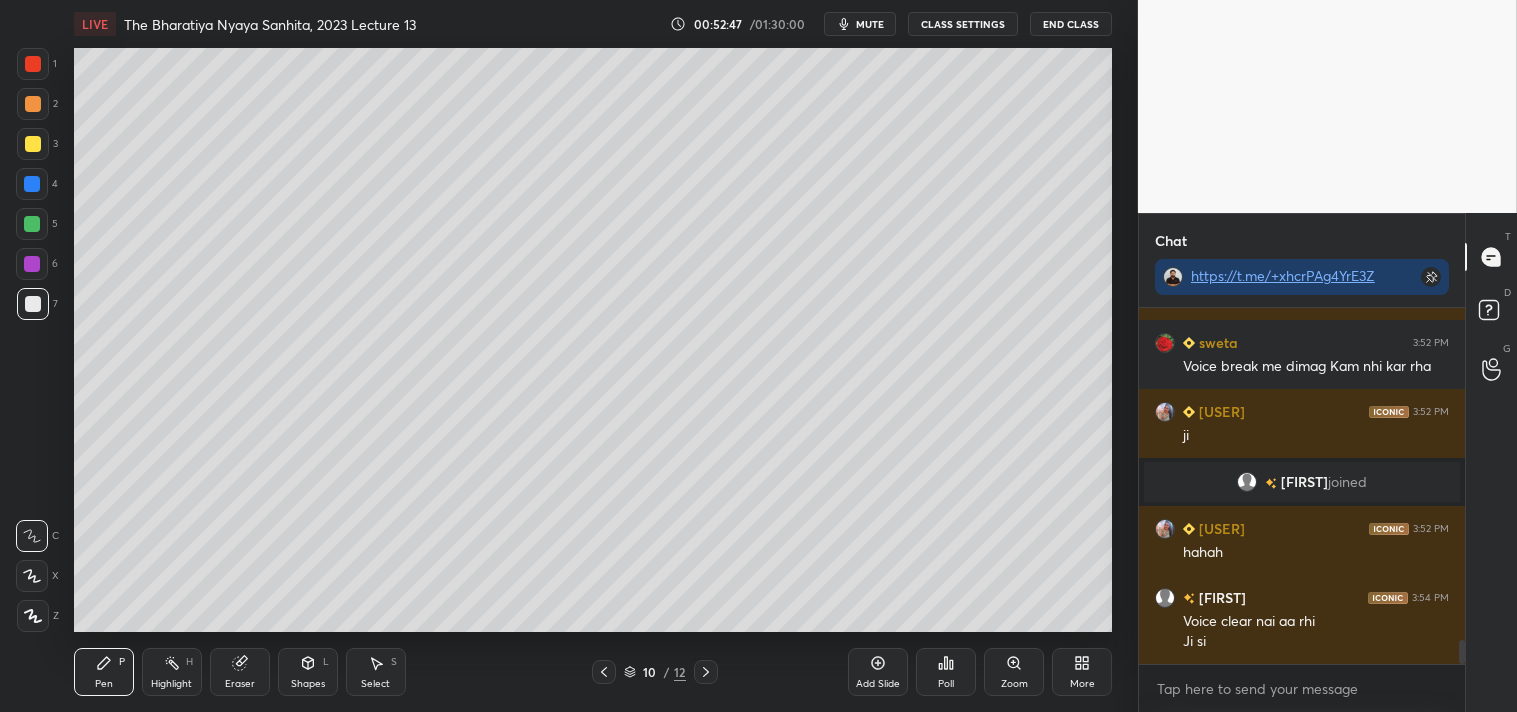scroll, scrollTop: 4994, scrollLeft: 0, axis: vertical 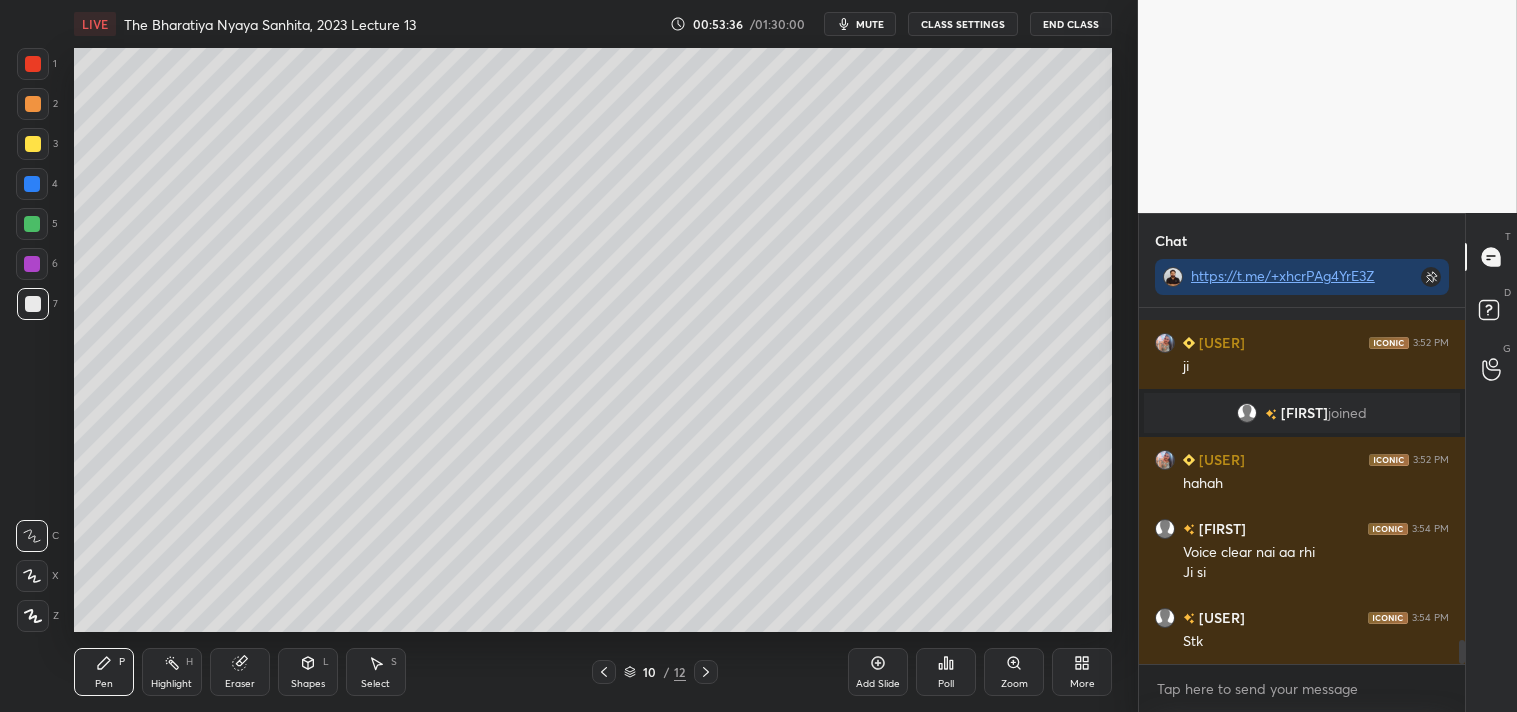 click 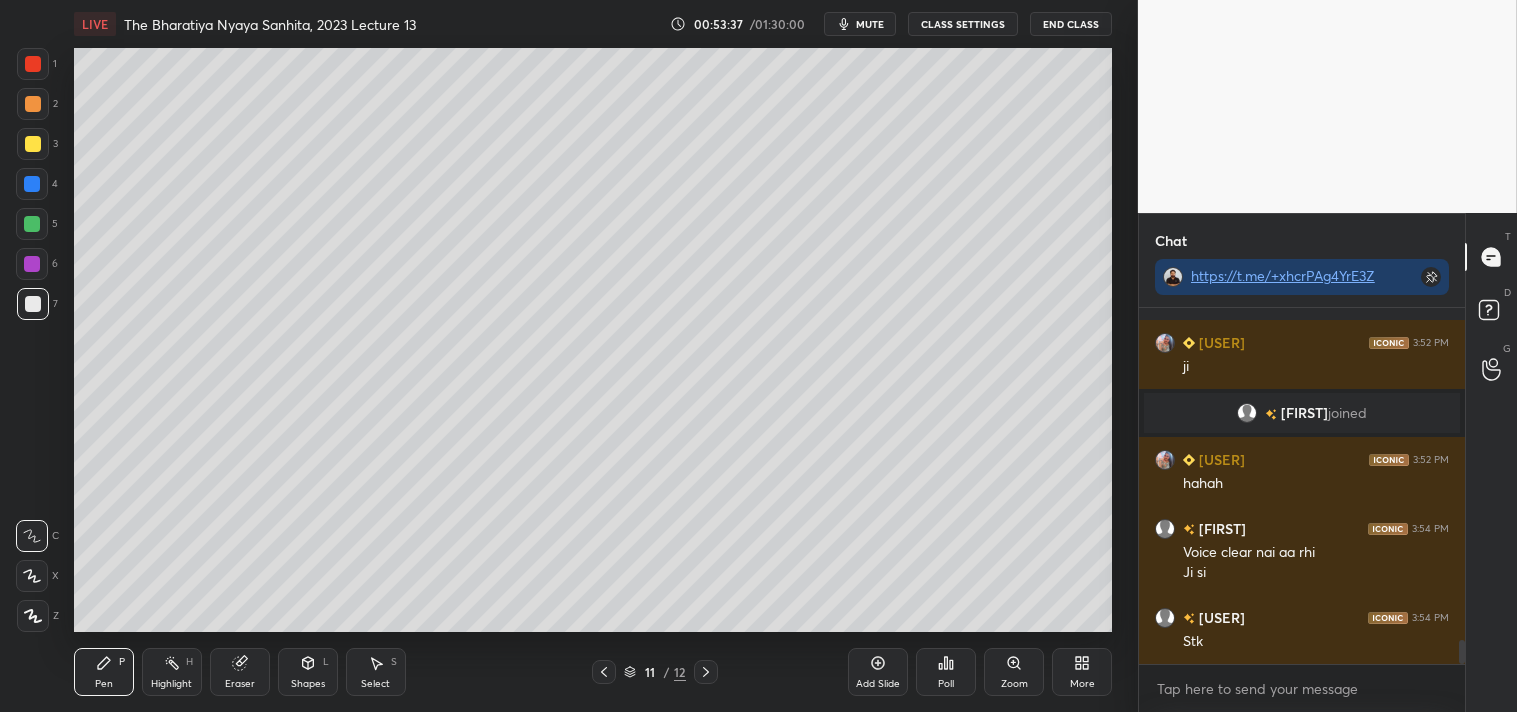 click on "Pen P Highlight H Eraser Shapes L Select S 11 / 12 Add Slide Poll Zoom More" at bounding box center [593, 672] 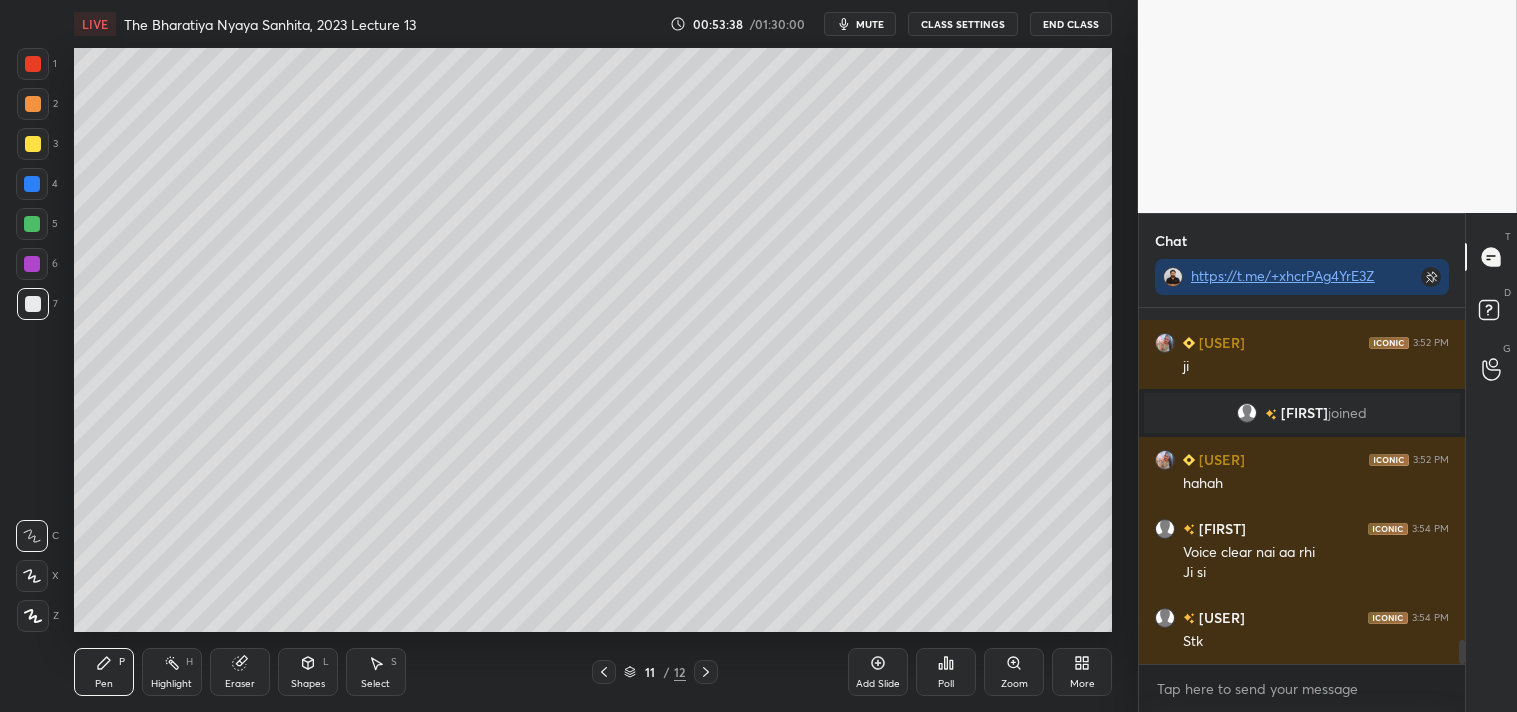 click 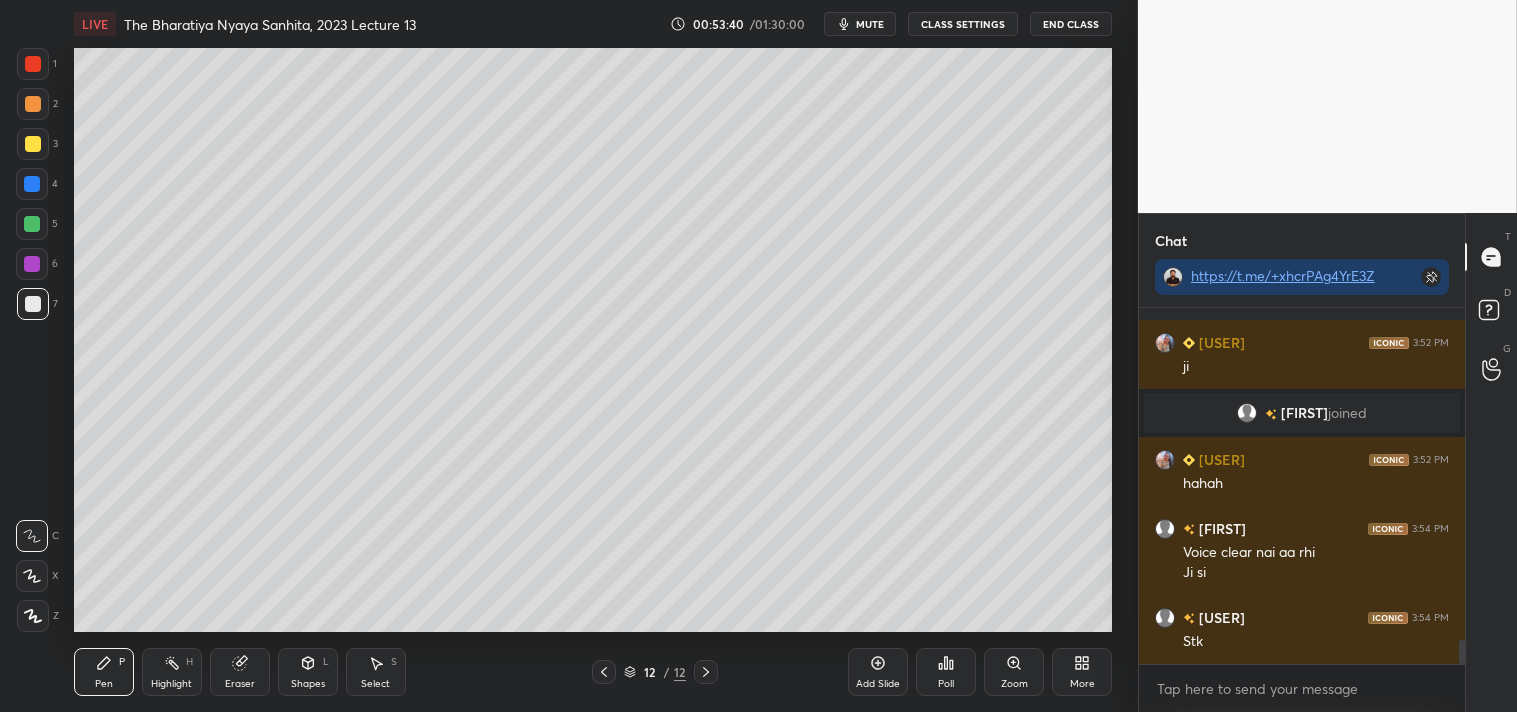 click on "Add Slide" at bounding box center (878, 672) 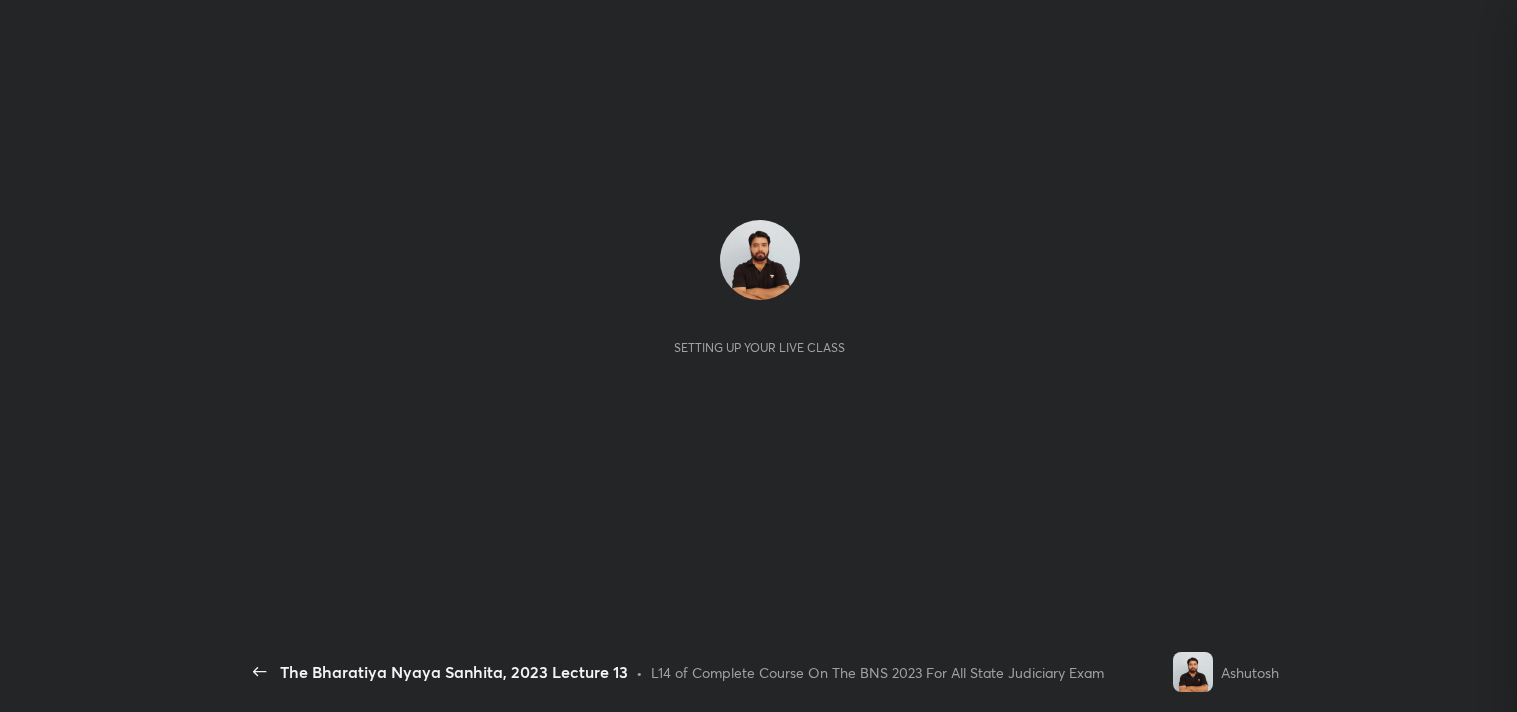 scroll, scrollTop: 0, scrollLeft: 0, axis: both 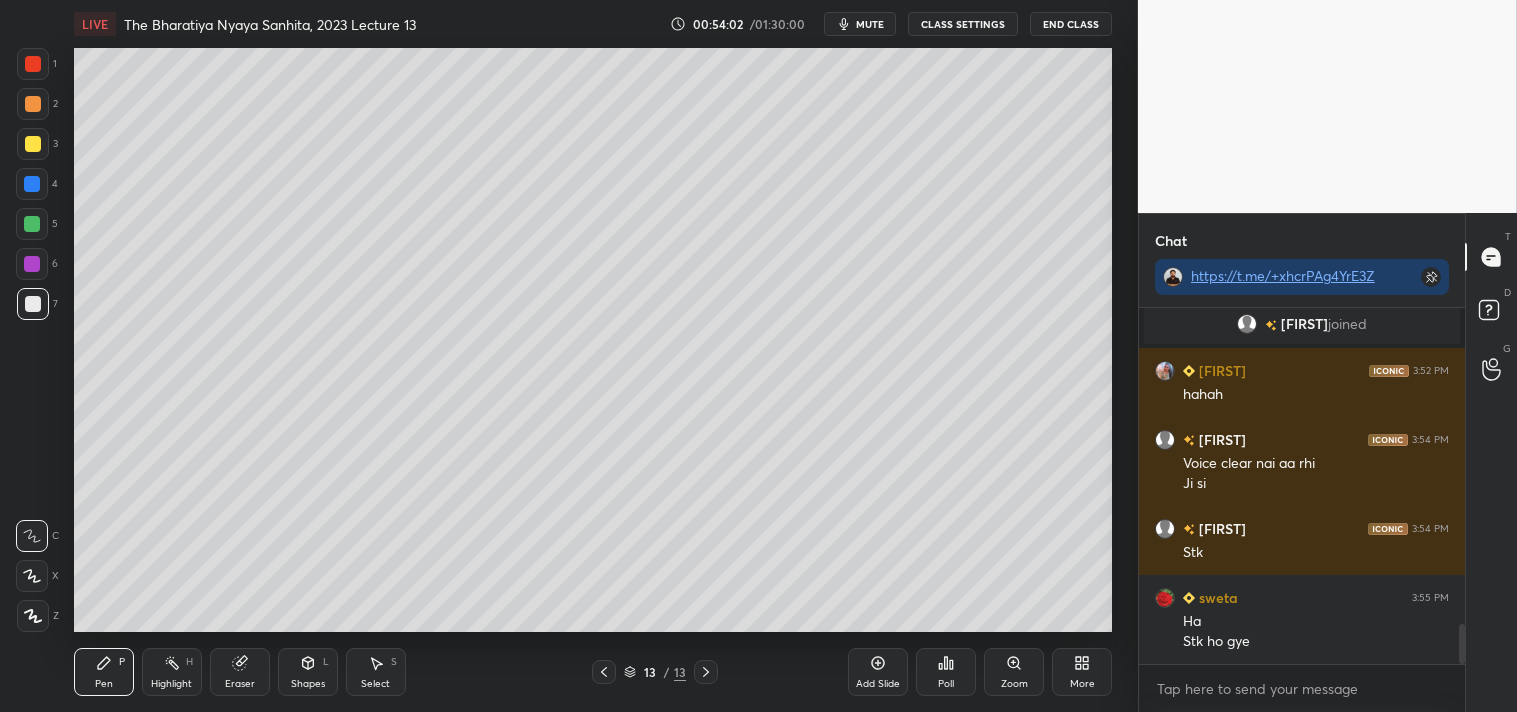 drag, startPoint x: 1460, startPoint y: 660, endPoint x: 1455, endPoint y: 685, distance: 25.495098 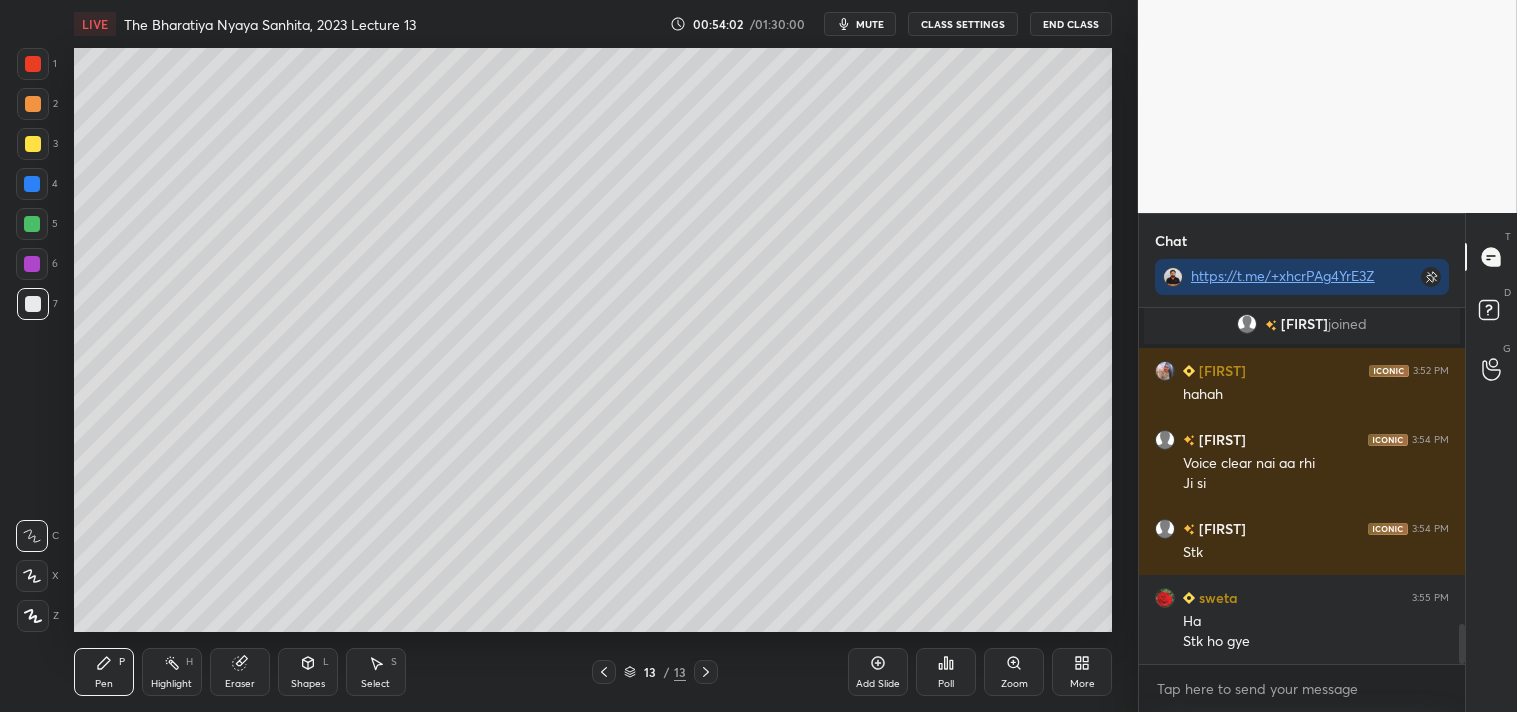 click on "Rupali 3:52 PM ji PRIYANKA  joined Rupali 3:52 PM hahah PRIYANKA 3:54 PM Voice clear nai aa rhi Ji si Moni 3:54 PM Stk sweta 3:55 PM Ha Stk ho gye JUMP TO LATEST Enable hand raising Enable raise hand to speak to learners. Once enabled, chat will be turned off temporarily. Enable x" at bounding box center (1302, 510) 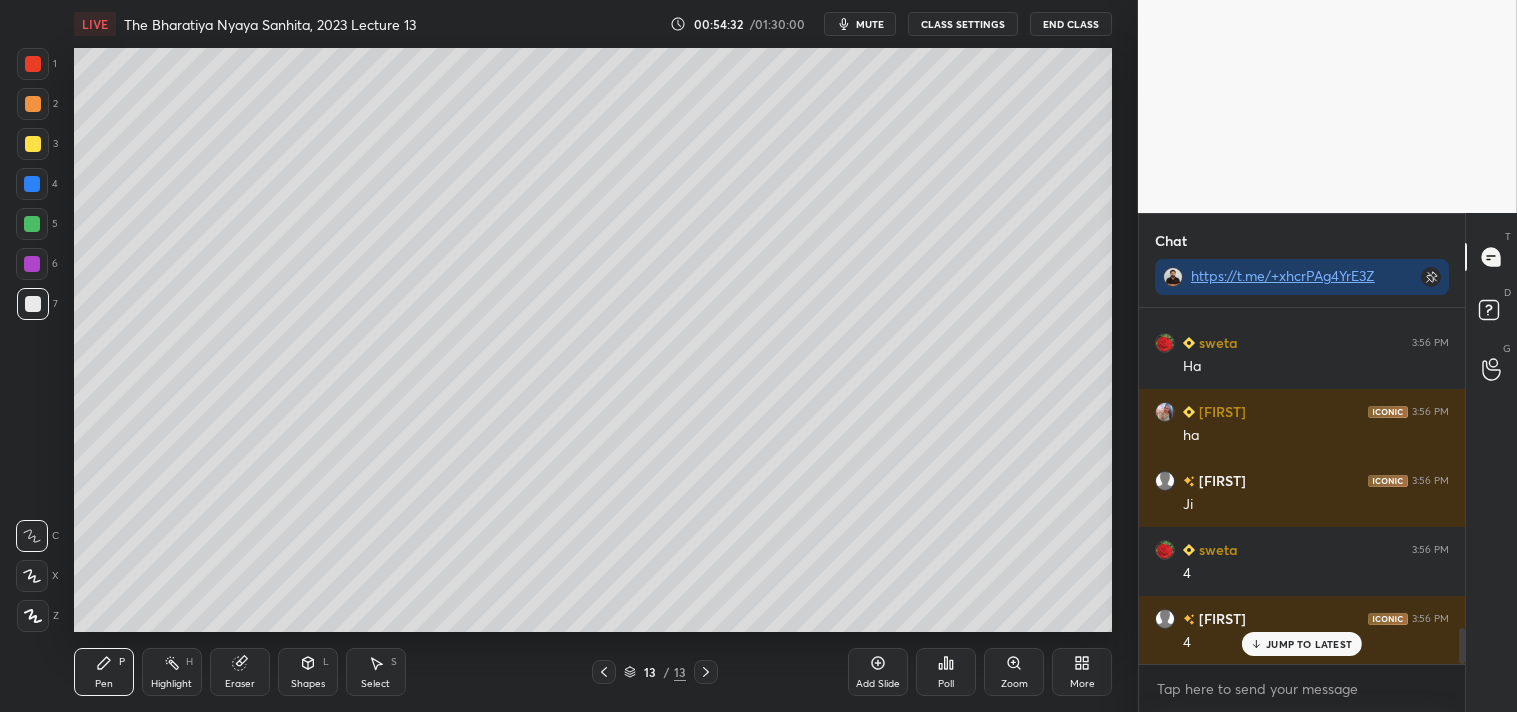 scroll, scrollTop: 3196, scrollLeft: 0, axis: vertical 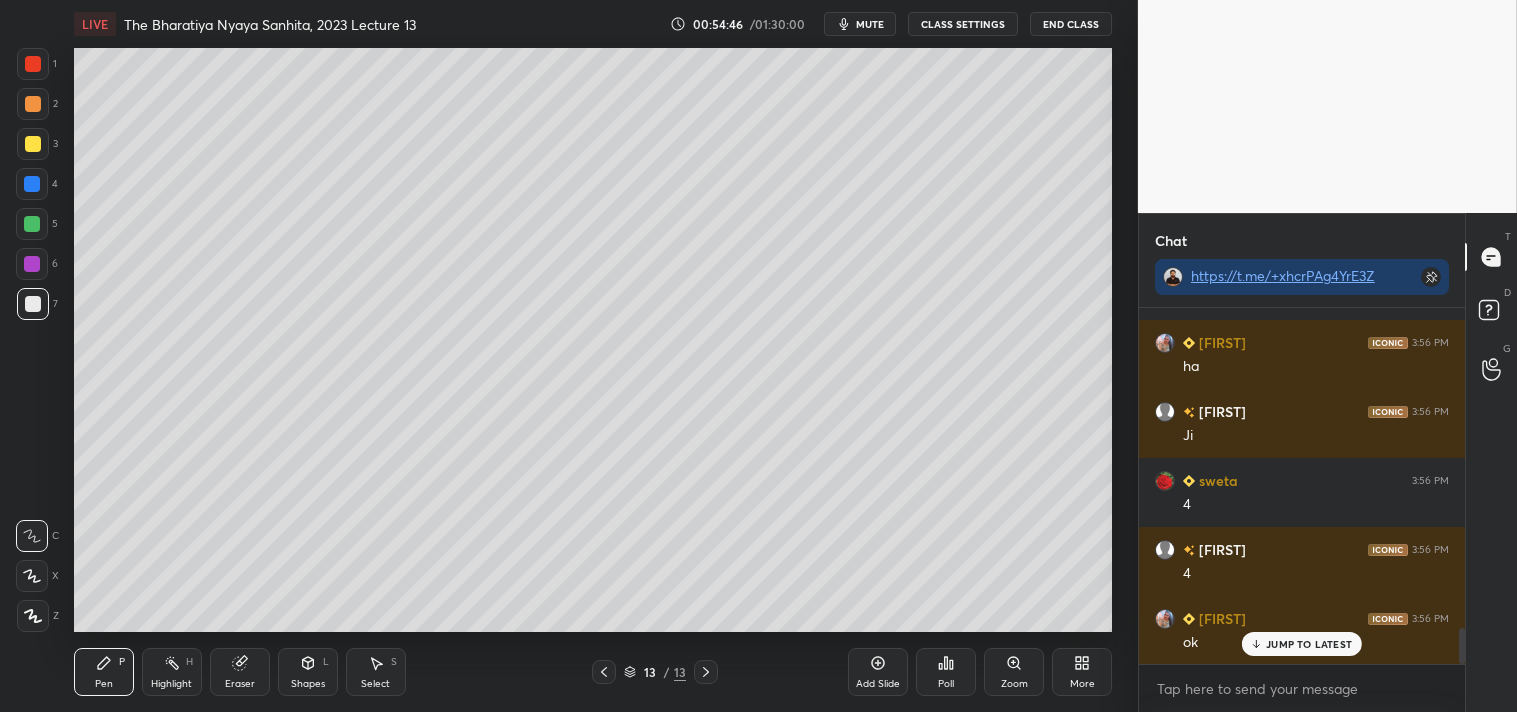 click at bounding box center (33, 144) 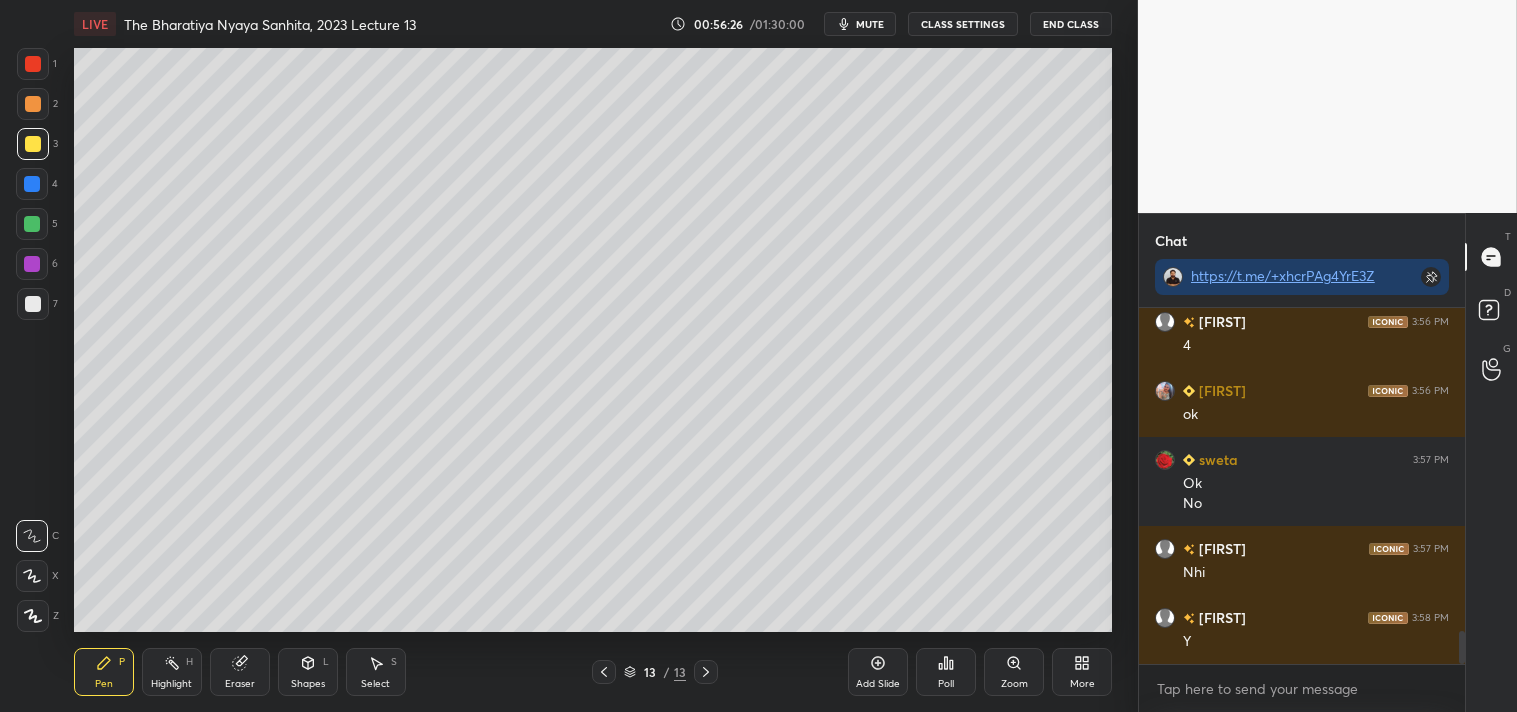 scroll, scrollTop: 3493, scrollLeft: 0, axis: vertical 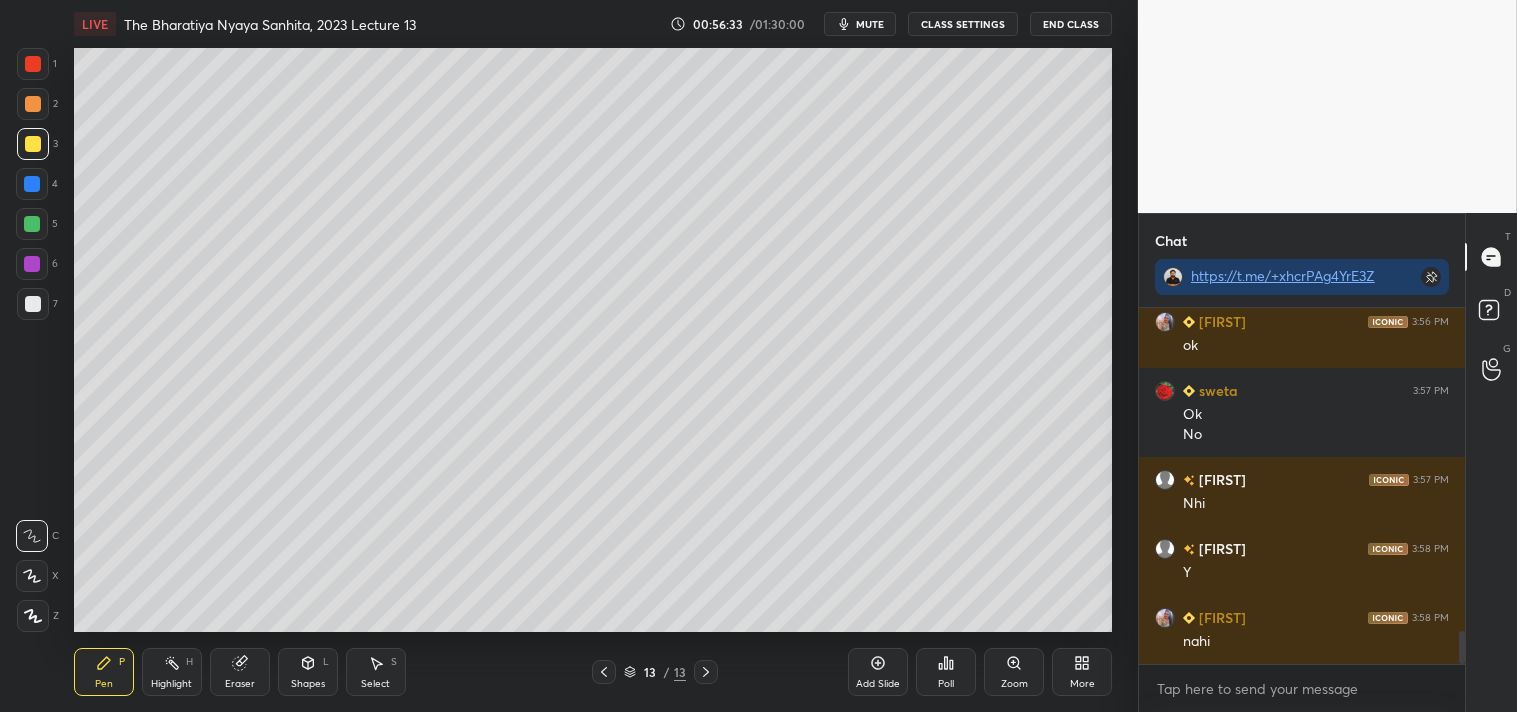 click at bounding box center [33, 304] 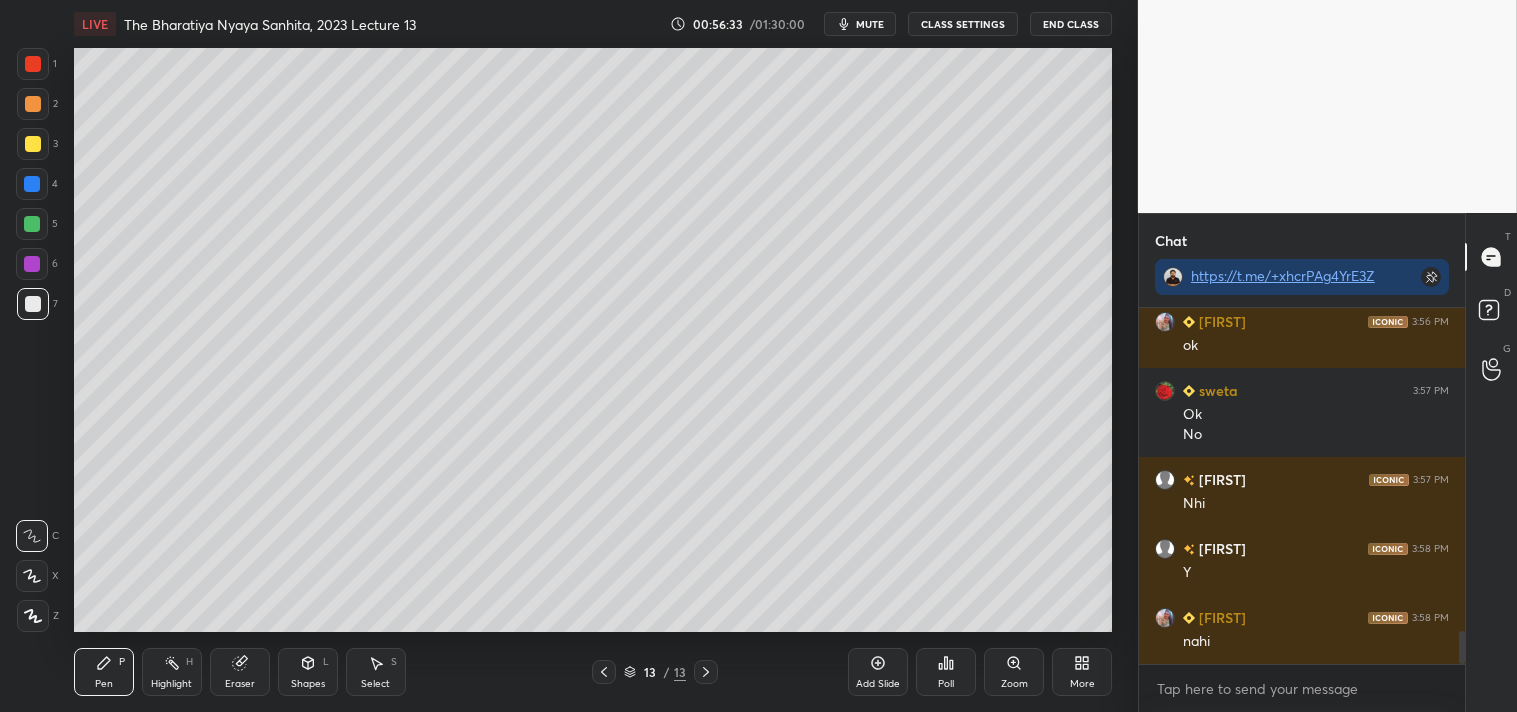 scroll, scrollTop: 3562, scrollLeft: 0, axis: vertical 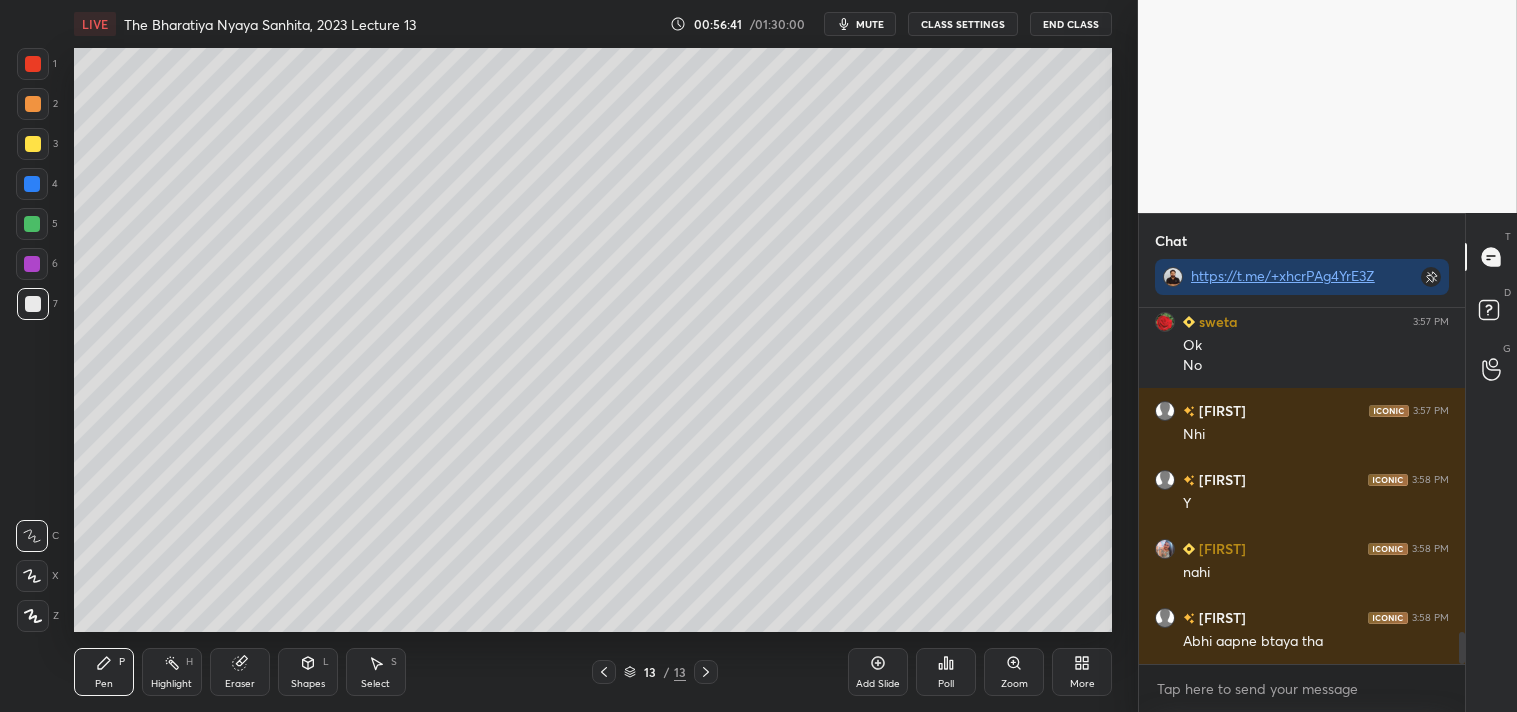 click at bounding box center [33, 144] 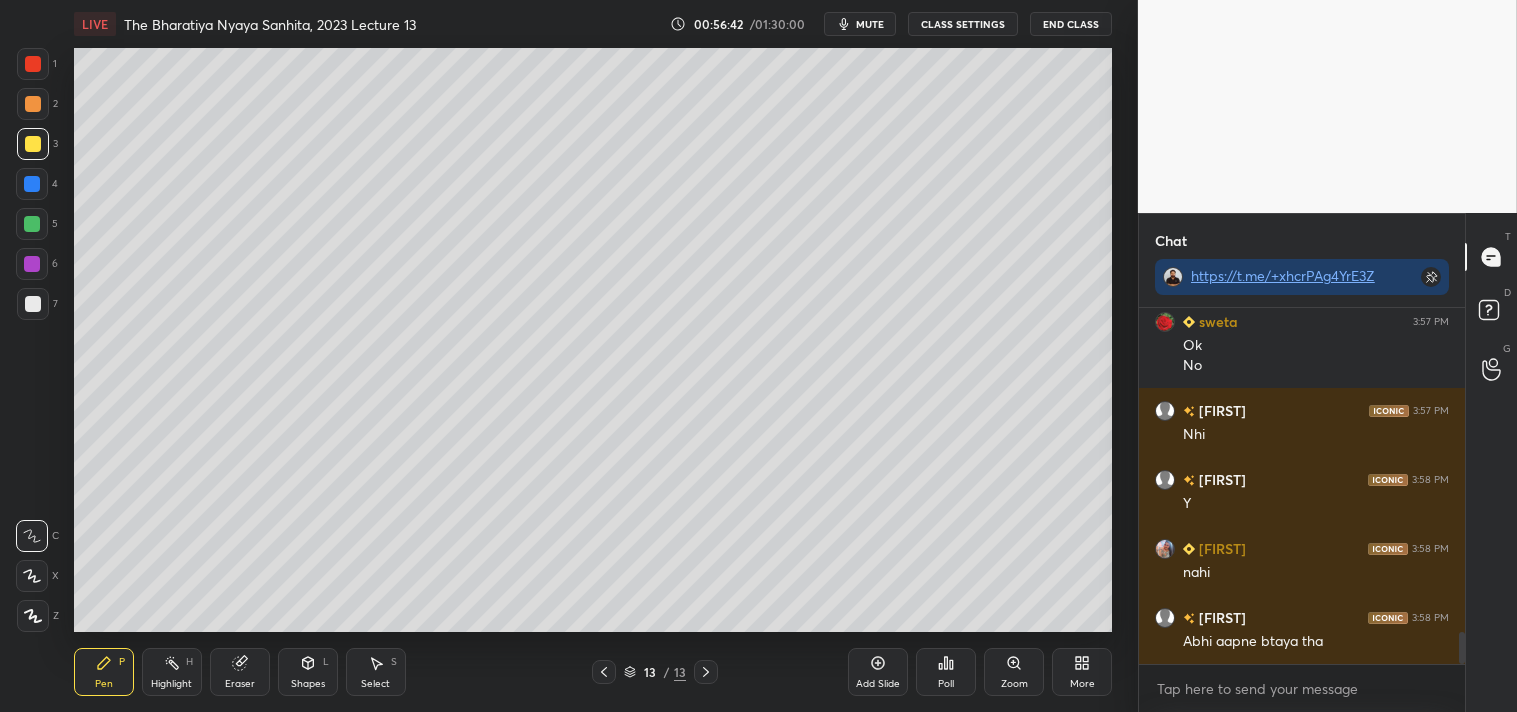 click at bounding box center [33, 304] 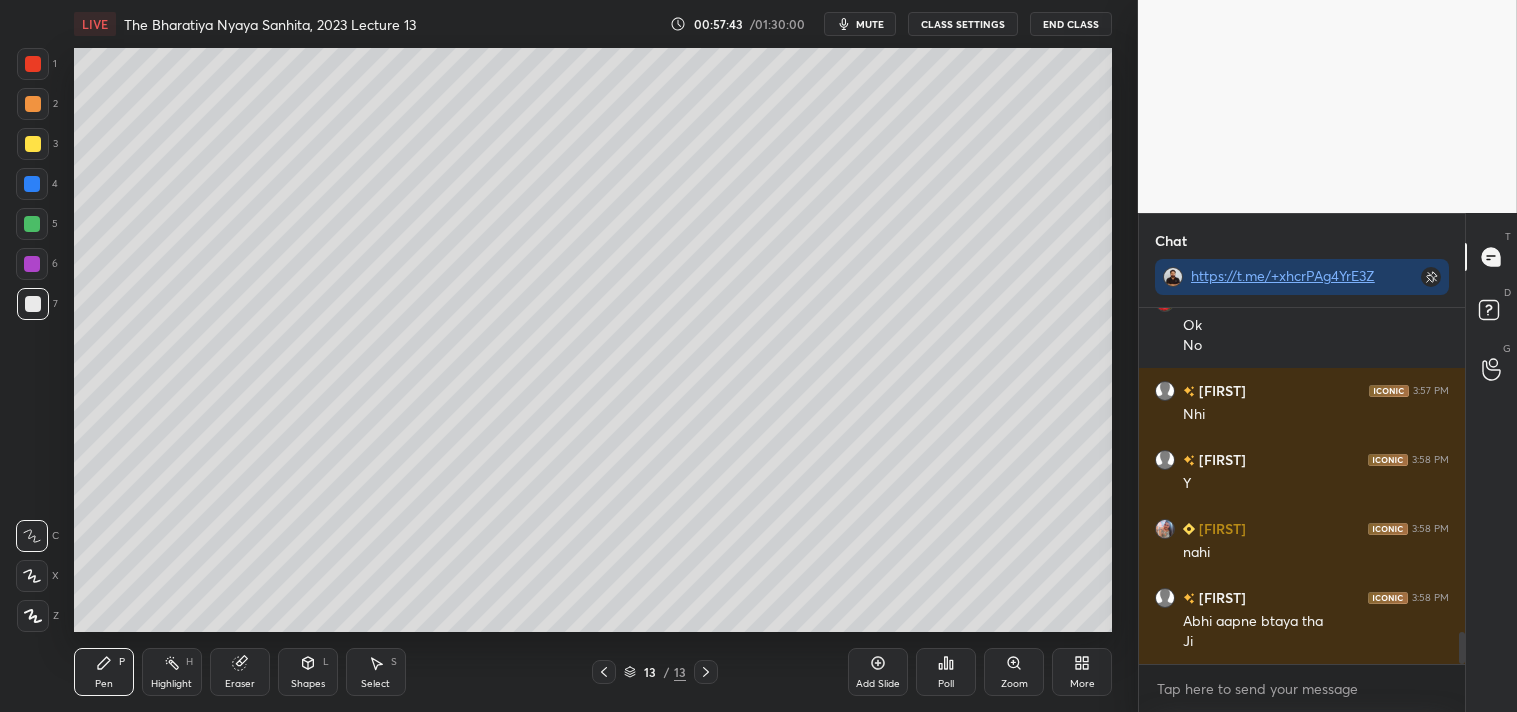 scroll, scrollTop: 3651, scrollLeft: 0, axis: vertical 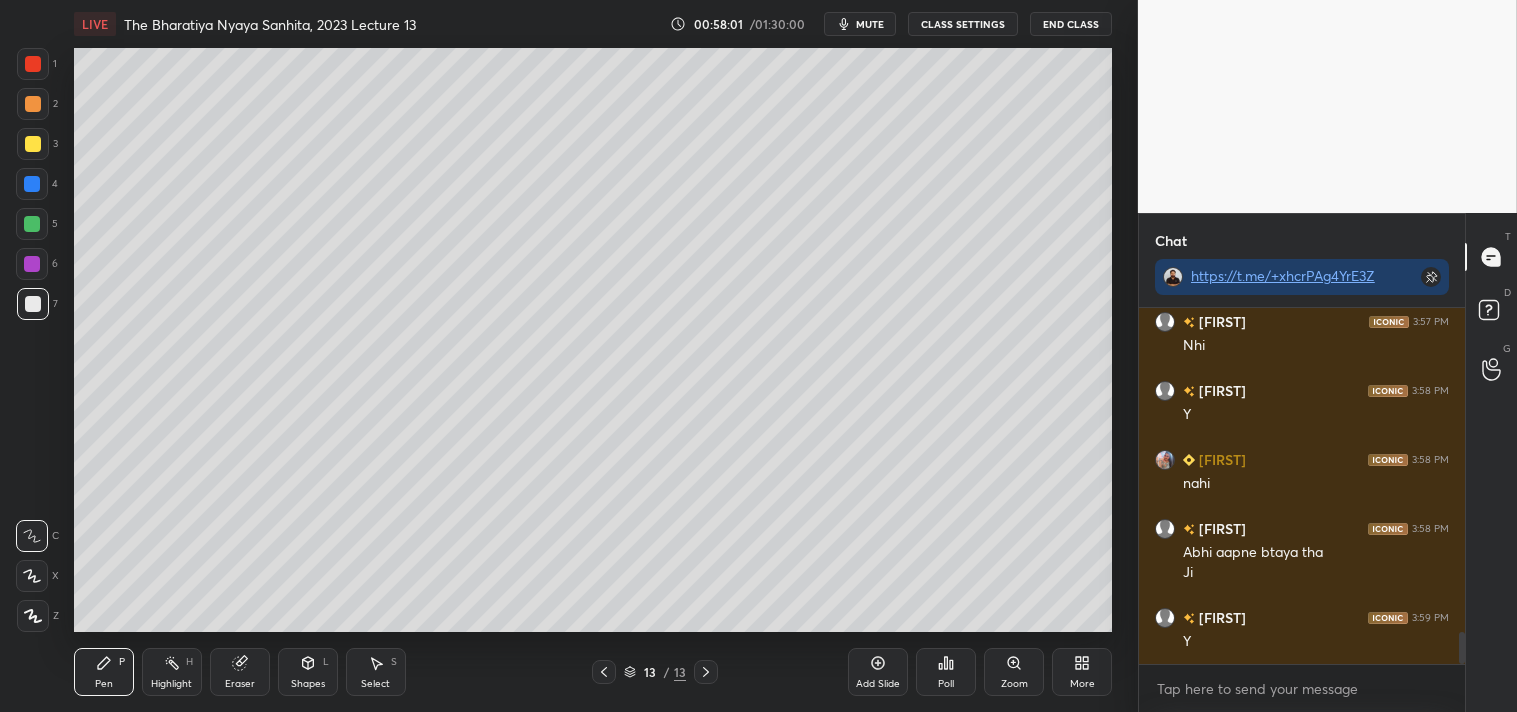click at bounding box center [33, 144] 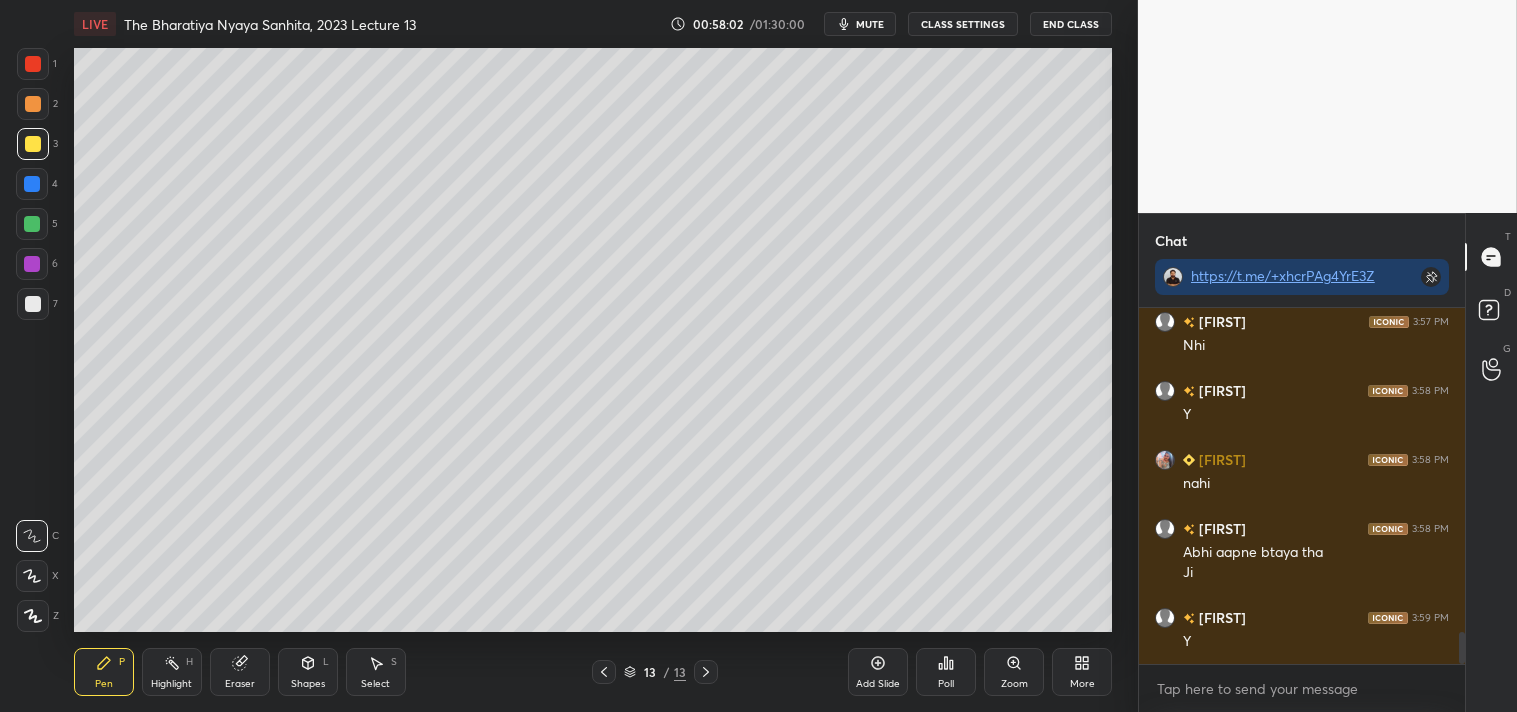 click at bounding box center [33, 304] 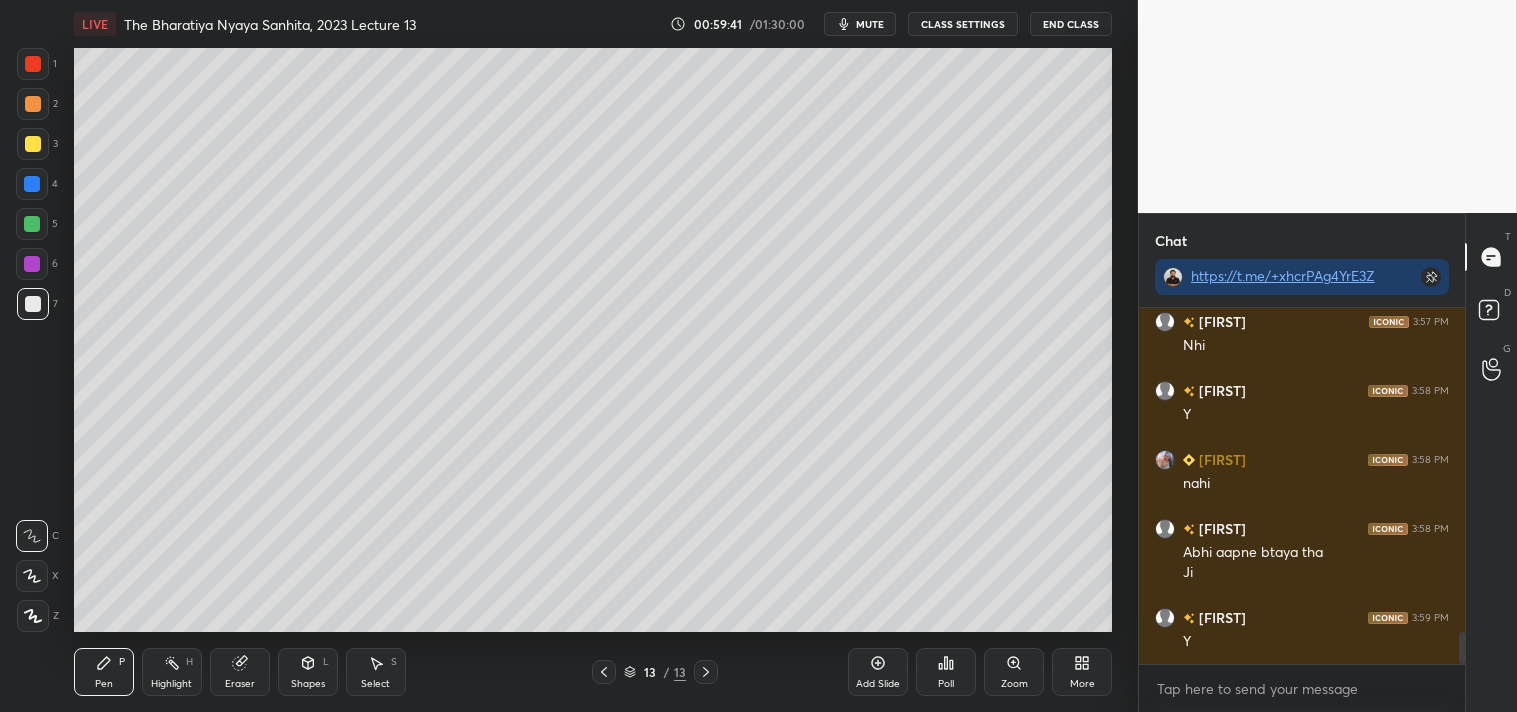 click on "Add Slide" at bounding box center [878, 672] 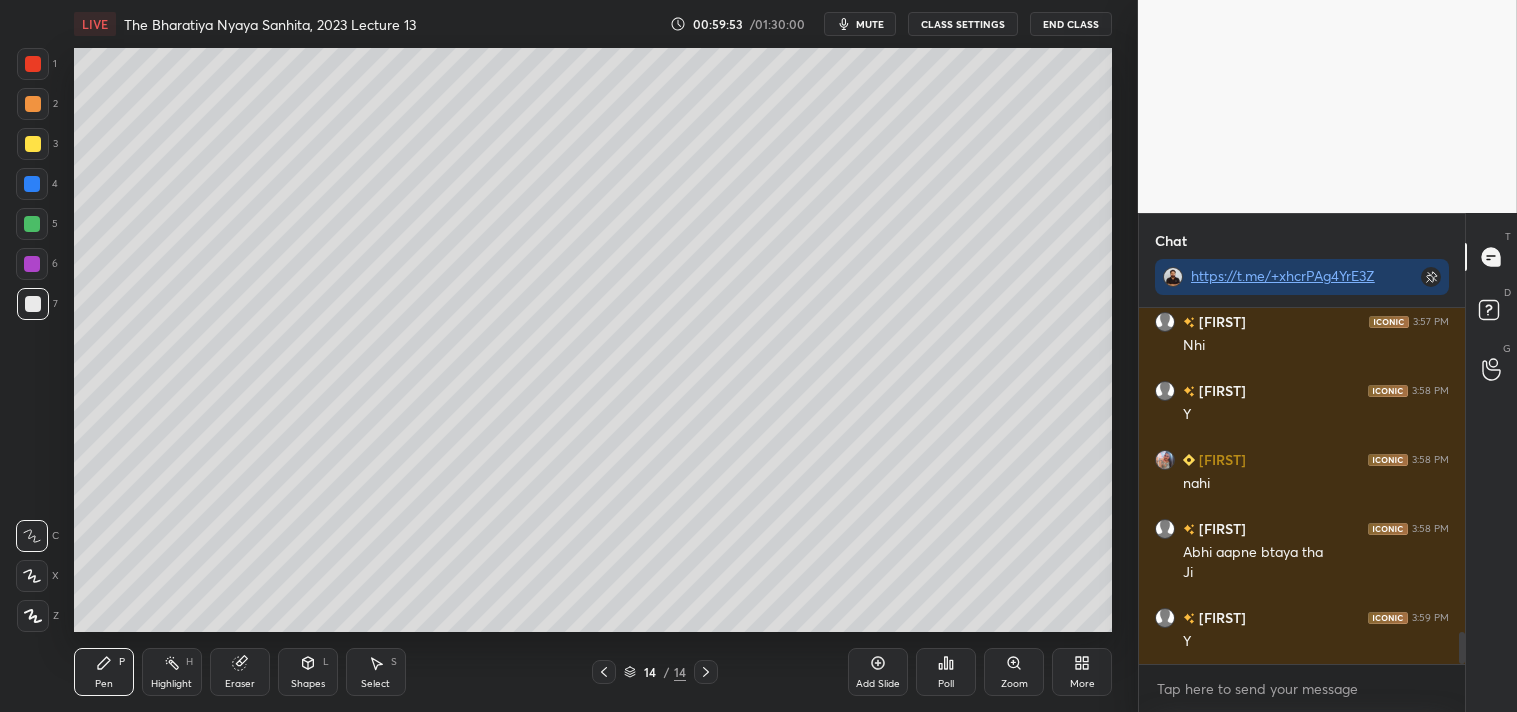 scroll, scrollTop: 3720, scrollLeft: 0, axis: vertical 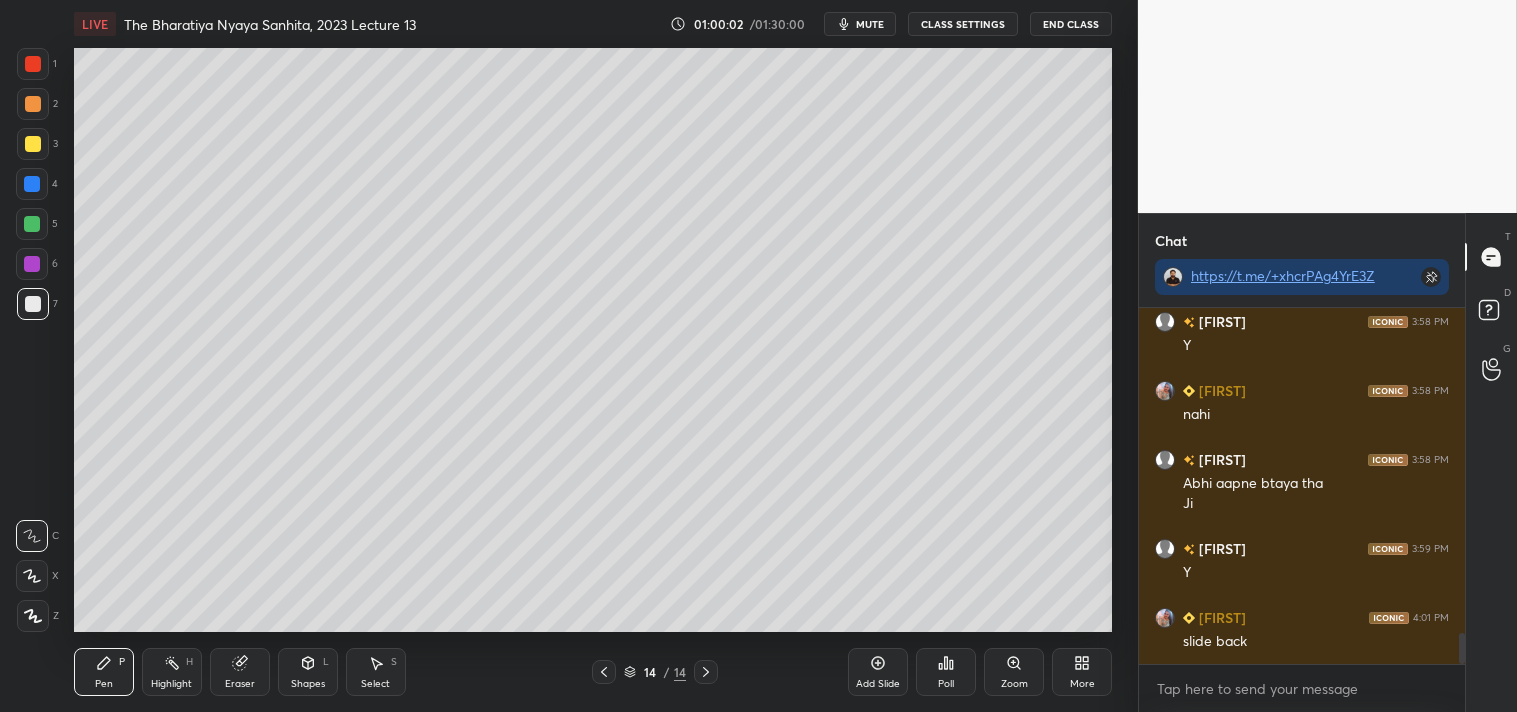 click 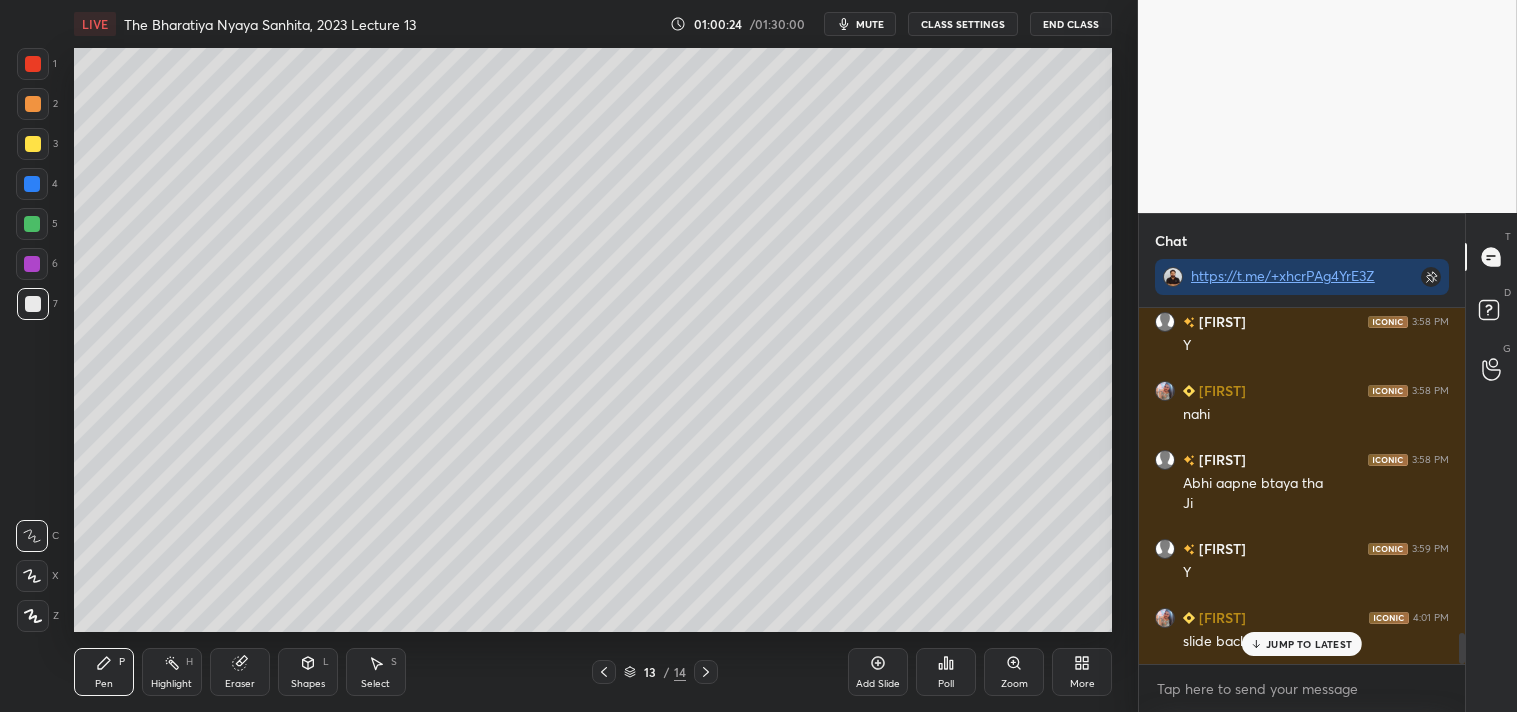scroll, scrollTop: 3788, scrollLeft: 0, axis: vertical 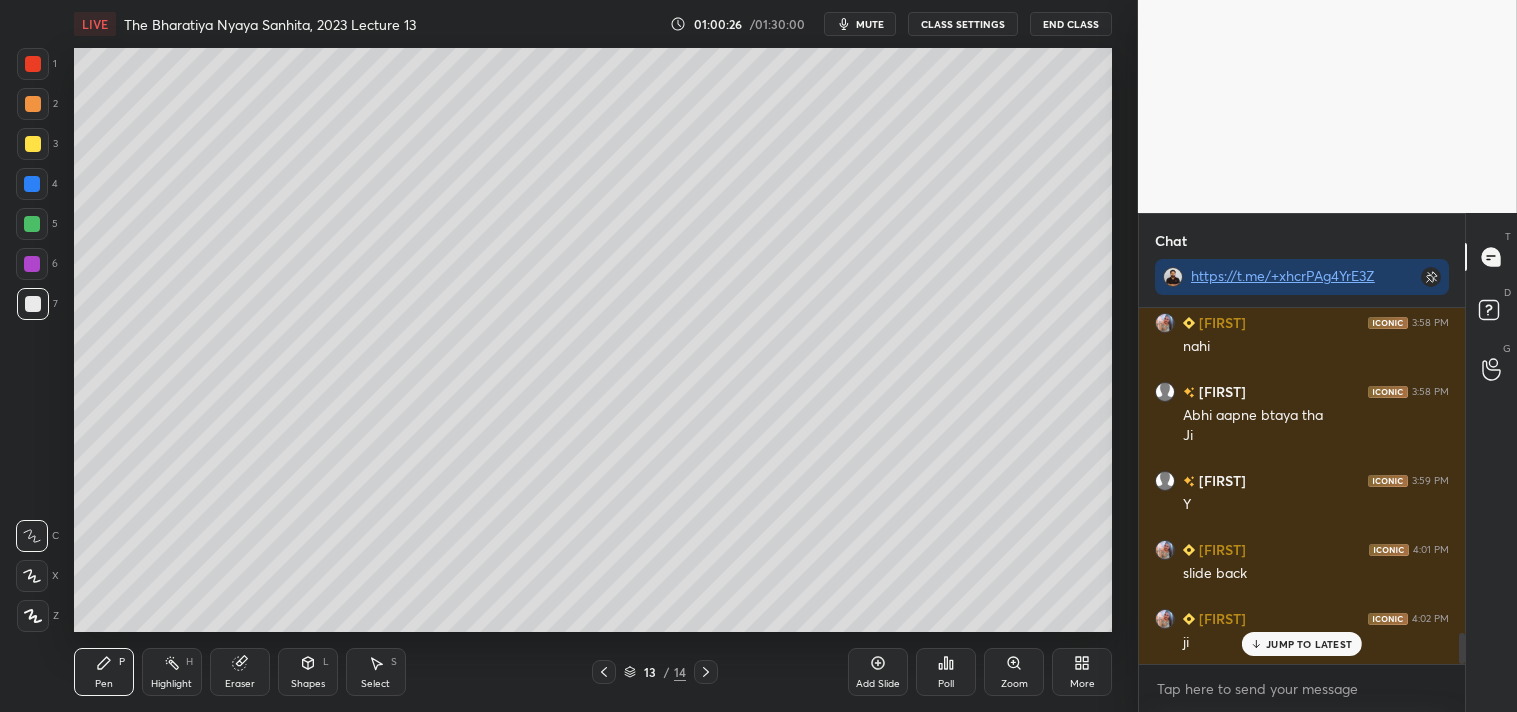 click 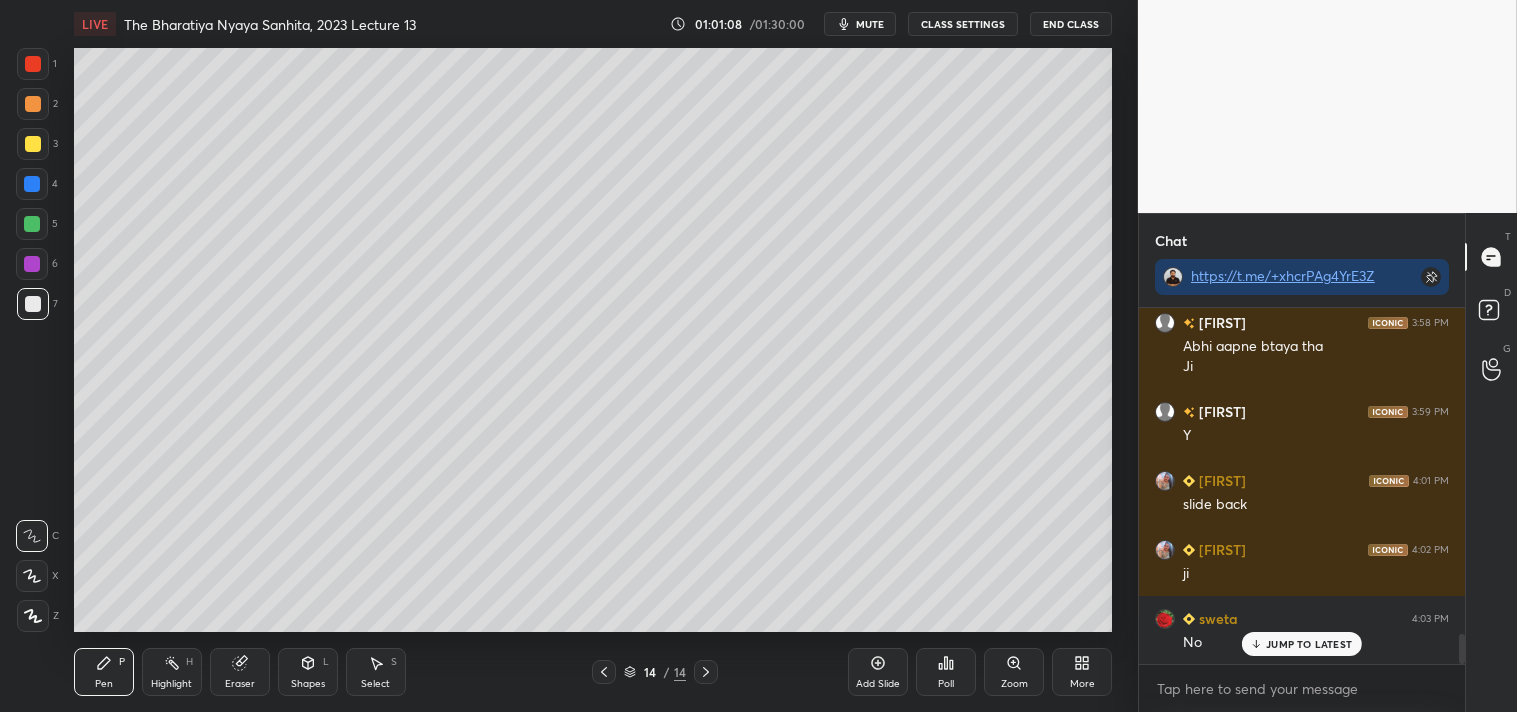 scroll, scrollTop: 3926, scrollLeft: 0, axis: vertical 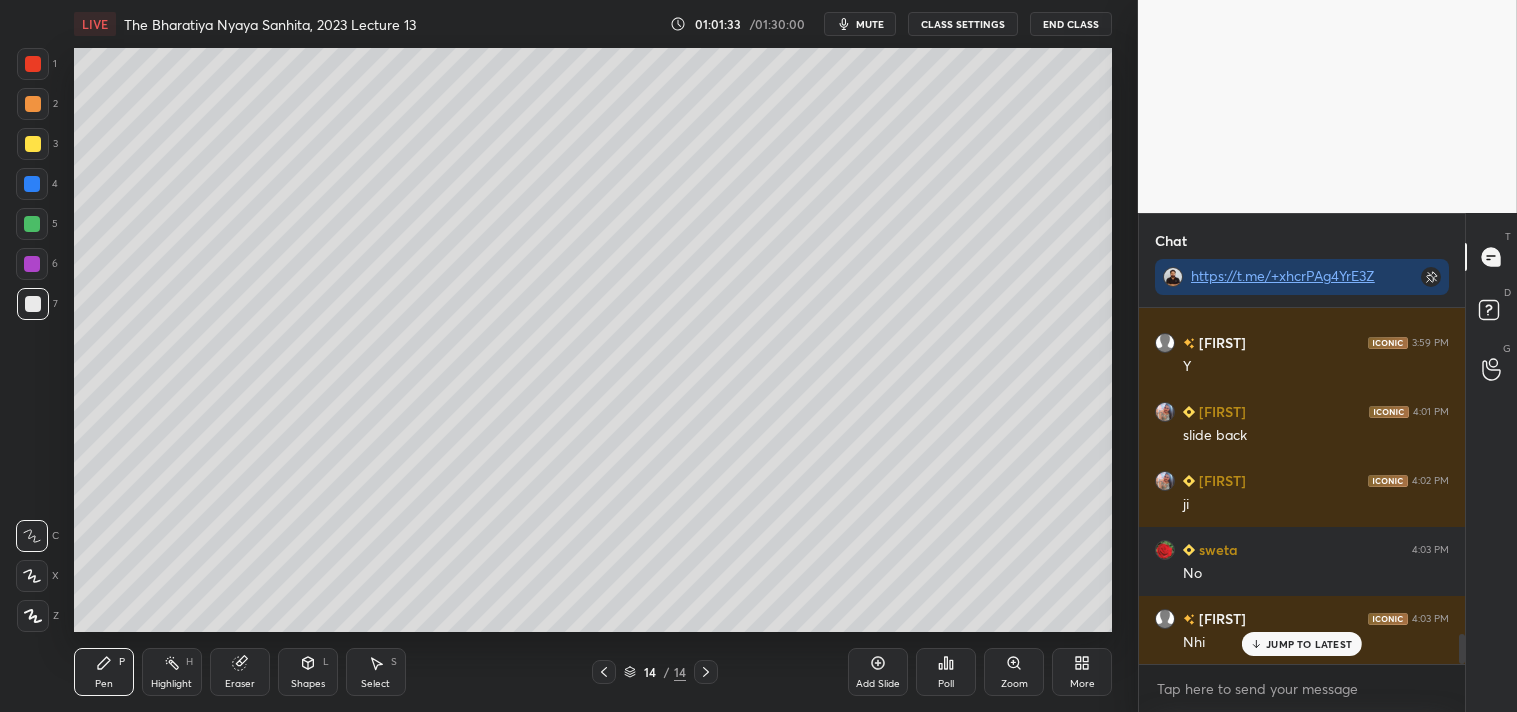 click 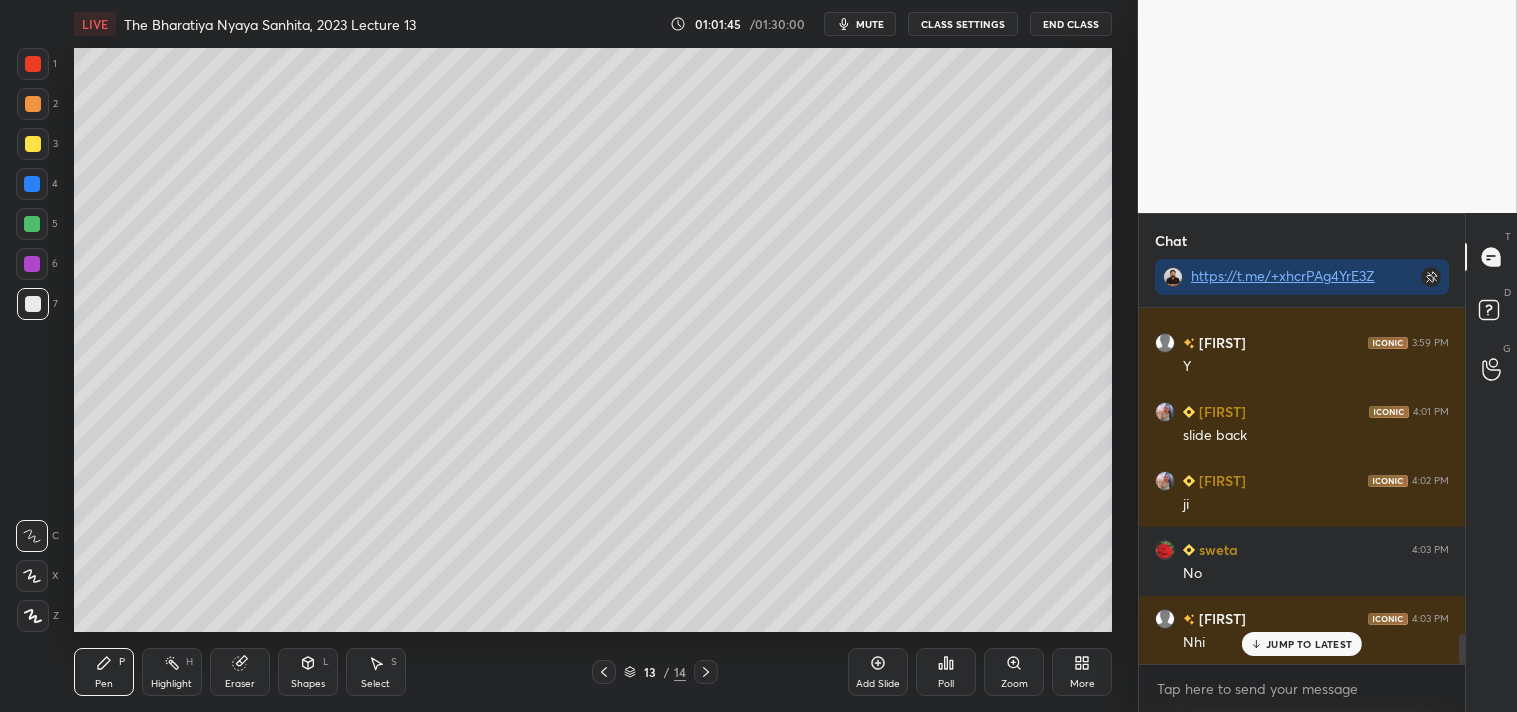 click 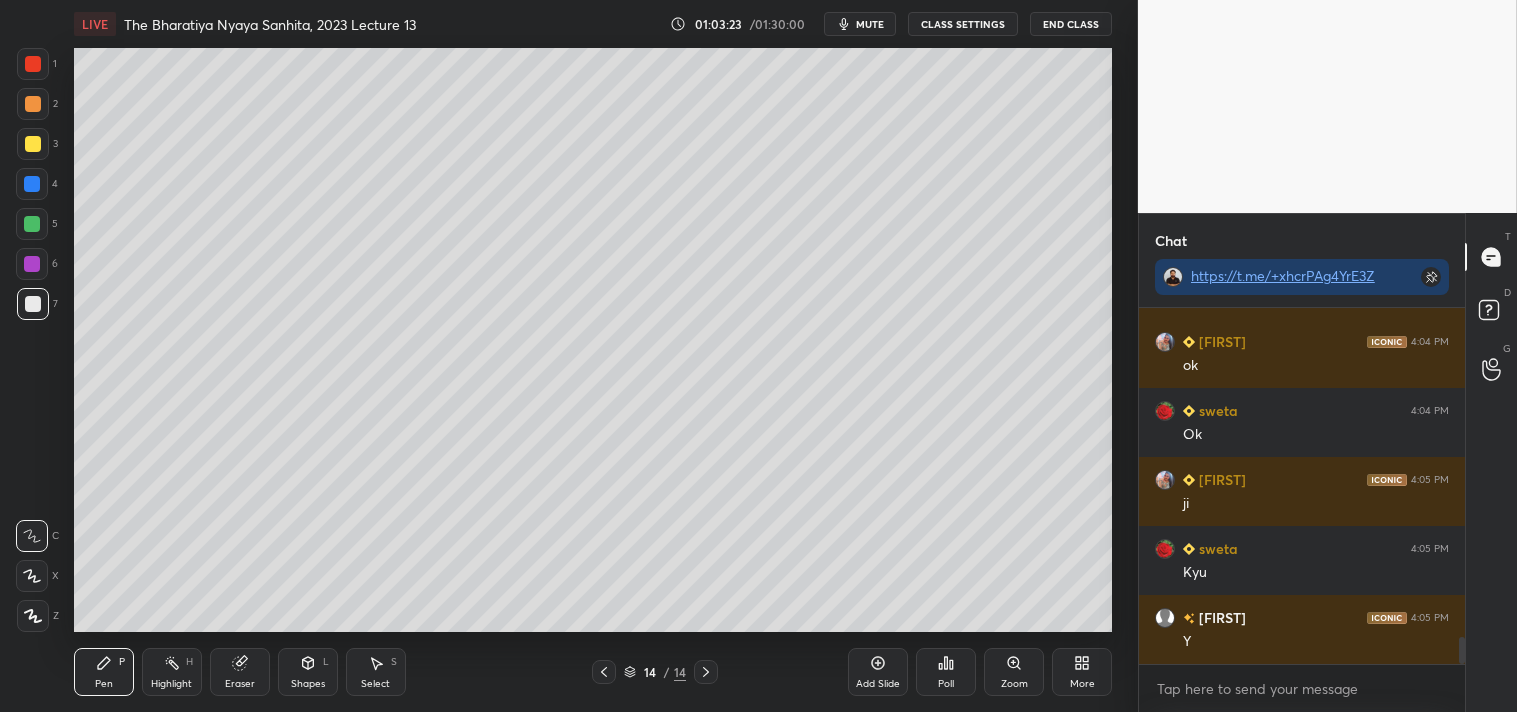 scroll, scrollTop: 4478, scrollLeft: 0, axis: vertical 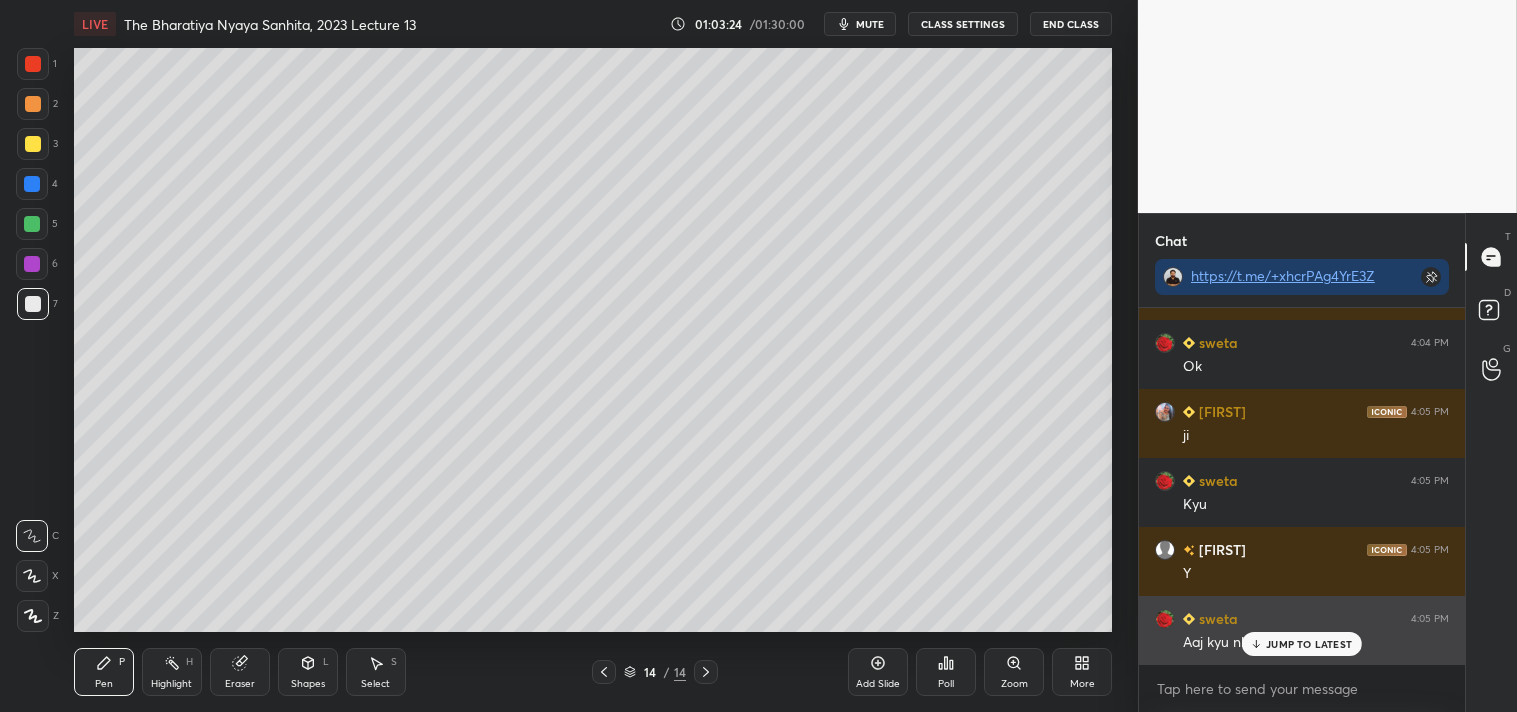 click on "JUMP TO LATEST" at bounding box center (1309, 644) 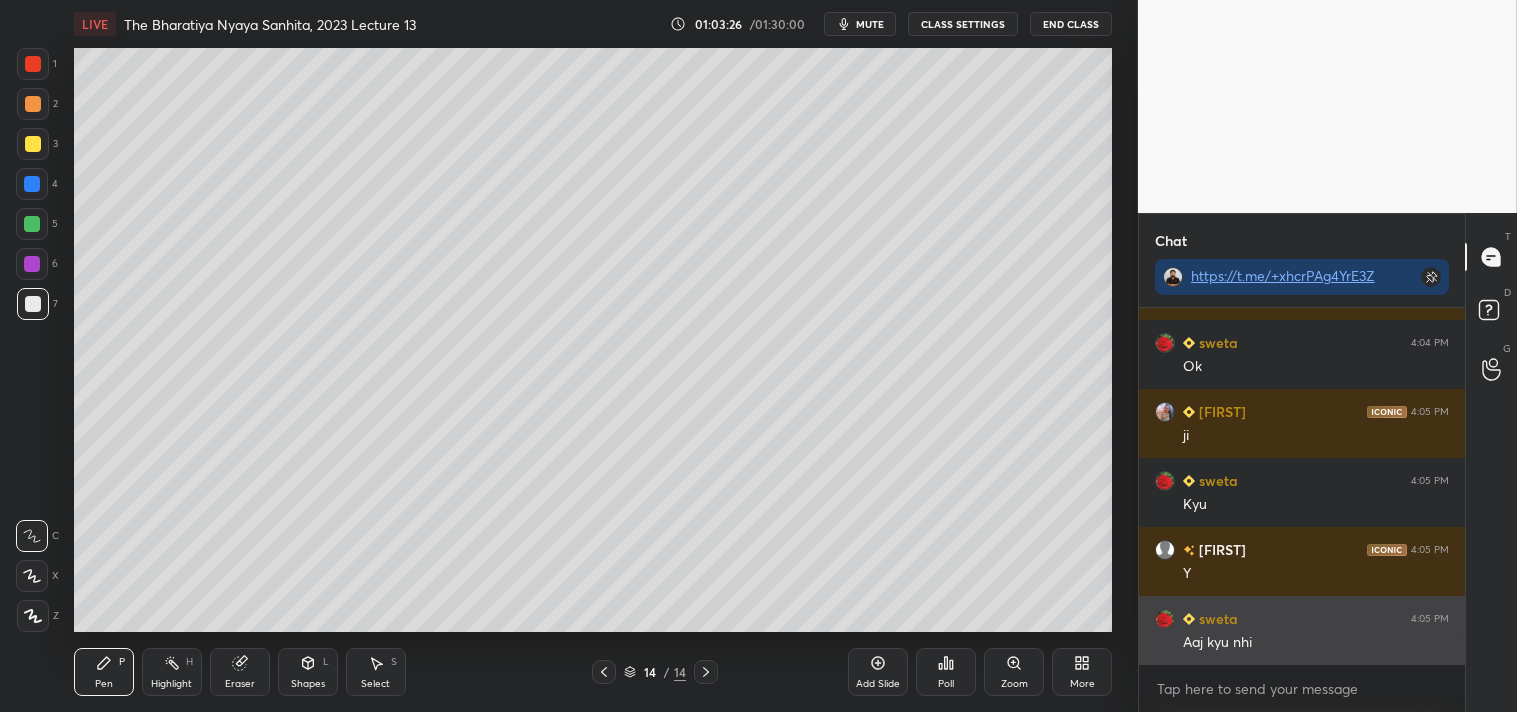 scroll, scrollTop: 4547, scrollLeft: 0, axis: vertical 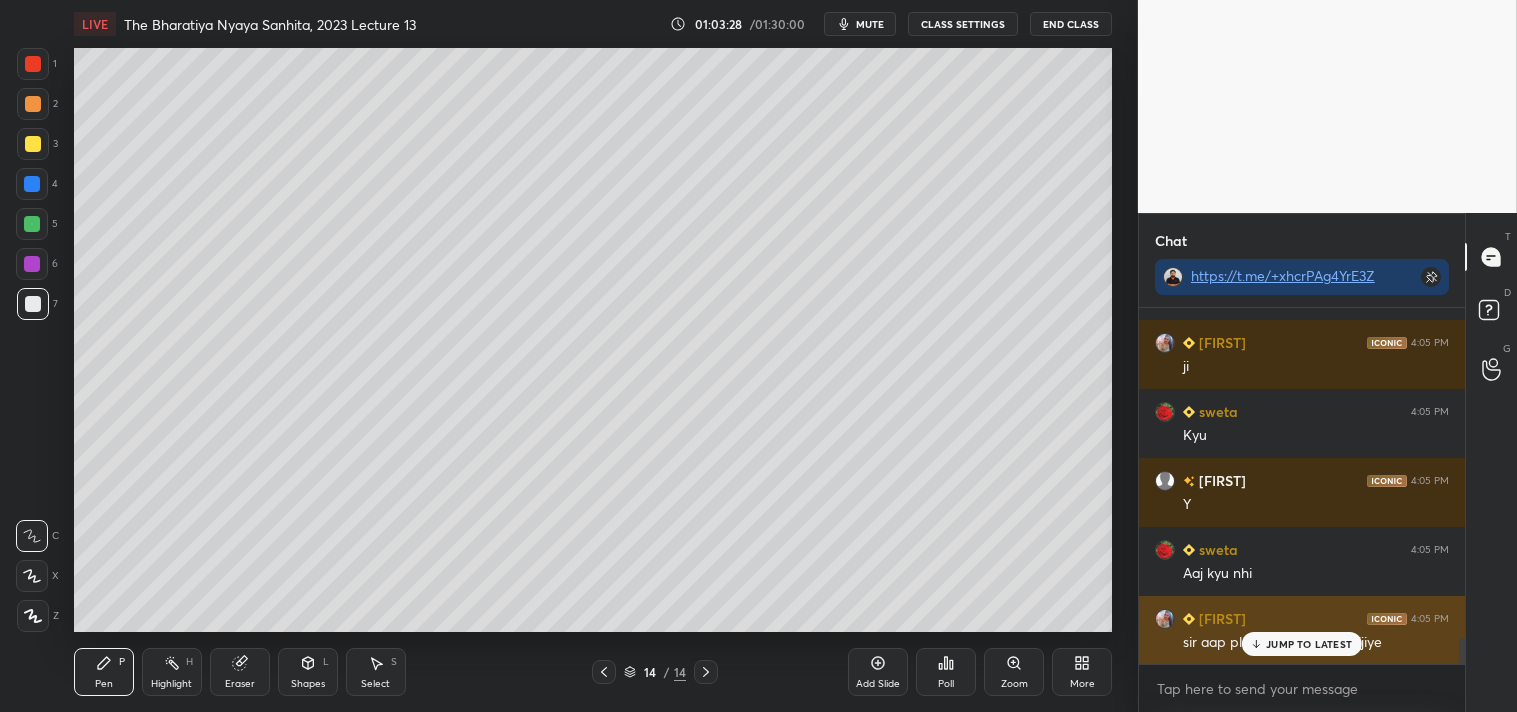 click on "JUMP TO LATEST" at bounding box center [1309, 644] 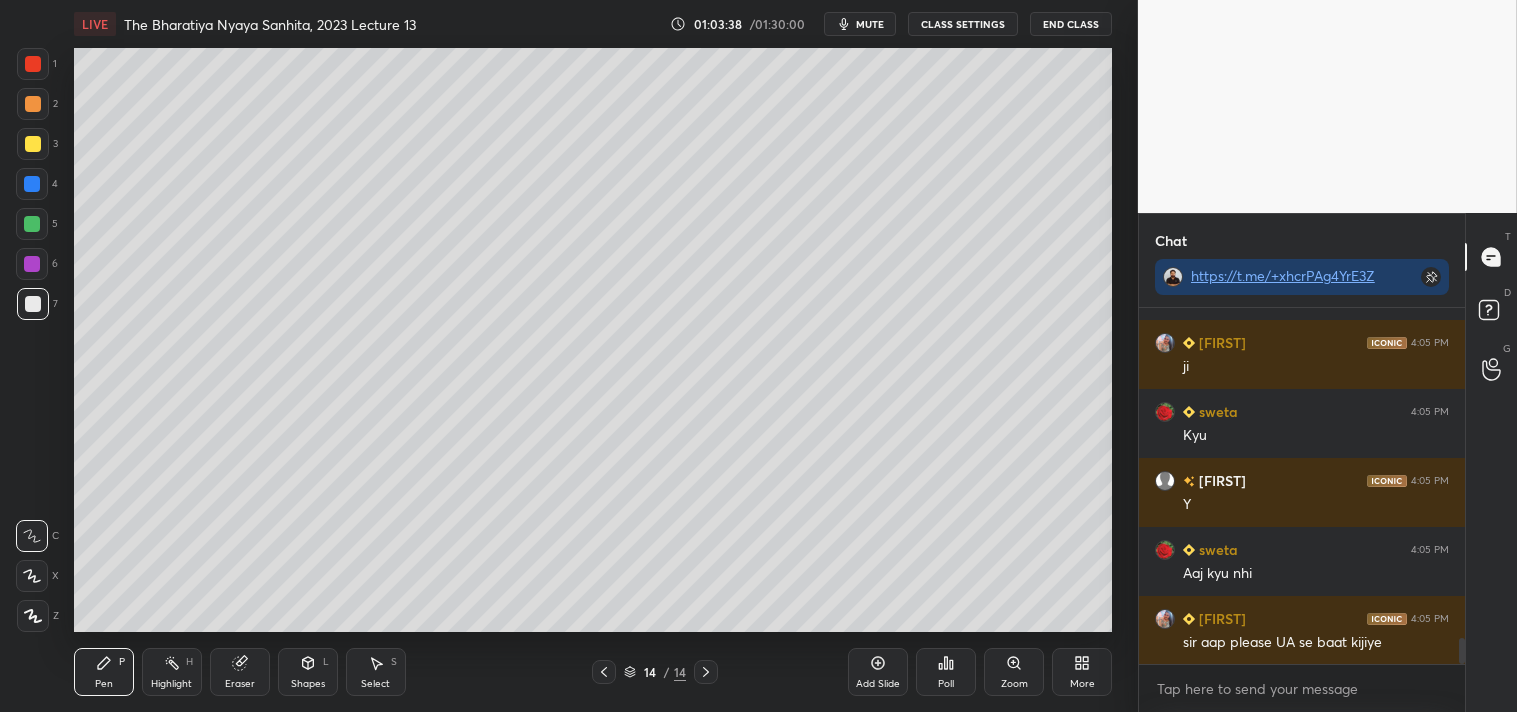 click on "Add Slide" at bounding box center (878, 672) 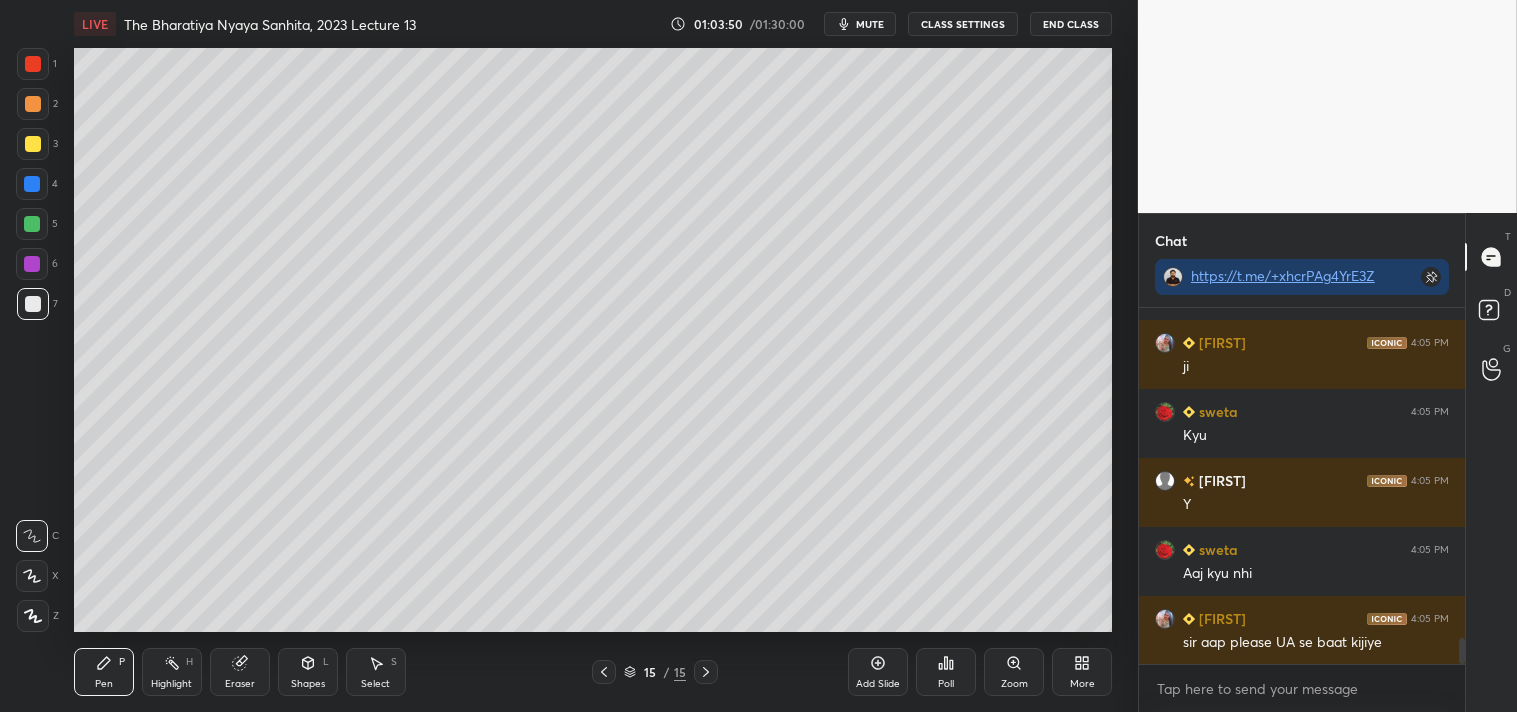 scroll, scrollTop: 4567, scrollLeft: 0, axis: vertical 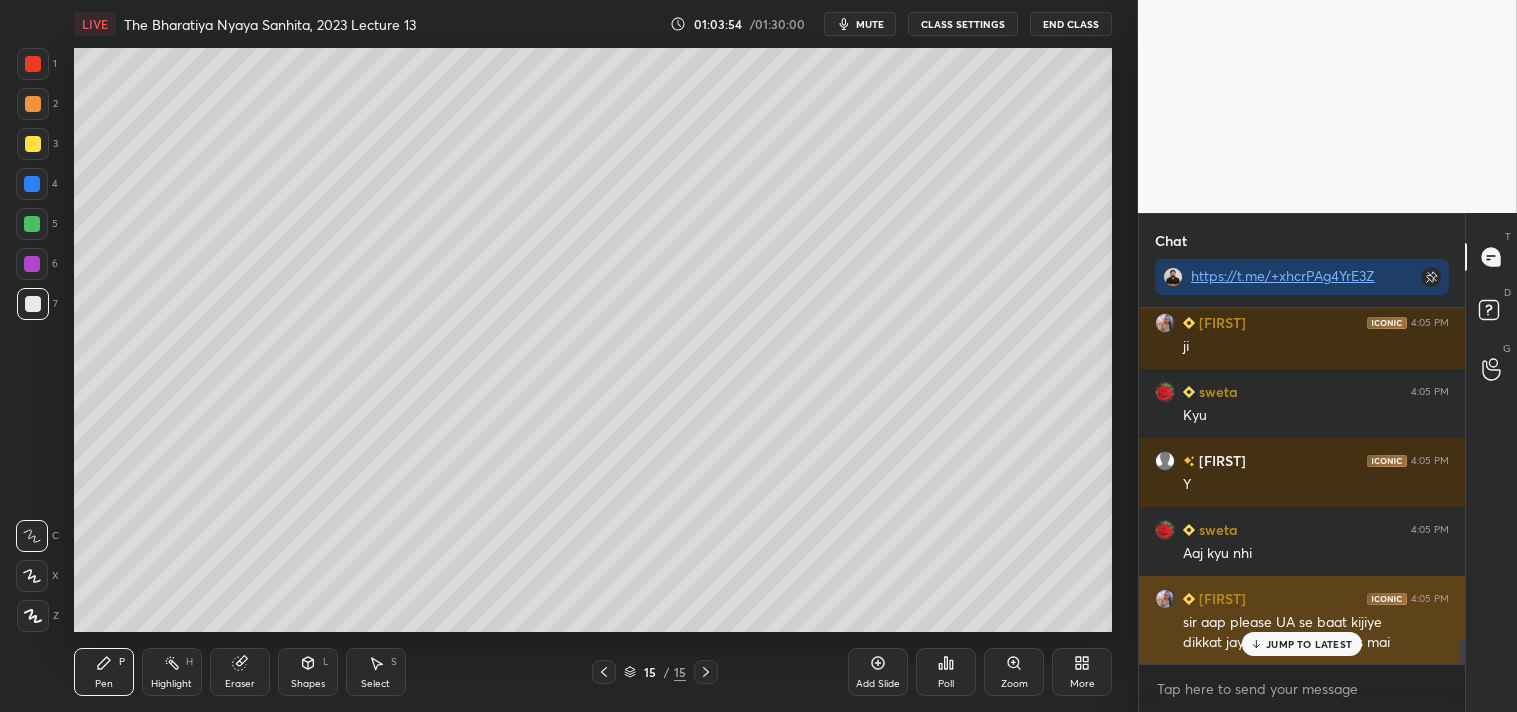 click on "JUMP TO LATEST" at bounding box center [1302, 644] 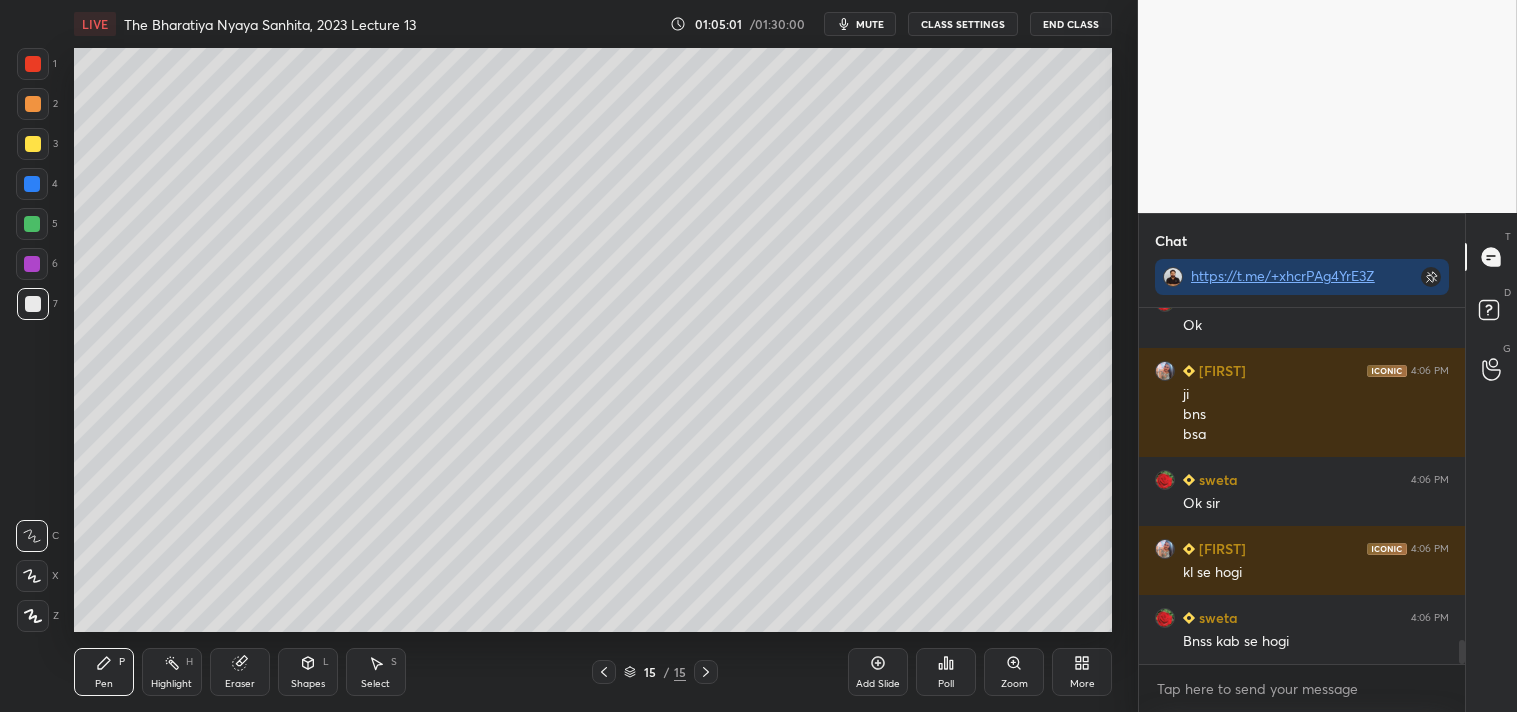 scroll, scrollTop: 5022, scrollLeft: 0, axis: vertical 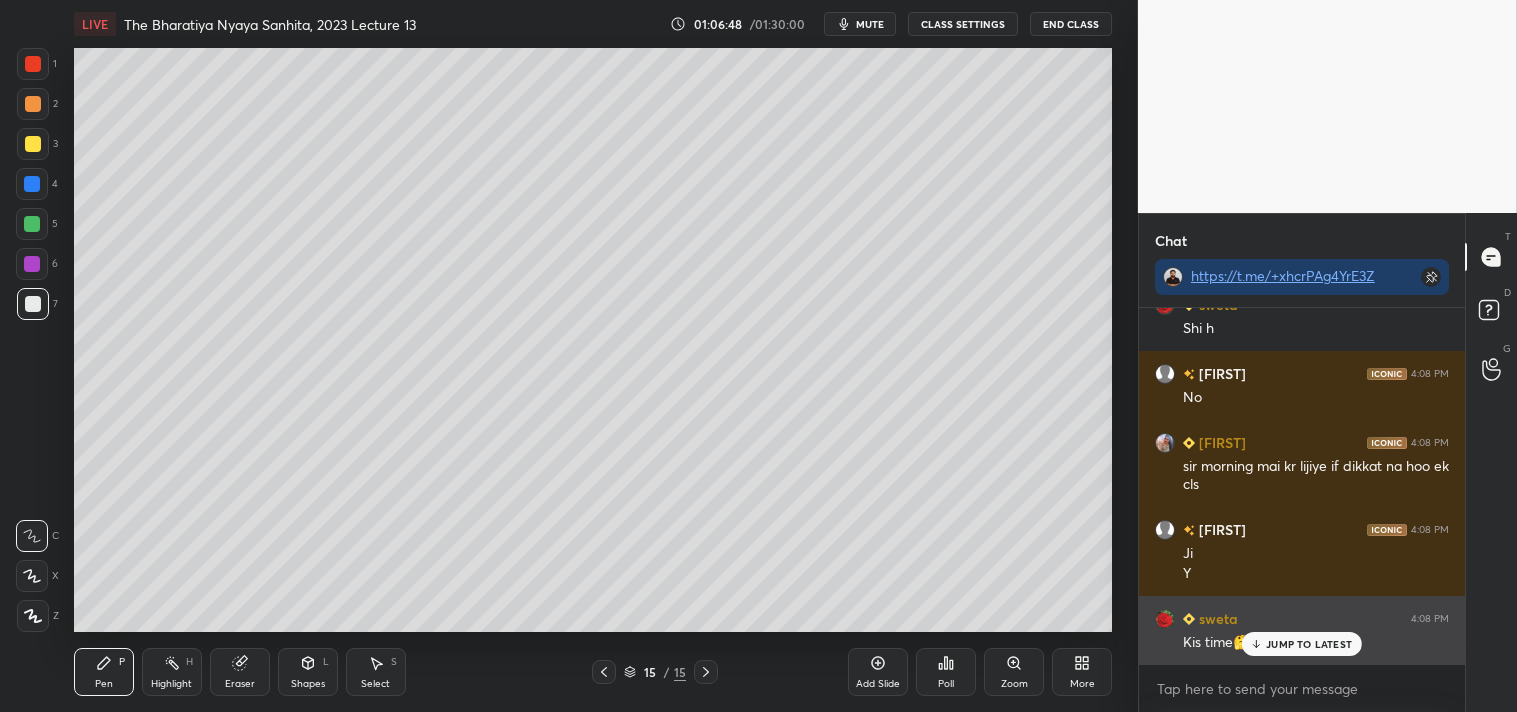 click on "JUMP TO LATEST" at bounding box center [1309, 644] 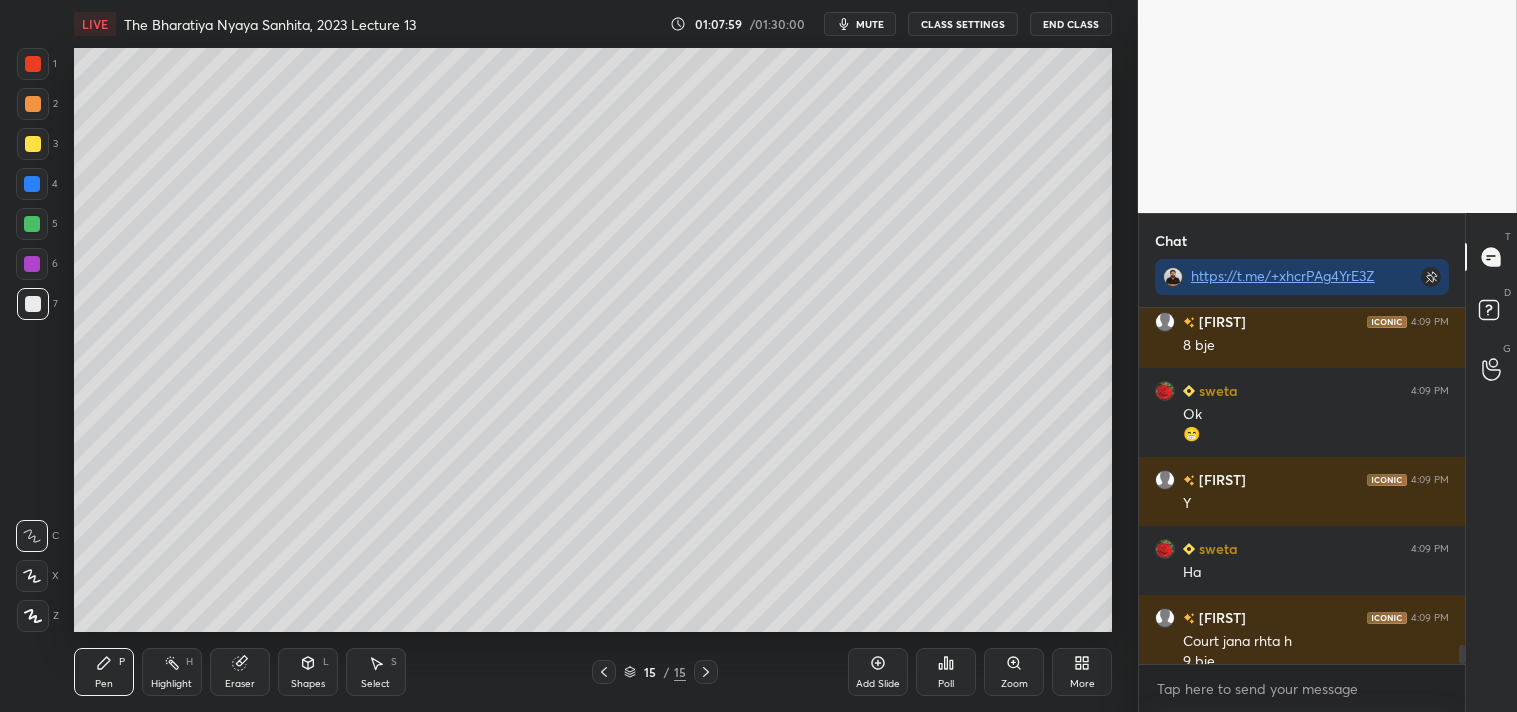 scroll, scrollTop: 6284, scrollLeft: 0, axis: vertical 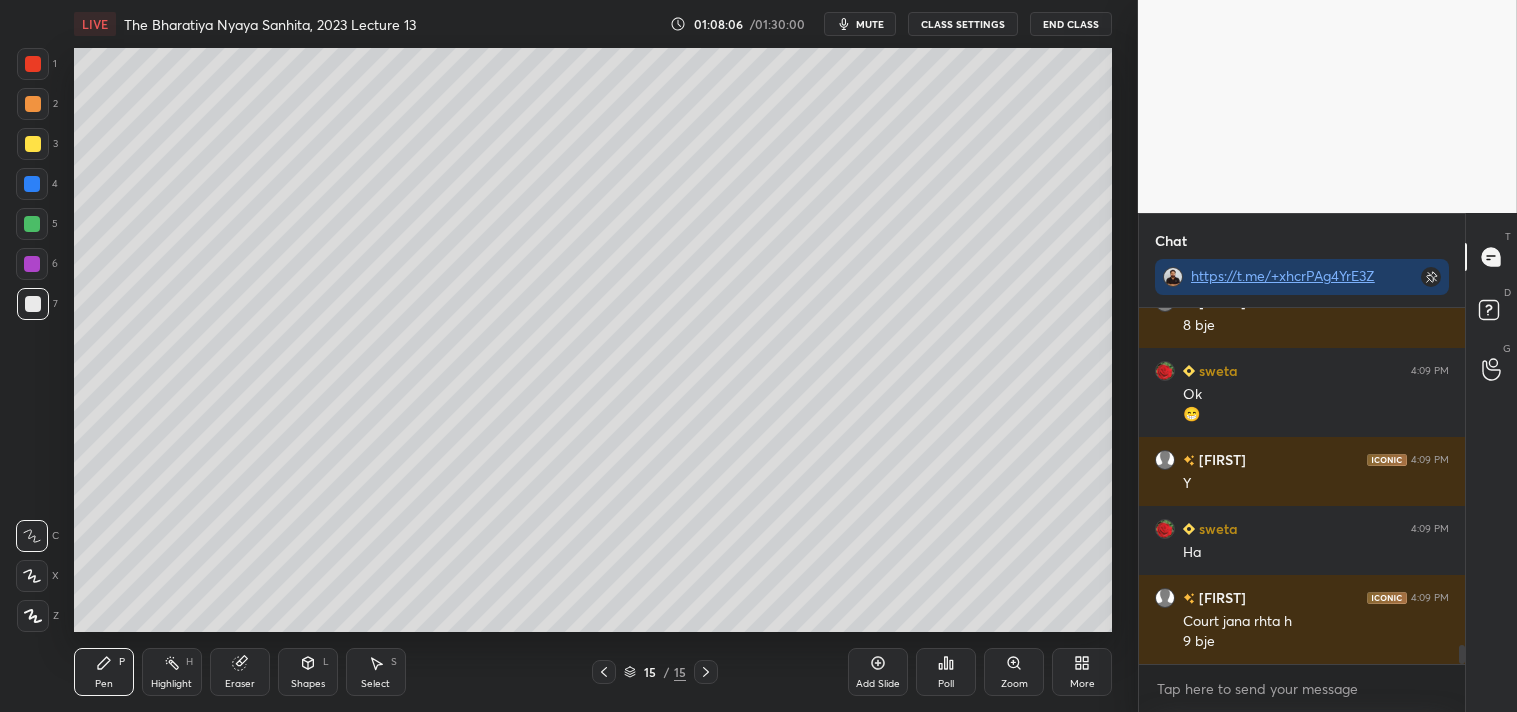 click on "Add Slide" at bounding box center (878, 672) 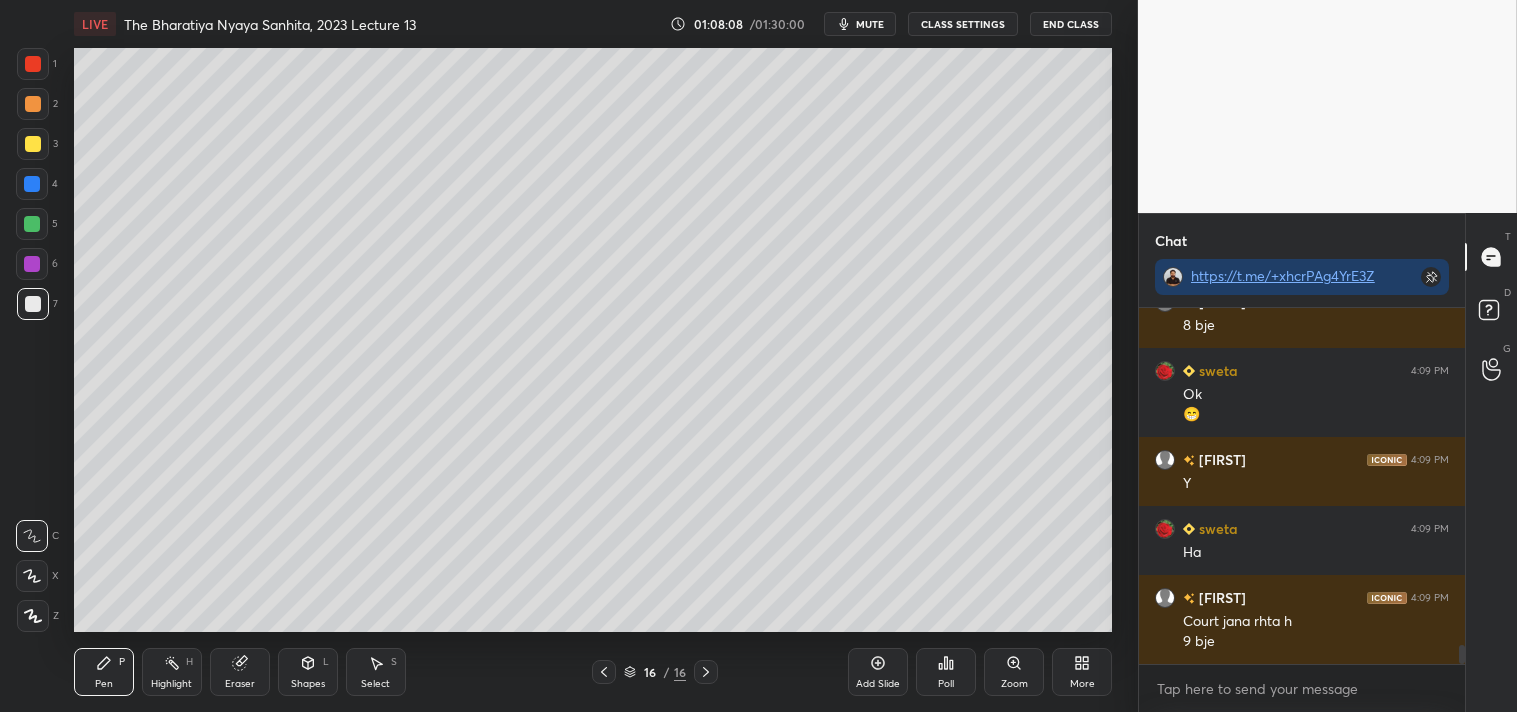 click at bounding box center (33, 144) 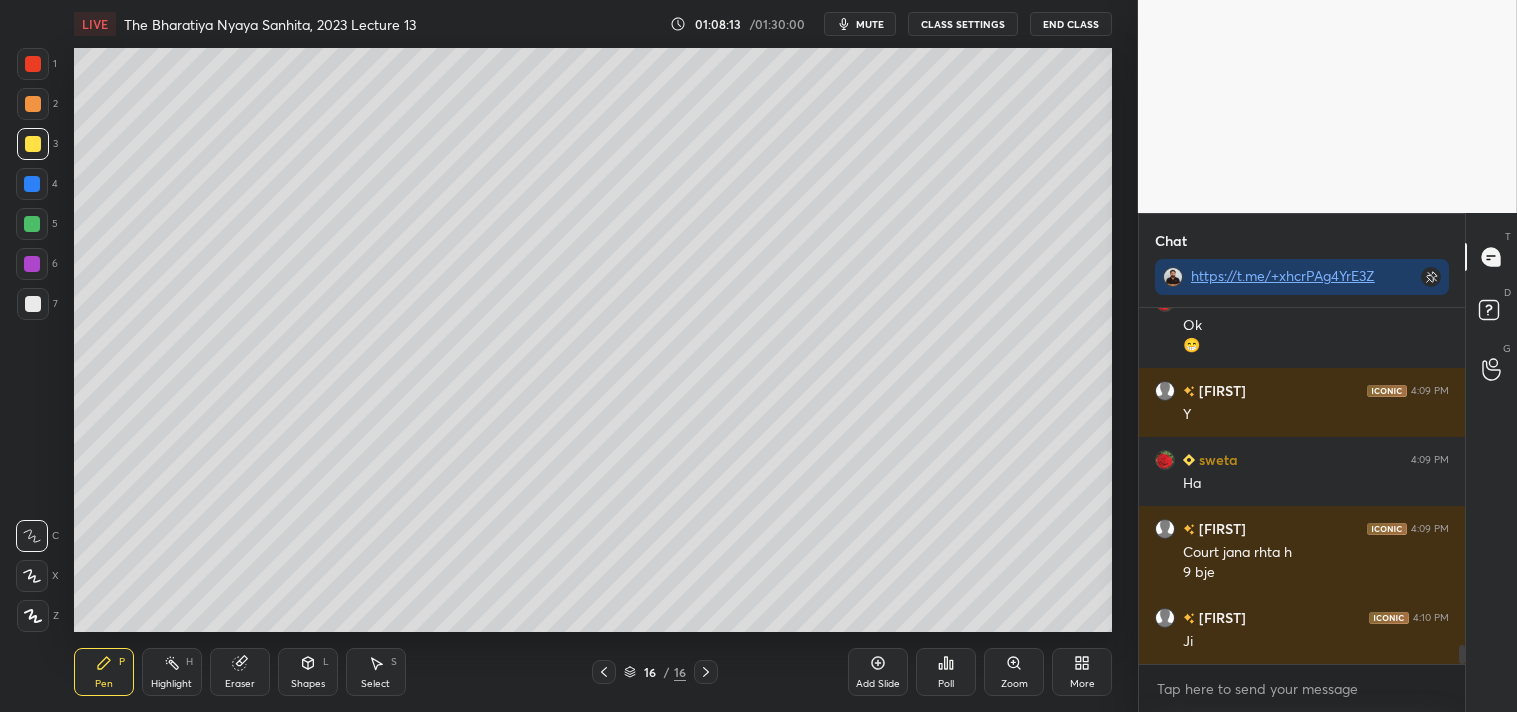 scroll, scrollTop: 6422, scrollLeft: 0, axis: vertical 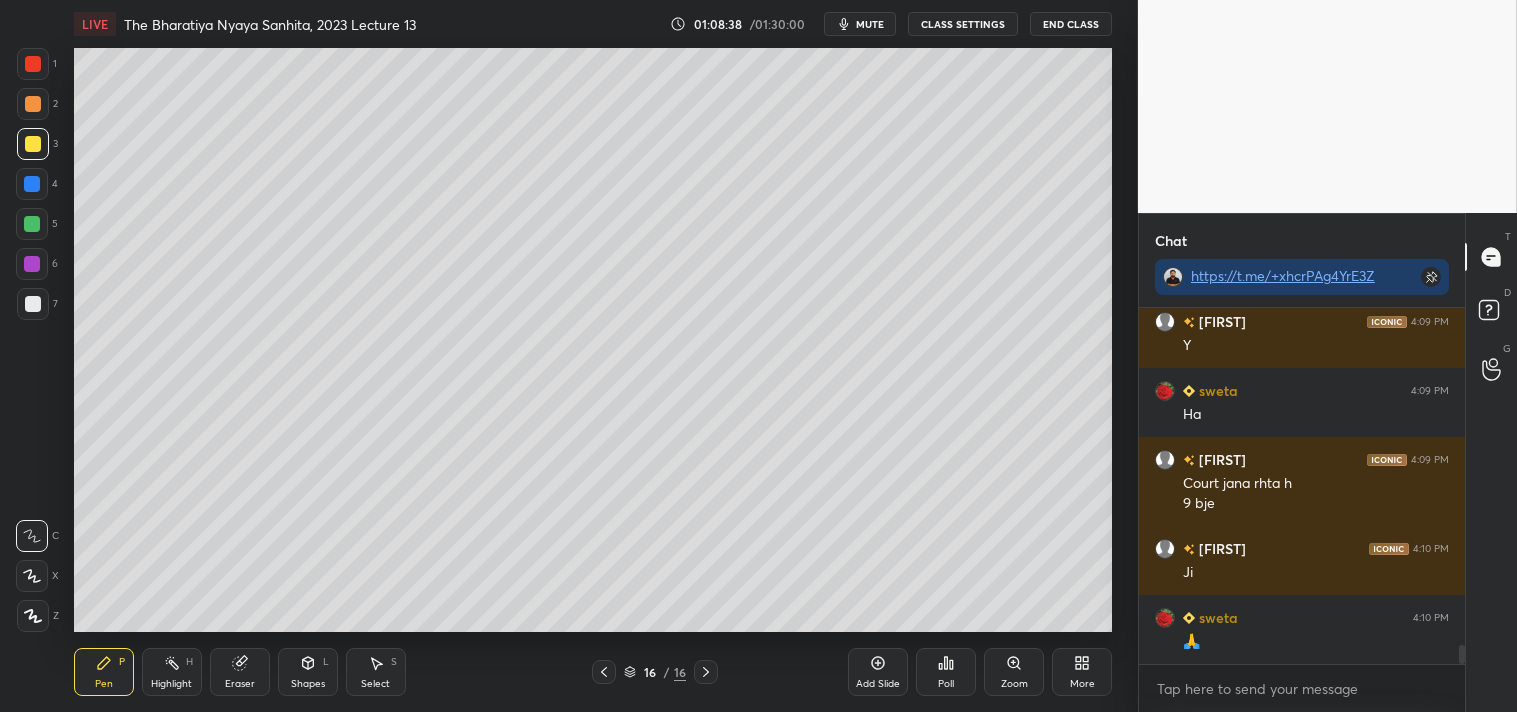 drag, startPoint x: 1462, startPoint y: 658, endPoint x: 1481, endPoint y: 713, distance: 58.189346 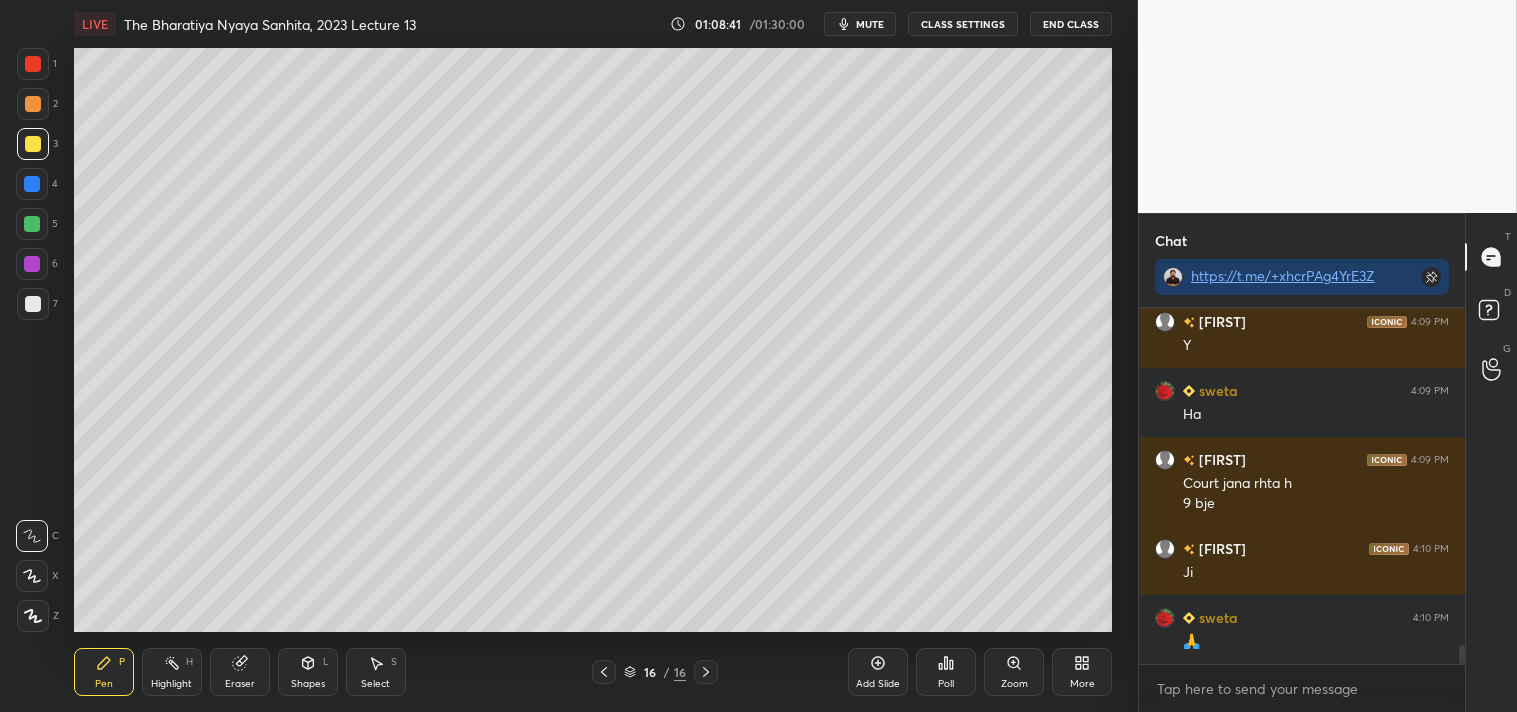 scroll, scrollTop: 6491, scrollLeft: 0, axis: vertical 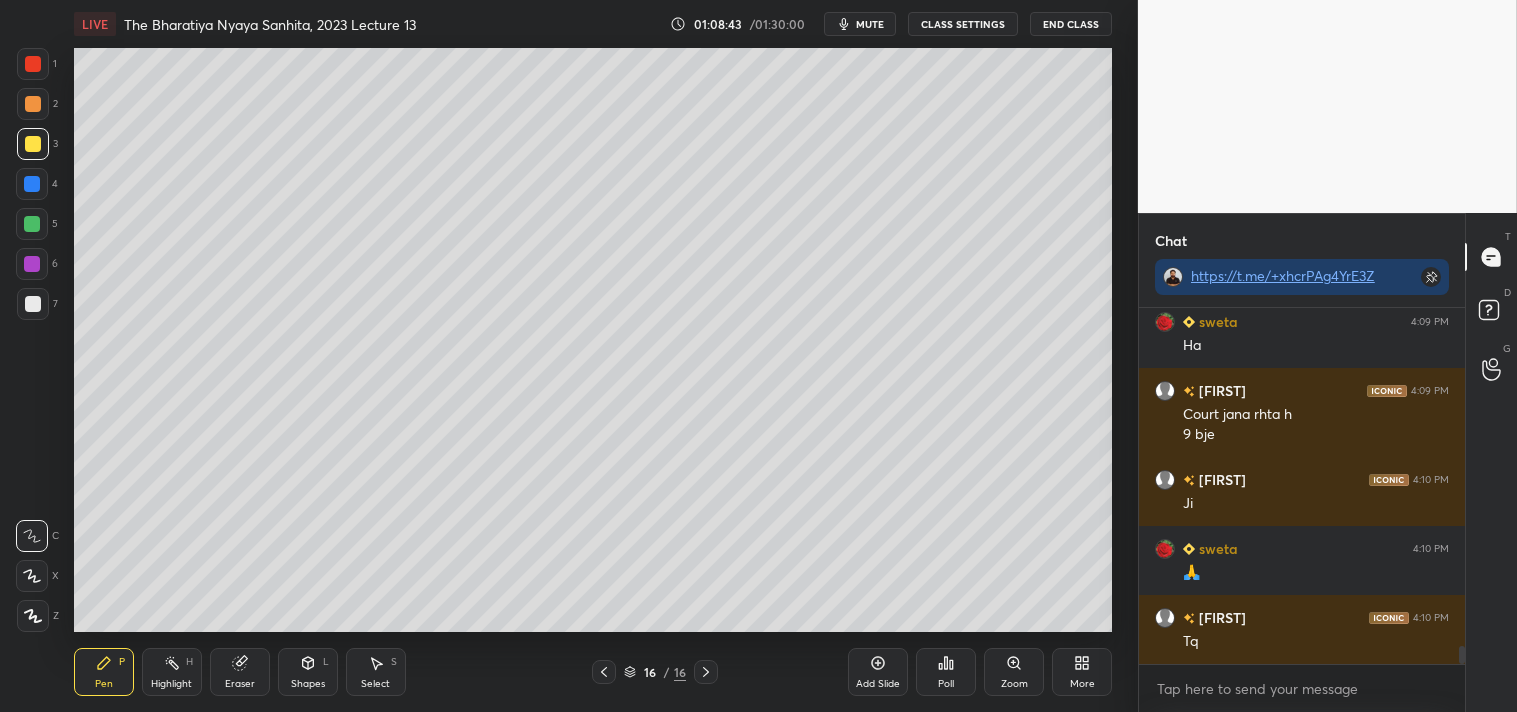 click on "End Class" at bounding box center (1071, 24) 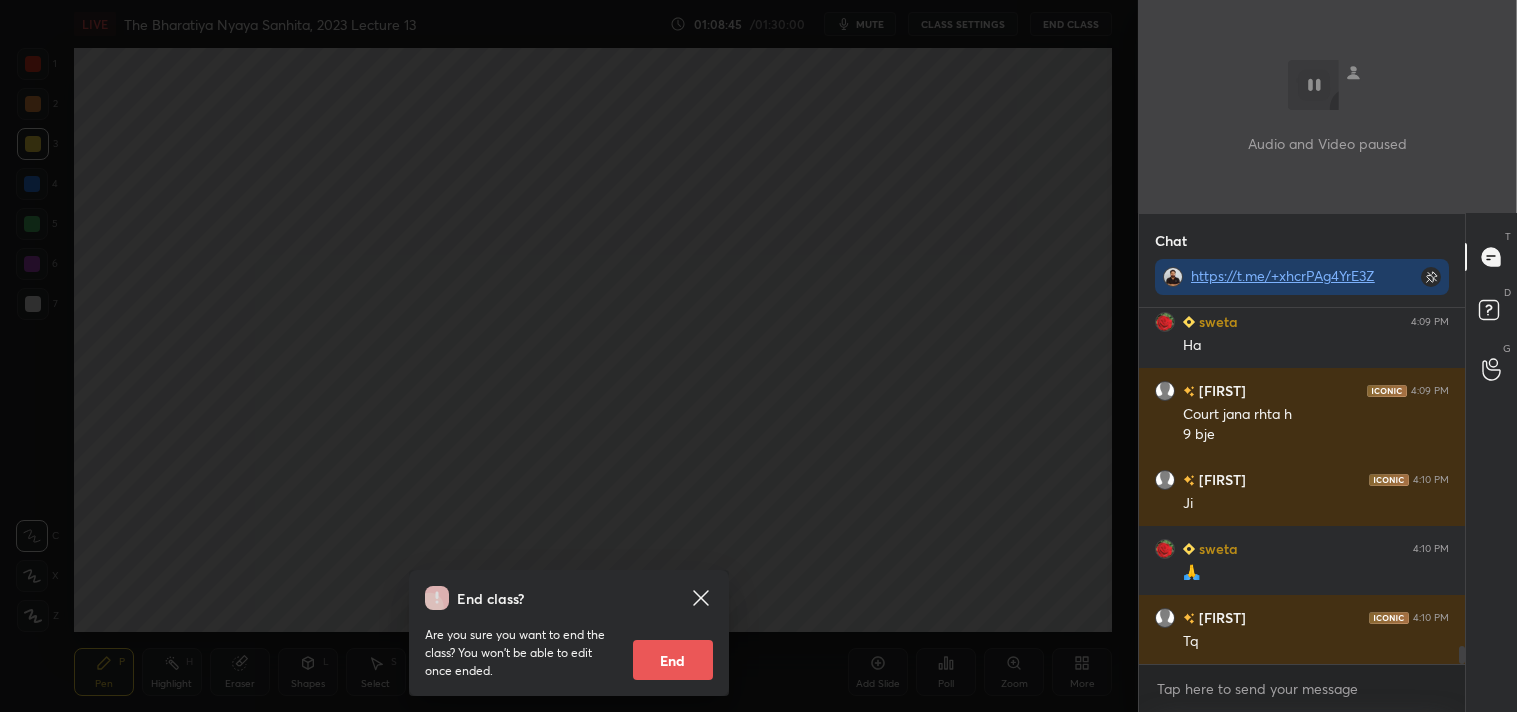 click on "End" at bounding box center [673, 660] 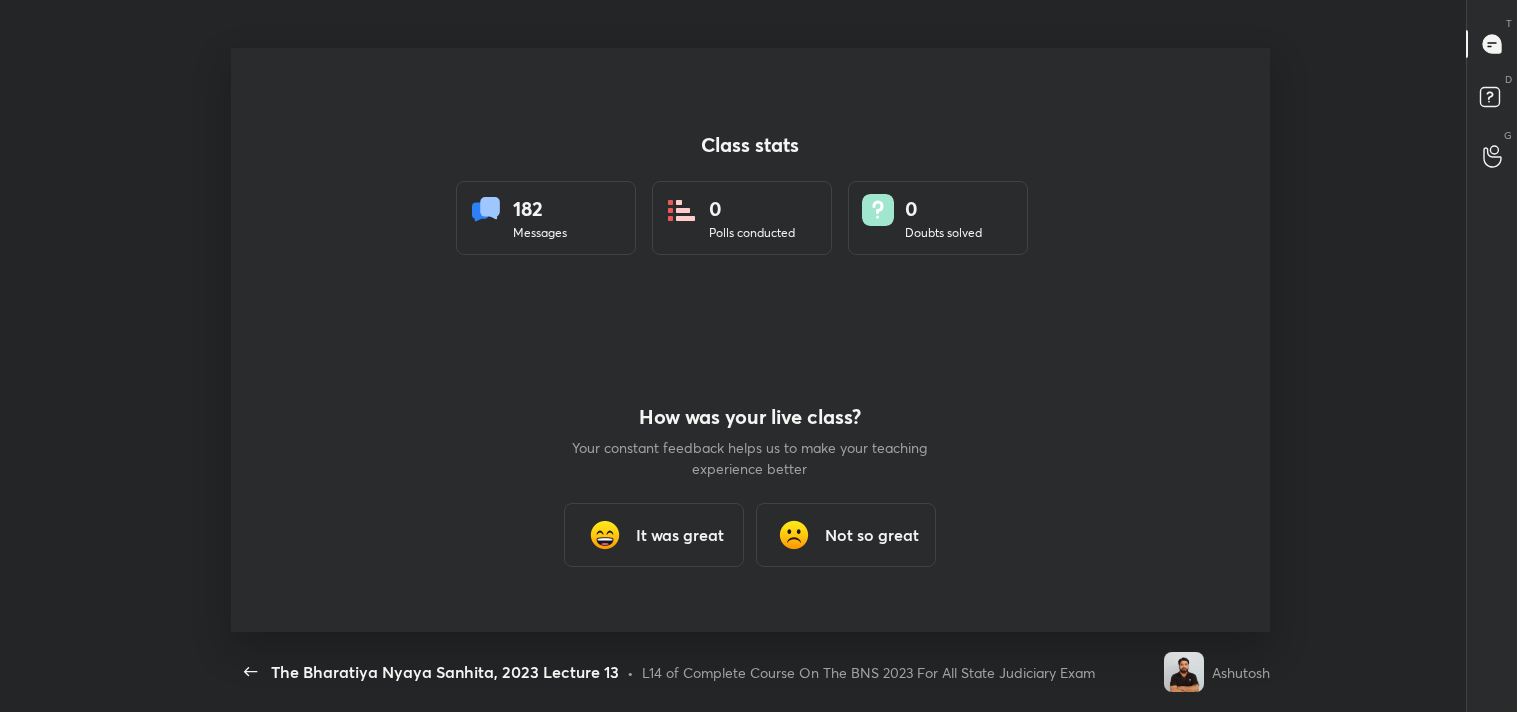 scroll, scrollTop: 99415, scrollLeft: 98497, axis: both 